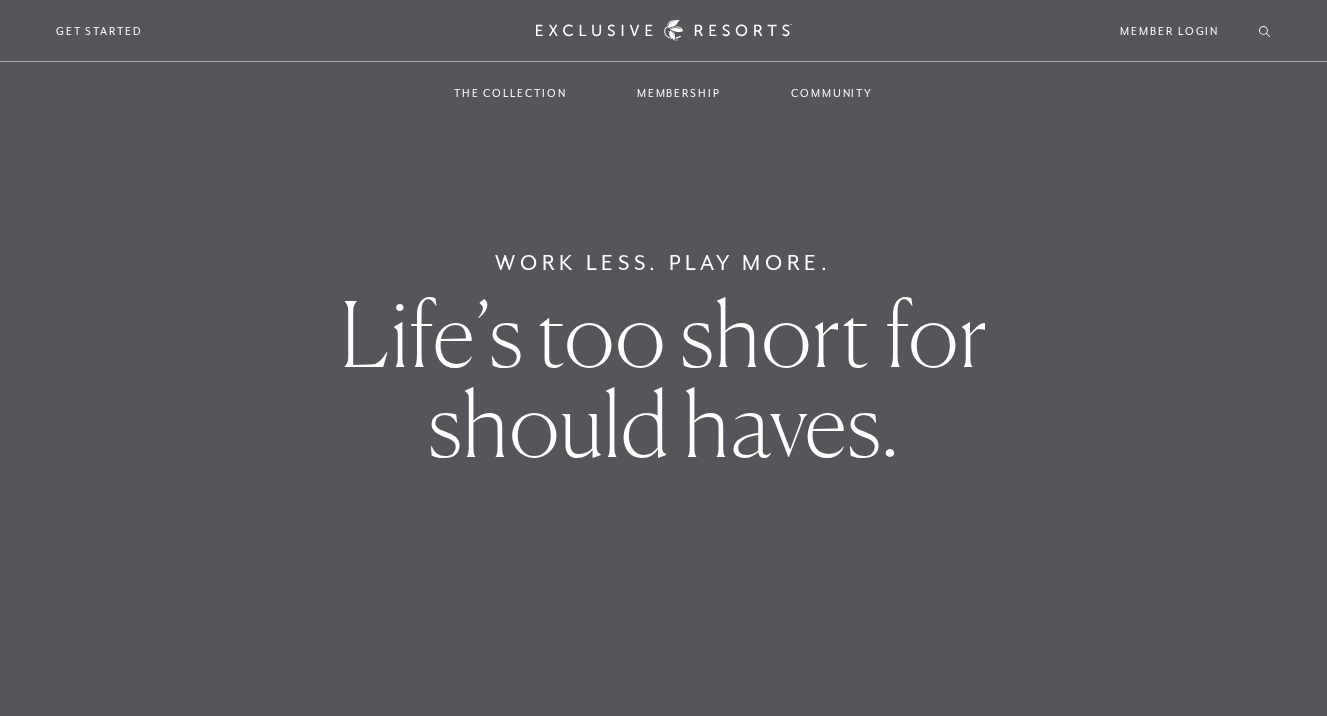 scroll, scrollTop: 0, scrollLeft: 0, axis: both 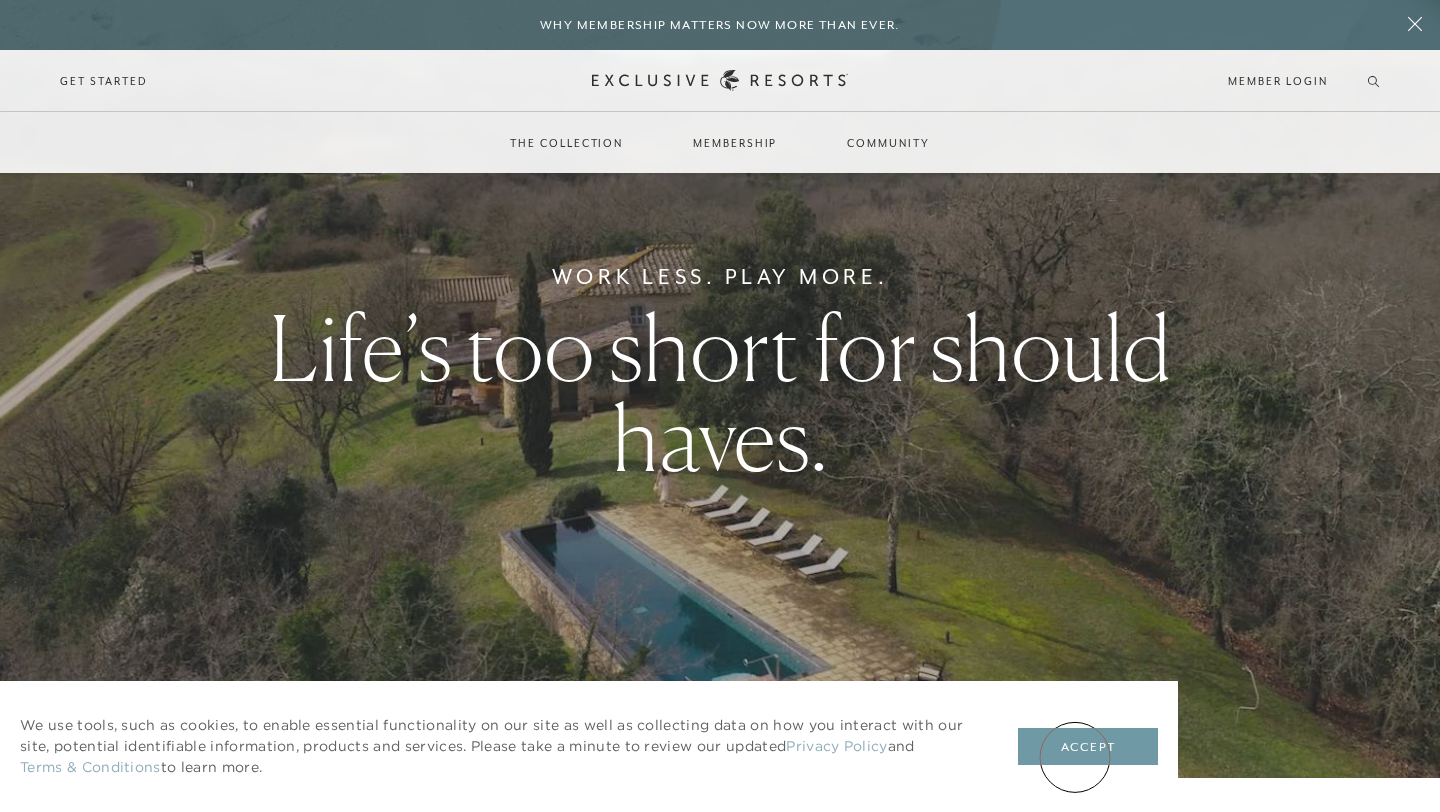 click on "Accept" at bounding box center (1088, 747) 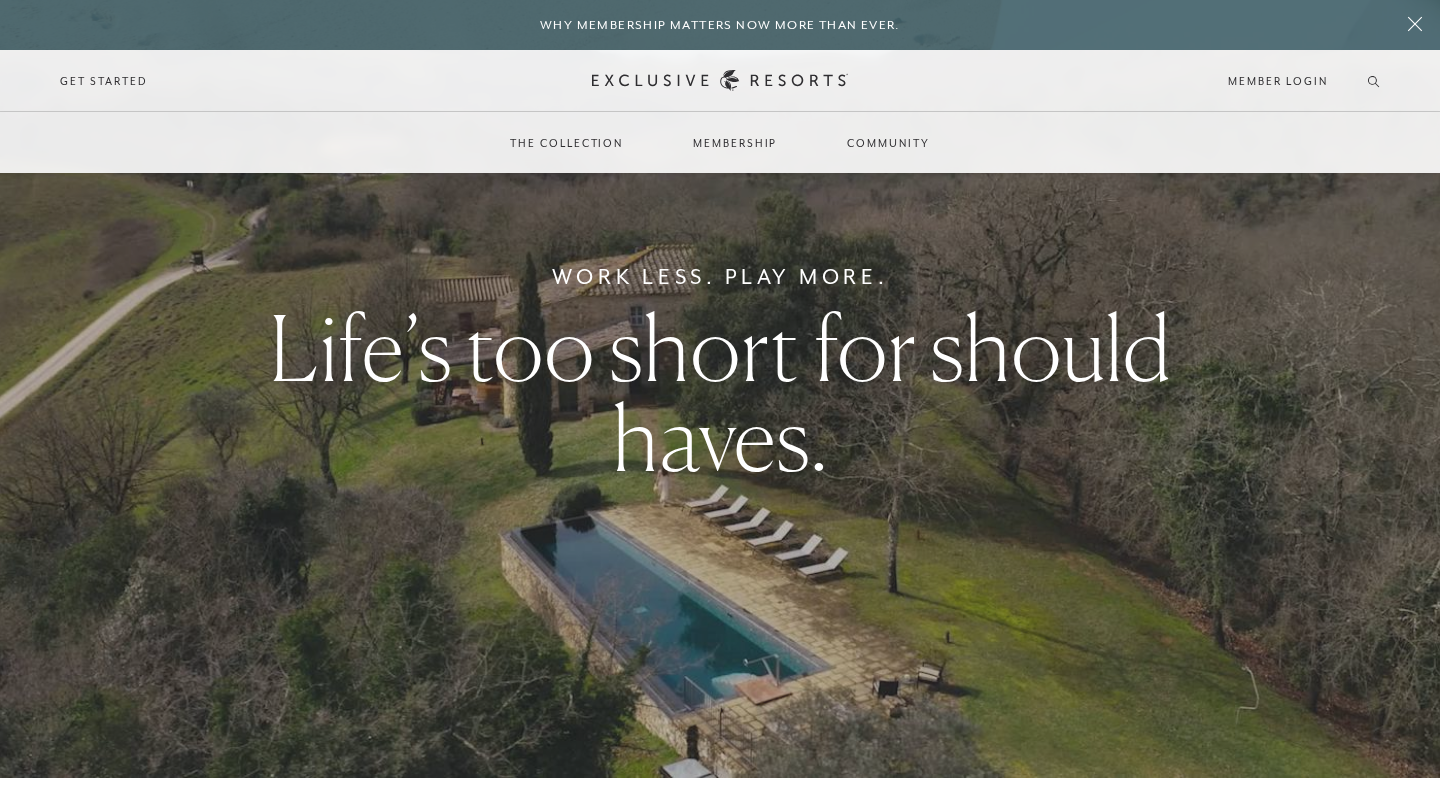 click on "Membership" at bounding box center [735, 143] 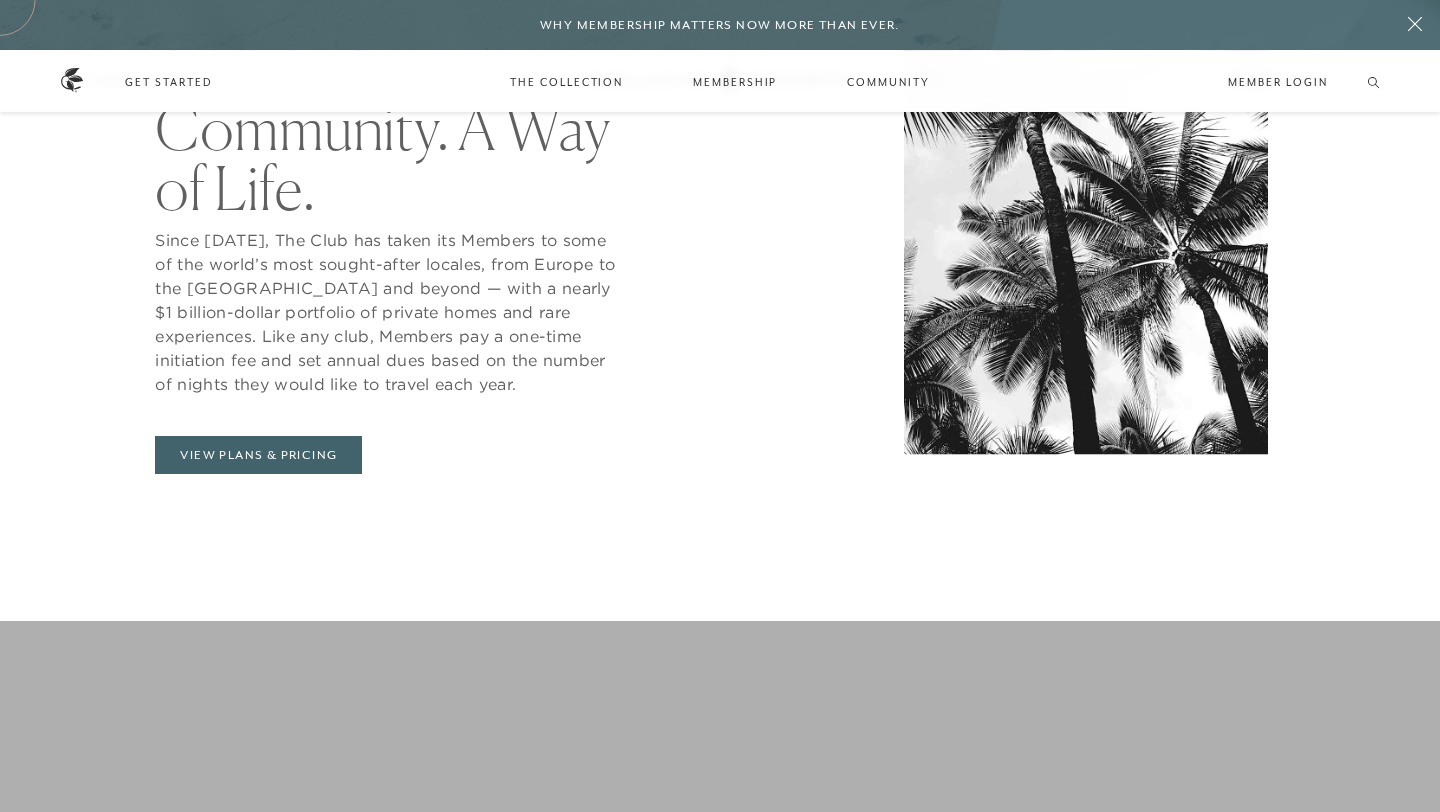 scroll, scrollTop: 925, scrollLeft: 0, axis: vertical 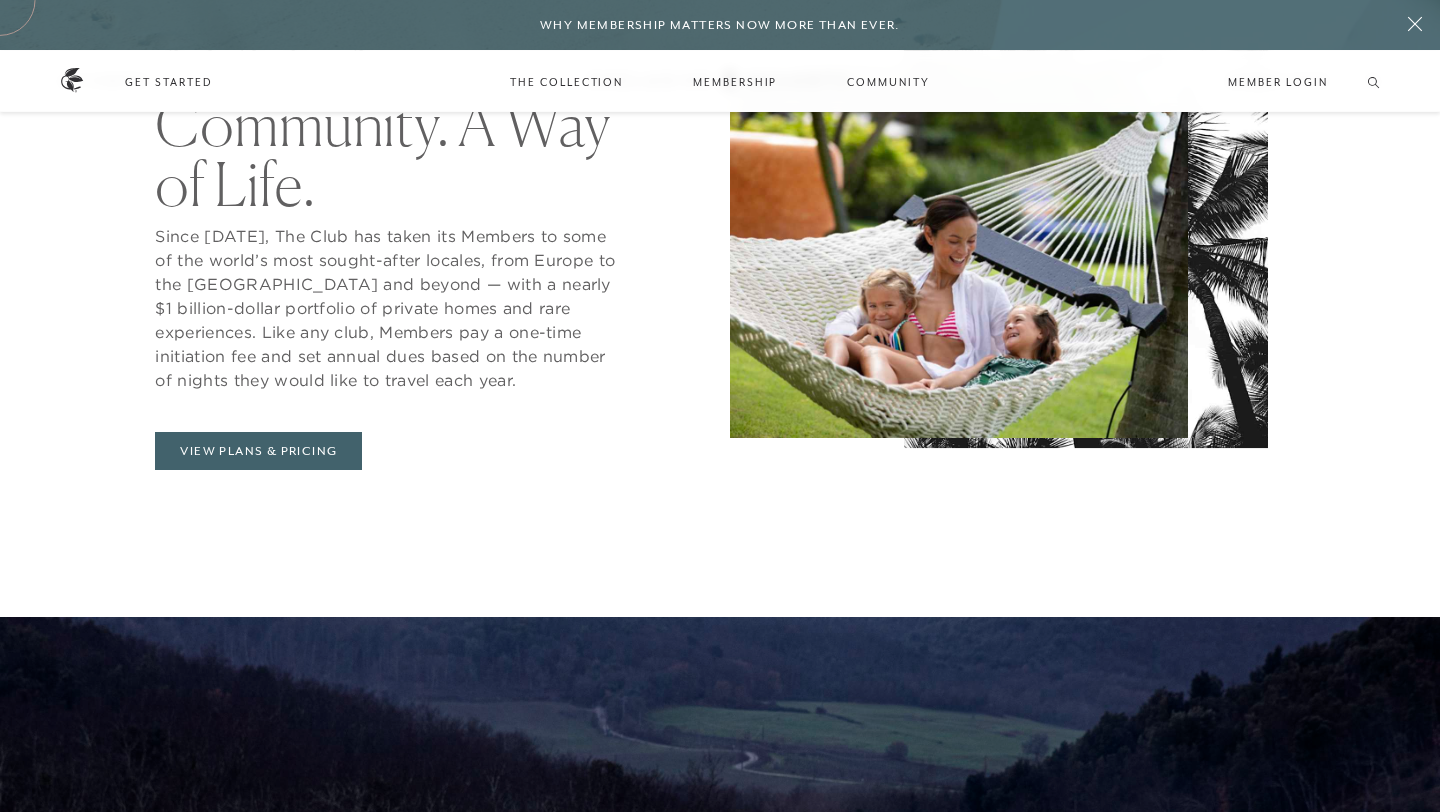 click on "A Club. A Community. A Way of Life. Since 2002, The Club has taken its Members to some of the world’s most sought-after locales, from Europe to the Caribbean and beyond — with a nearly $1 billion-dollar portfolio of private homes and rare experiences. Like any club, Members pay a one-time initiation fee and set annual dues based on the number of nights they would like to travel each year. View Plans & Pricing" 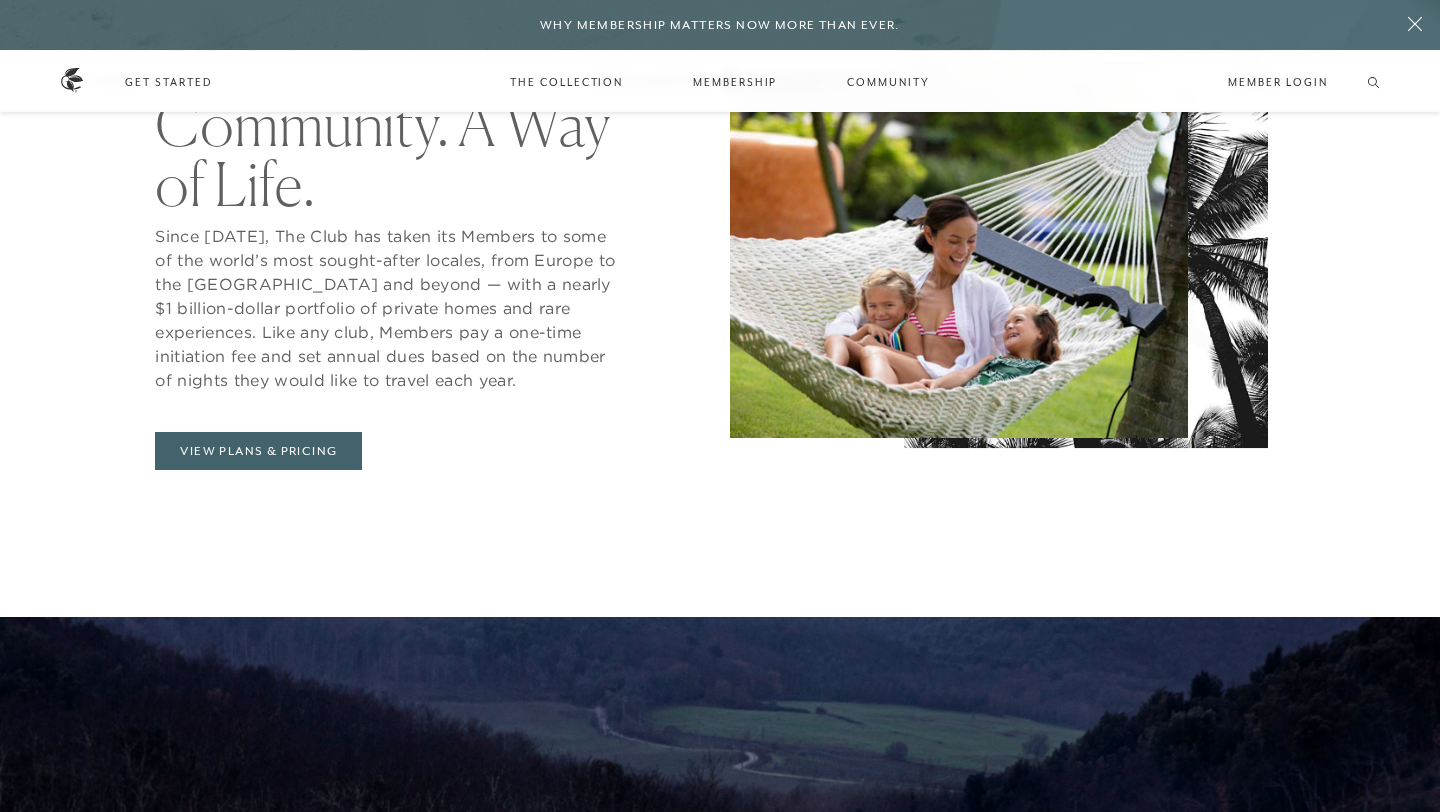 click on "A Club. A Community. A Way of Life. Since 2002, The Club has taken its Members to some of the world’s most sought-after locales, from Europe to the Caribbean and beyond — with a nearly $1 billion-dollar portfolio of private homes and rare experiences. Like any club, Members pay a one-time initiation fee and set annual dues based on the number of nights they would like to travel each year. View Plans & Pricing" 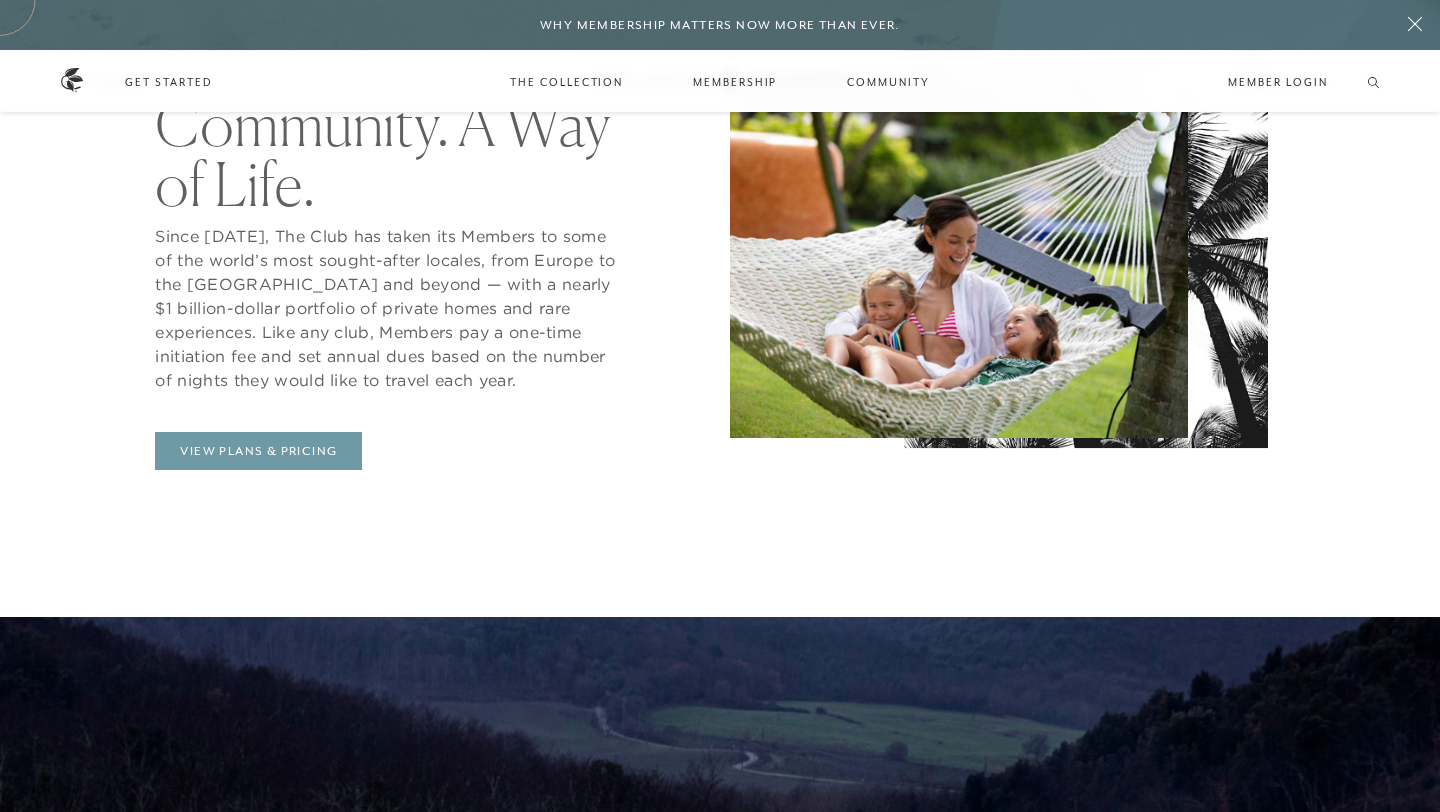 click on "View Plans & Pricing" at bounding box center [258, 451] 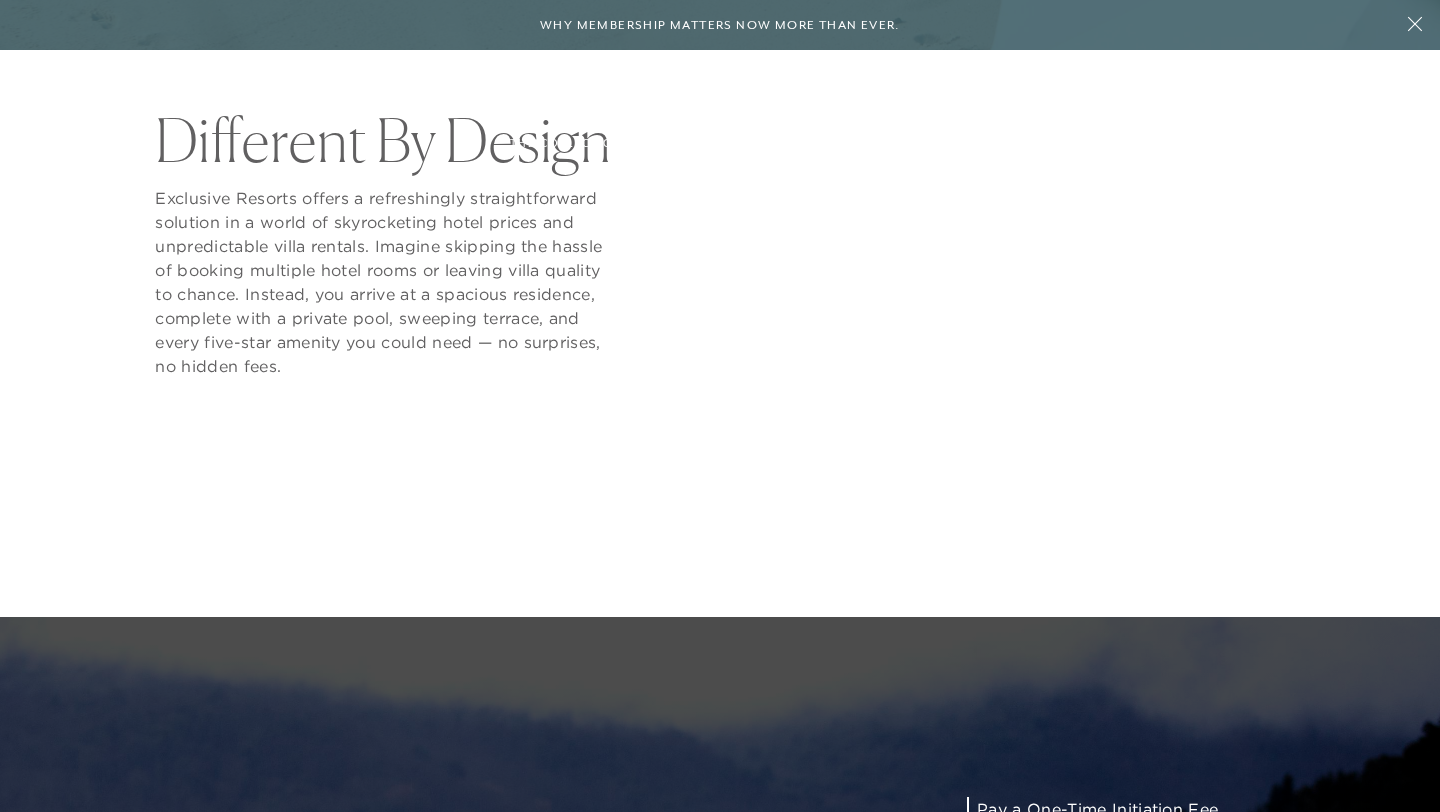 scroll, scrollTop: 0, scrollLeft: 0, axis: both 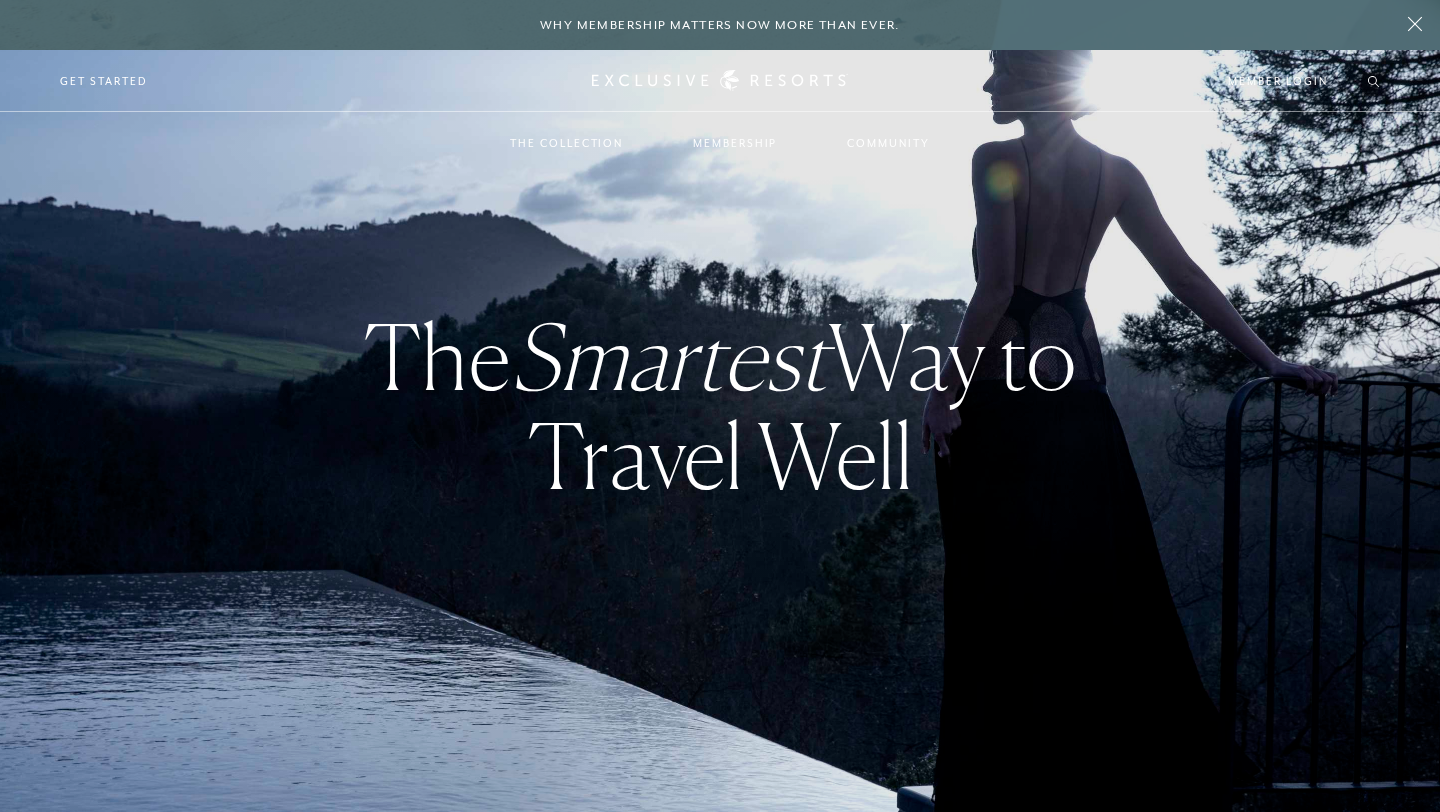 click on "The  Smartest  Way to Travel Well" 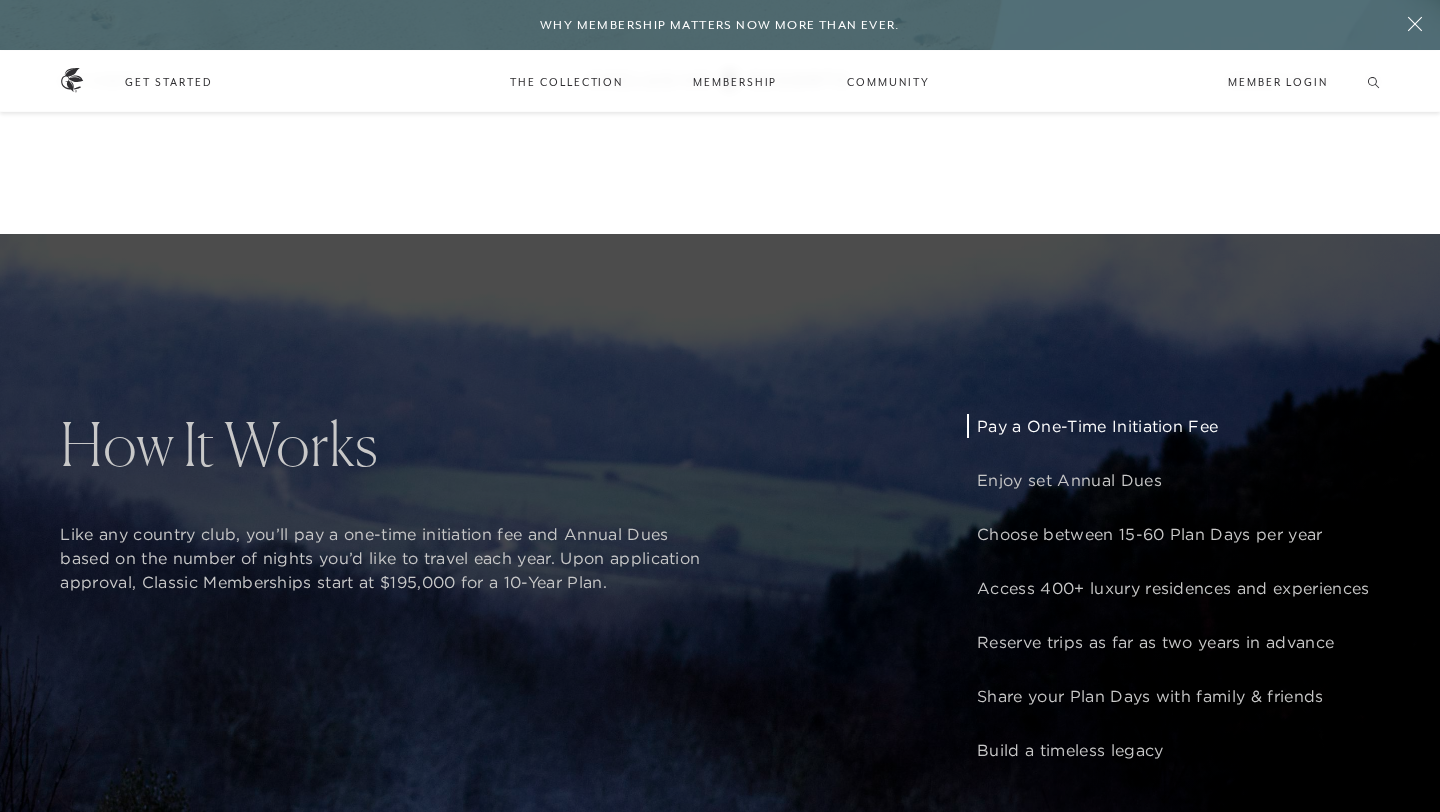 scroll, scrollTop: 1316, scrollLeft: 0, axis: vertical 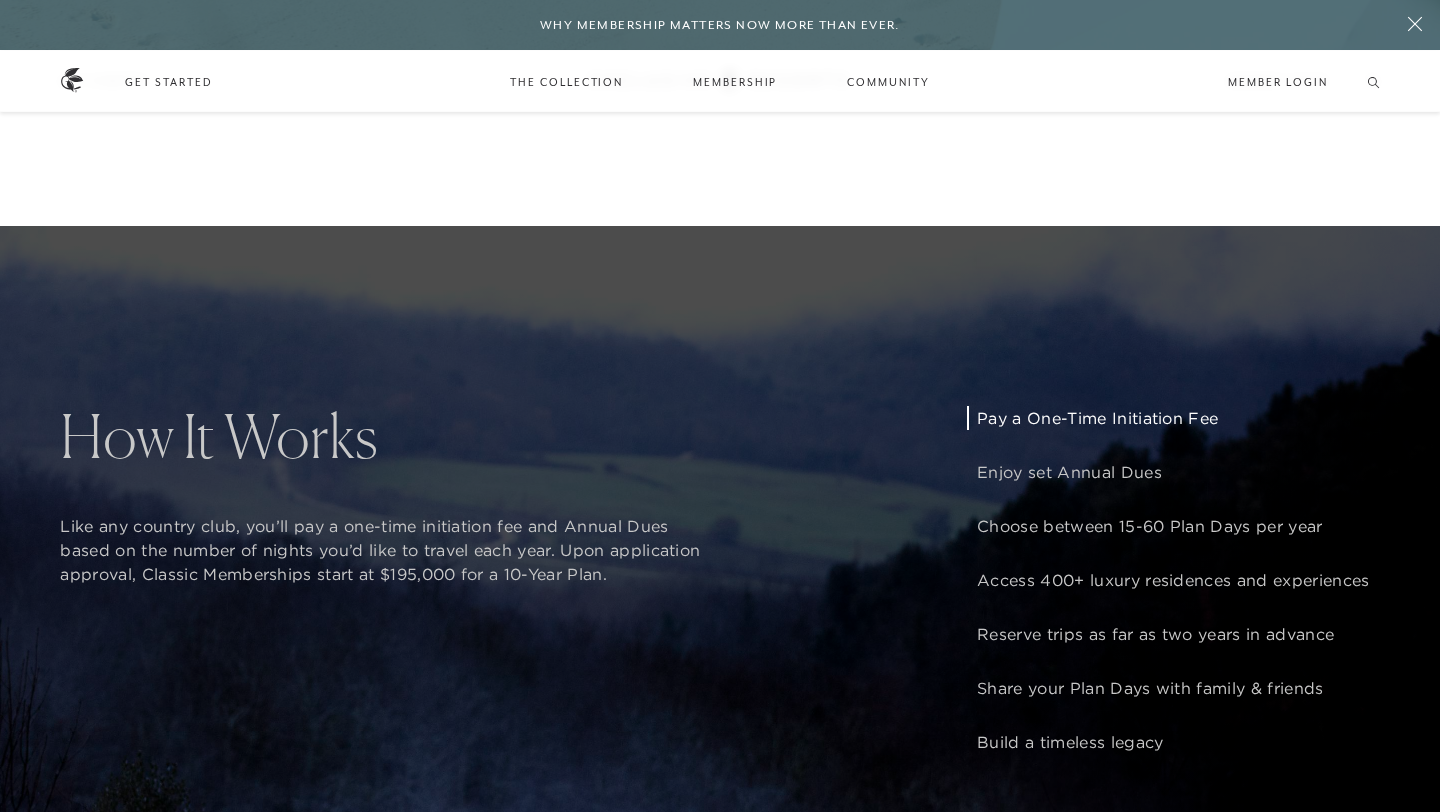 click on "How It Works Like any country club, you’ll pay a one-time initiation fee and Annual Dues based on the number of nights you’d like to travel each year. Upon application approval, Classic Memberships start at $195,000 for a 10-Year Plan. Predictable Pricing Membership Fees, including Annual Dues, provide access to The Club’s exclusive benefits, tailored services, and private vacation portfolio. For 2025, Annual Dues are set at $1,750 per Plan Day — consistent across all seasons, locations, and residence sizes — with comparable luxury rentals averaging $4,200 per night.* Tailored To You Tailor your annual travel to align with your needs, selecting between 15 and 60 Plan Days each year. Most families opt for 25 travel days, crafting a perfect year that might include skiing in Deer Valley come winter, soaking up the sun in the Caribbean for Spring Break, exploring Europe in the summer, and slipping away for a romantic weekend. The World Awaits Plan Ahead, Enjoy More The Ultimate Gift A Lasting Legacy" at bounding box center (720, 632) 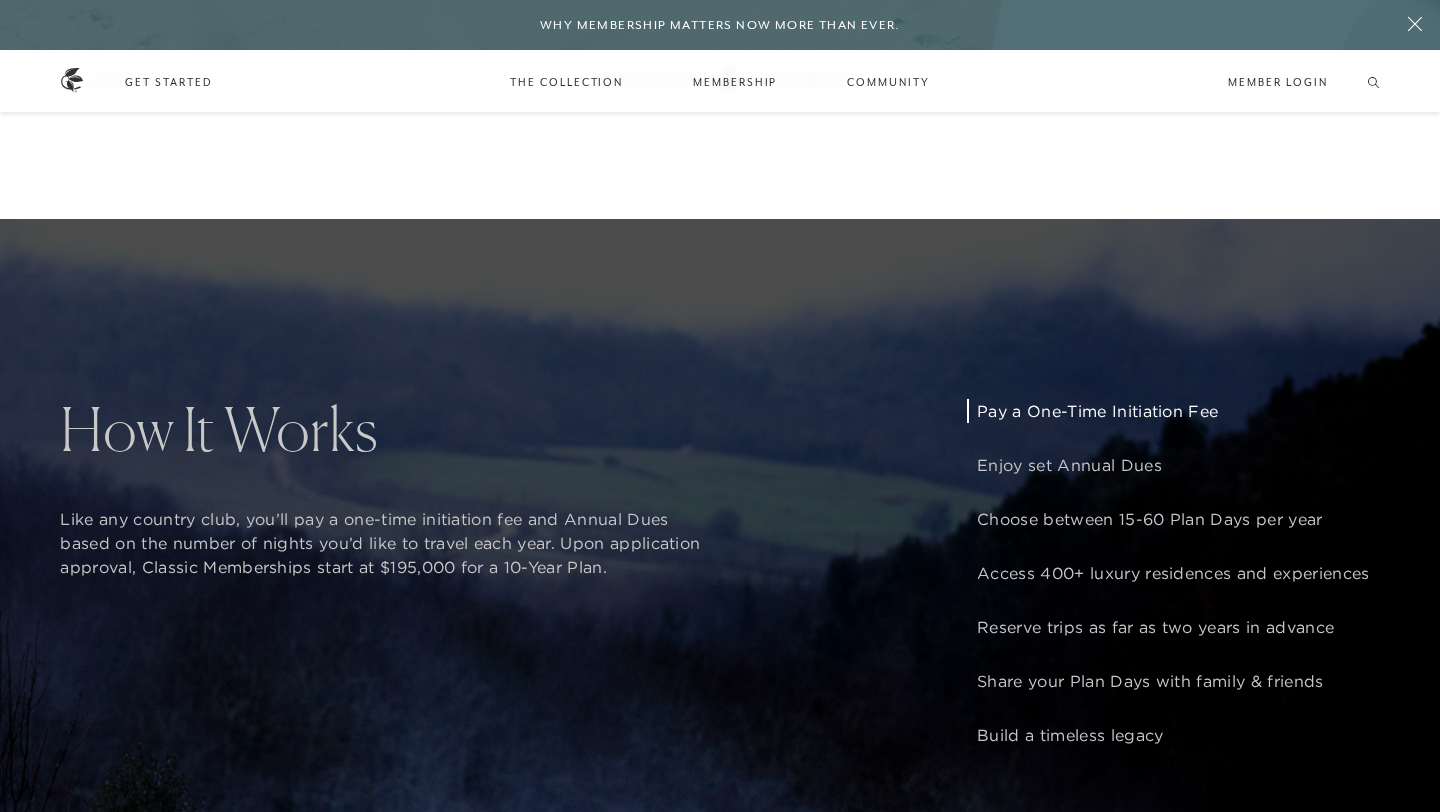 scroll, scrollTop: 1361, scrollLeft: 0, axis: vertical 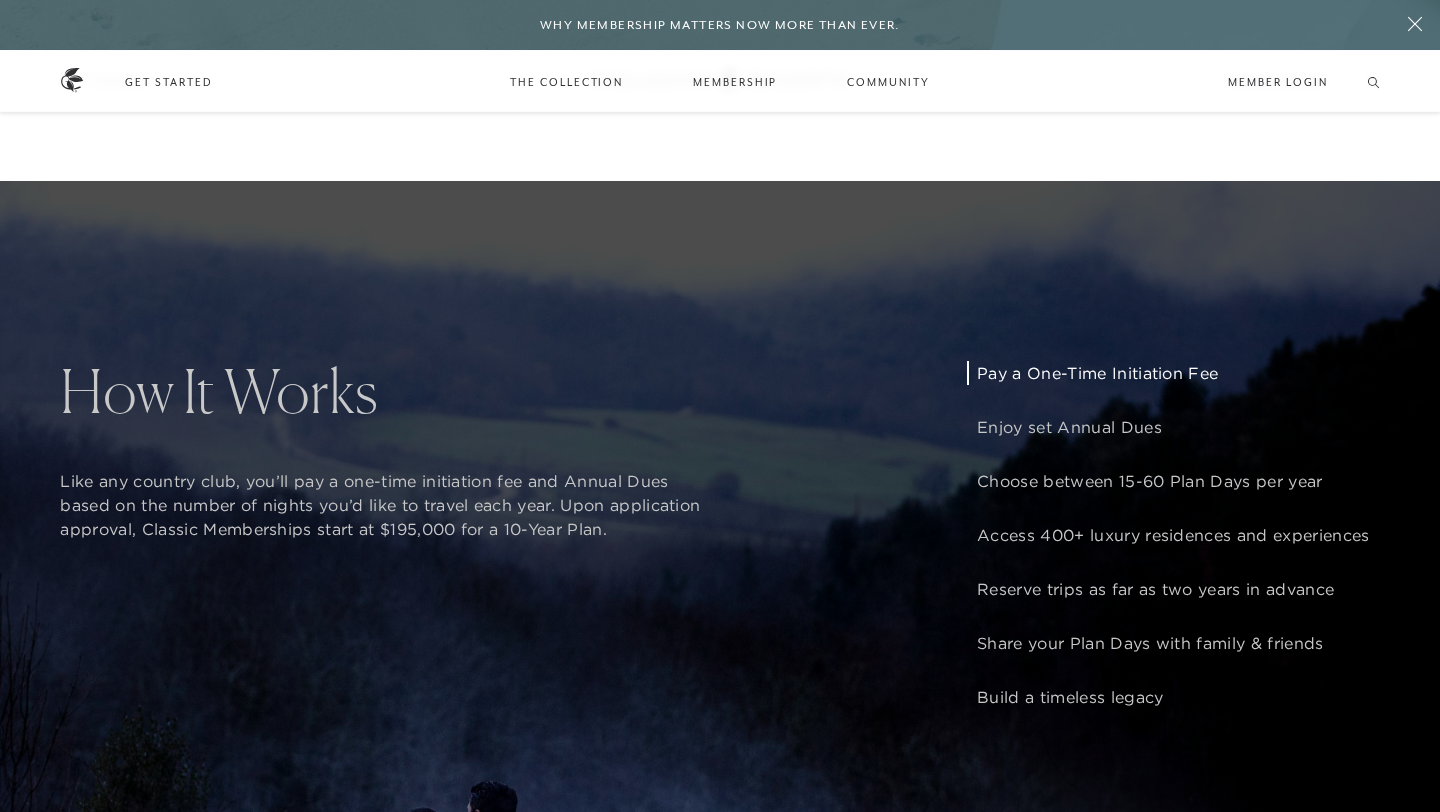 click on "How It Works Like any country club, you’ll pay a one-time initiation fee and Annual Dues based on the number of nights you’d like to travel each year. Upon application approval, Classic Memberships start at $195,000 for a 10-Year Plan. Predictable Pricing Membership Fees, including Annual Dues, provide access to The Club’s exclusive benefits, tailored services, and private vacation portfolio. For 2025, Annual Dues are set at $1,750 per Plan Day — consistent across all seasons, locations, and residence sizes — with comparable luxury rentals averaging $4,200 per night.* Tailored To You Tailor your annual travel to align with your needs, selecting between 15 and 60 Plan Days each year. Most families opt for 25 travel days, crafting a perfect year that might include skiing in Deer Valley come winter, soaking up the sun in the Caribbean for Spring Break, exploring Europe in the summer, and slipping away for a romantic weekend. The World Awaits Plan Ahead, Enjoy More The Ultimate Gift A Lasting Legacy" at bounding box center [720, 587] 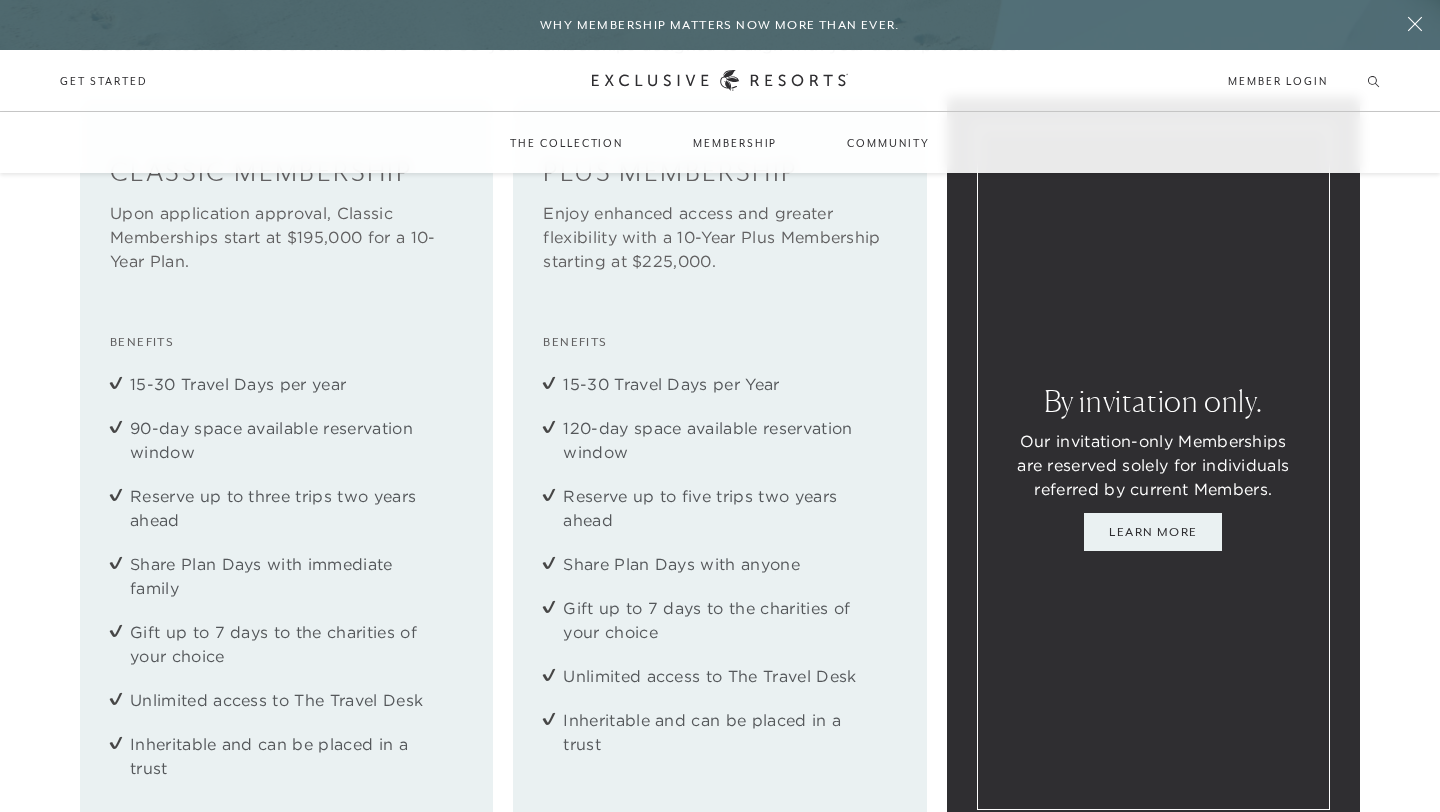 scroll, scrollTop: 2506, scrollLeft: 0, axis: vertical 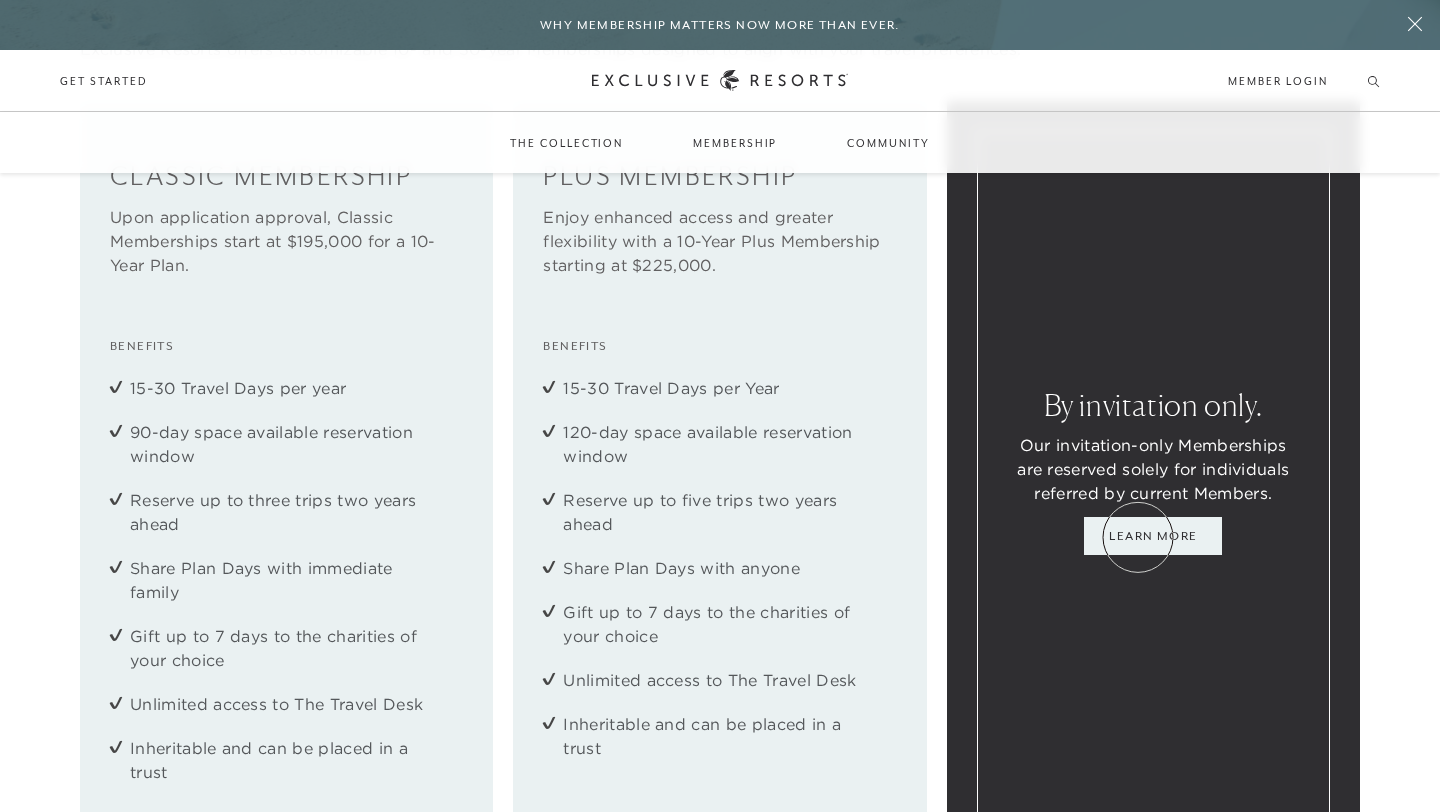 click on "Learn More" at bounding box center [1153, 536] 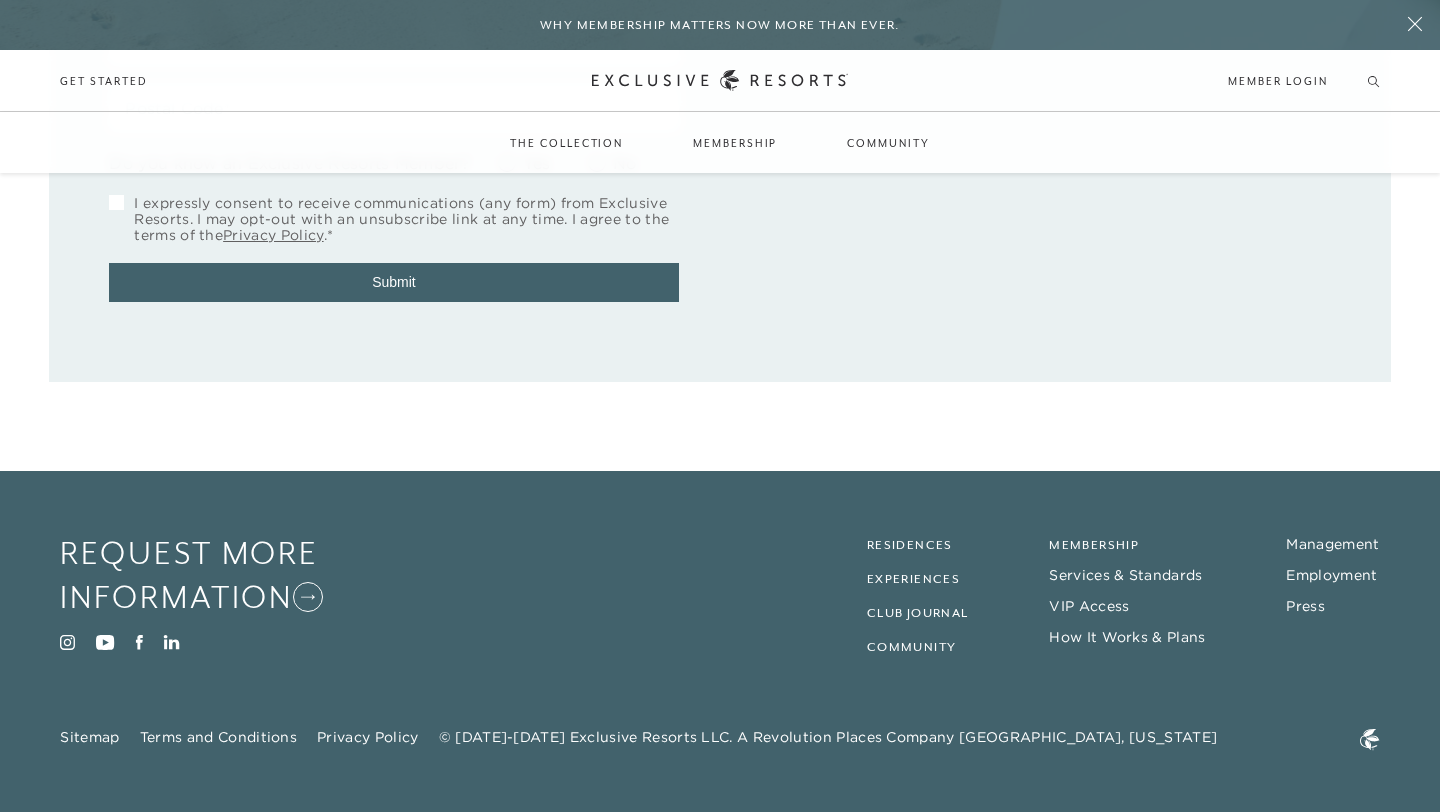 scroll, scrollTop: 0, scrollLeft: 0, axis: both 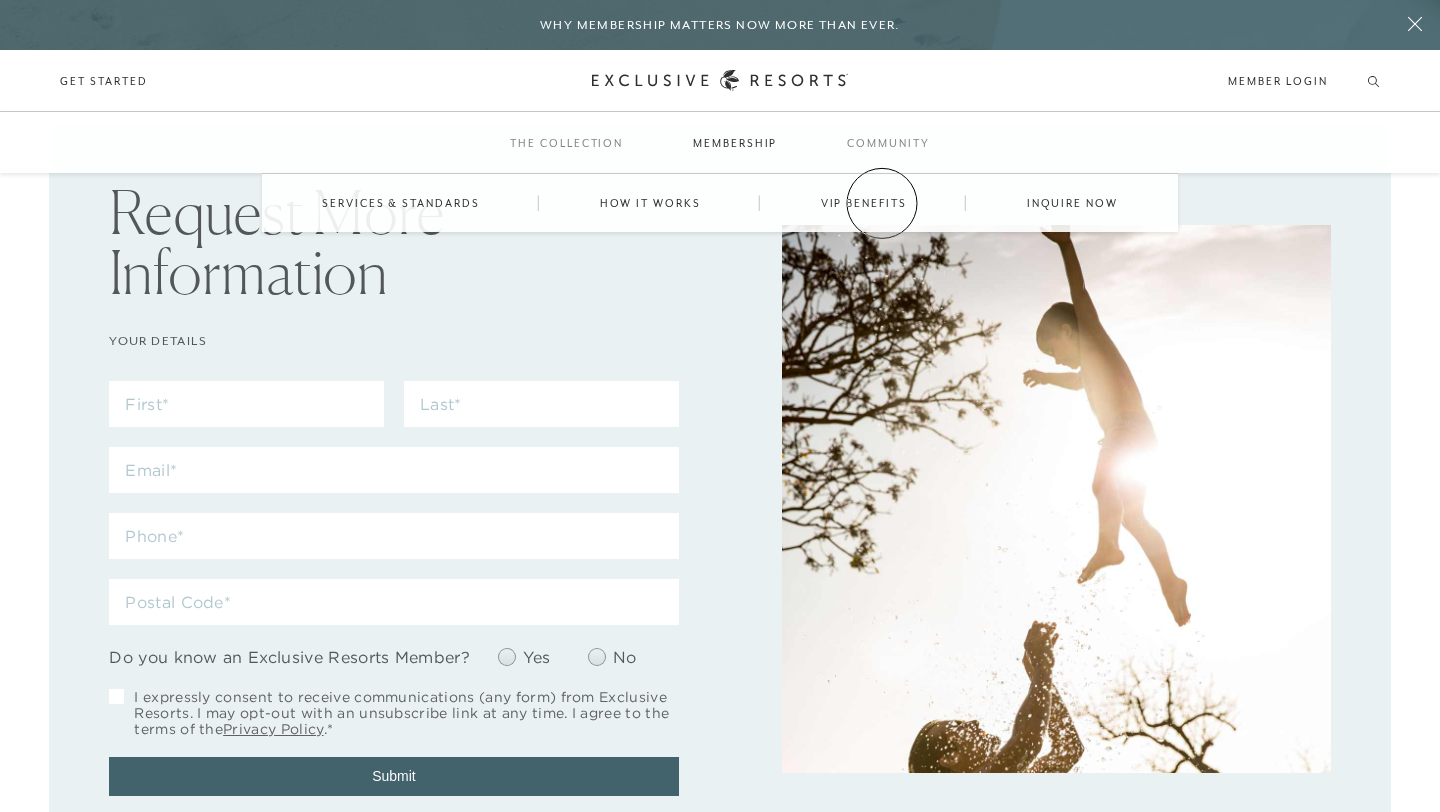 click on "VIP Benefits" at bounding box center [864, 203] 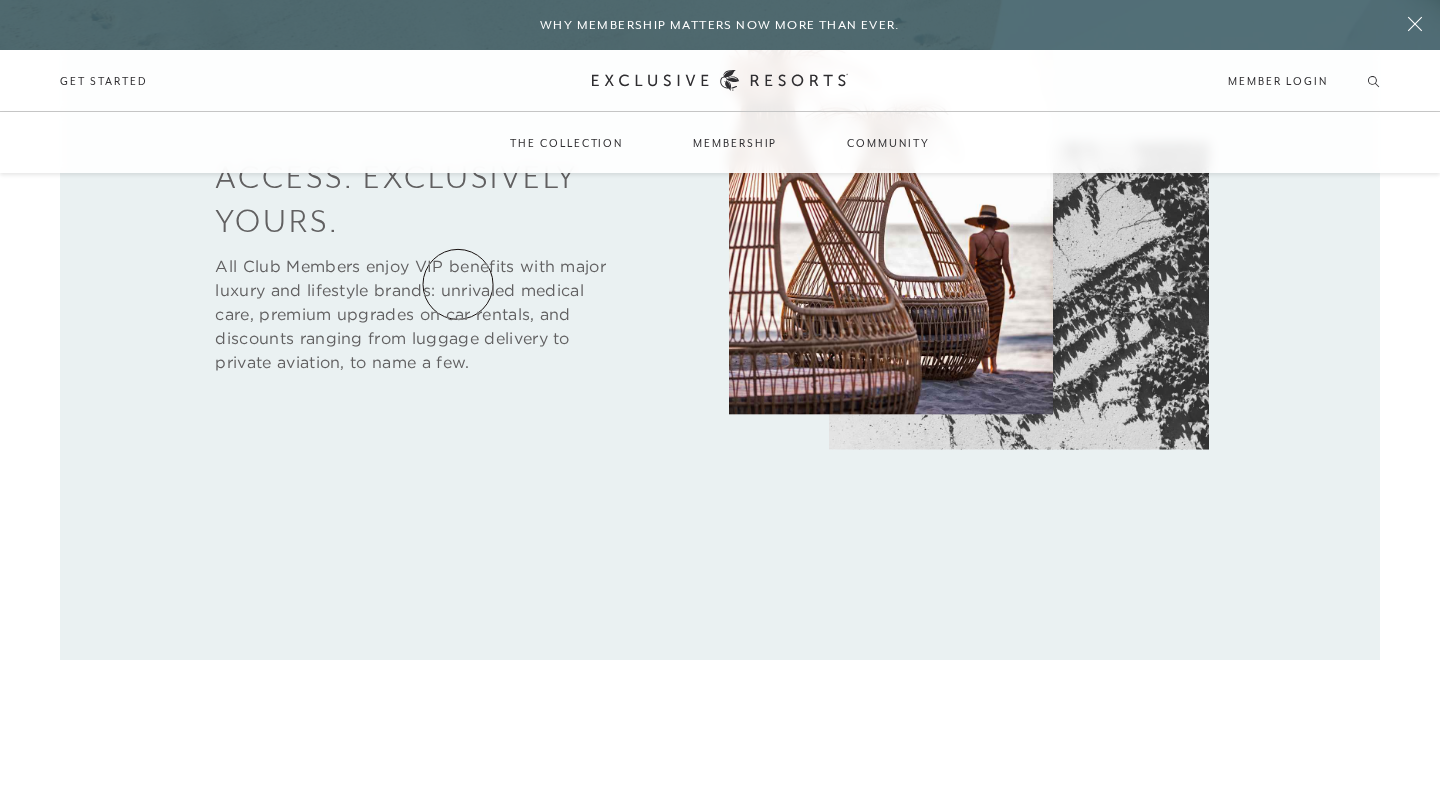 scroll, scrollTop: 0, scrollLeft: 0, axis: both 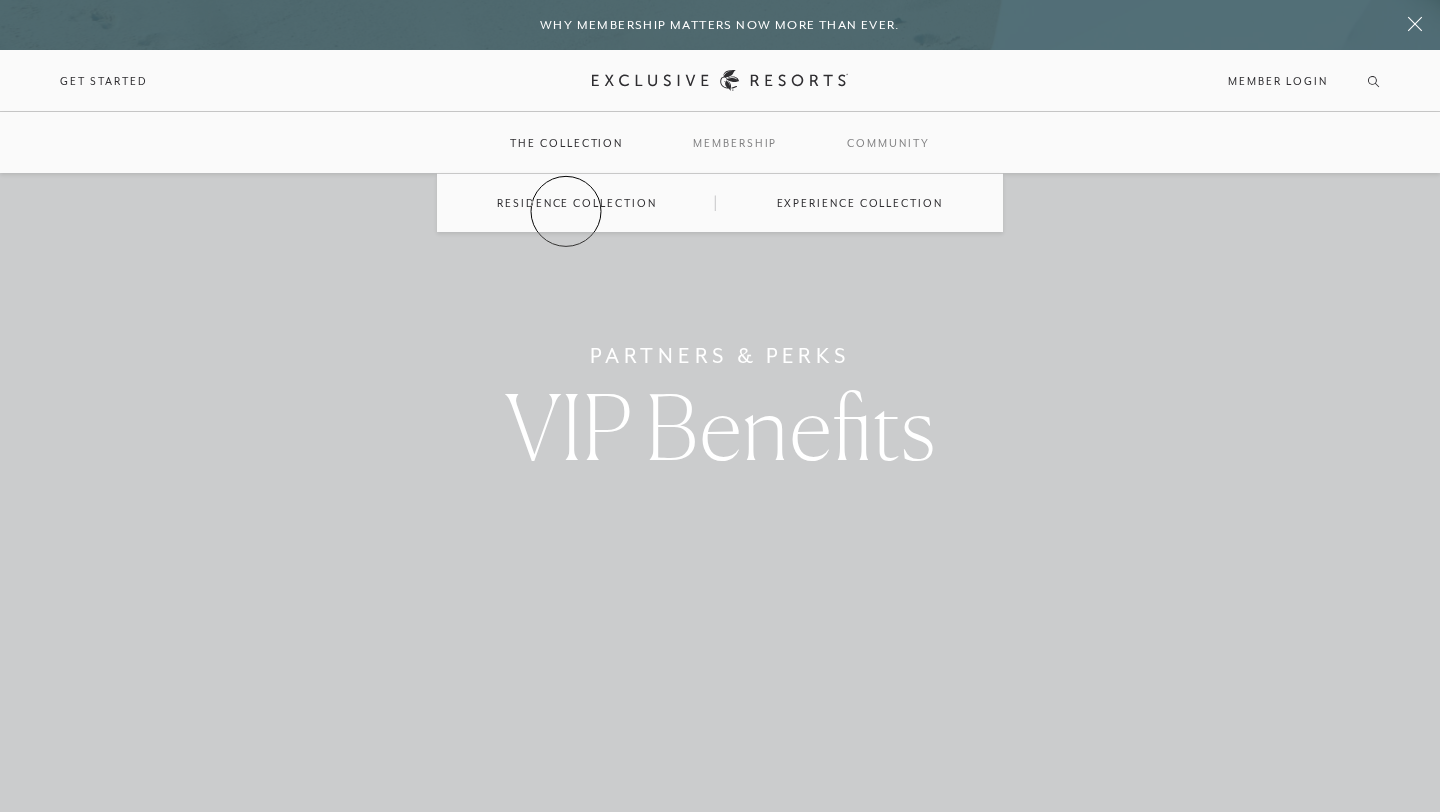 click on "Residence Collection" at bounding box center [576, 203] 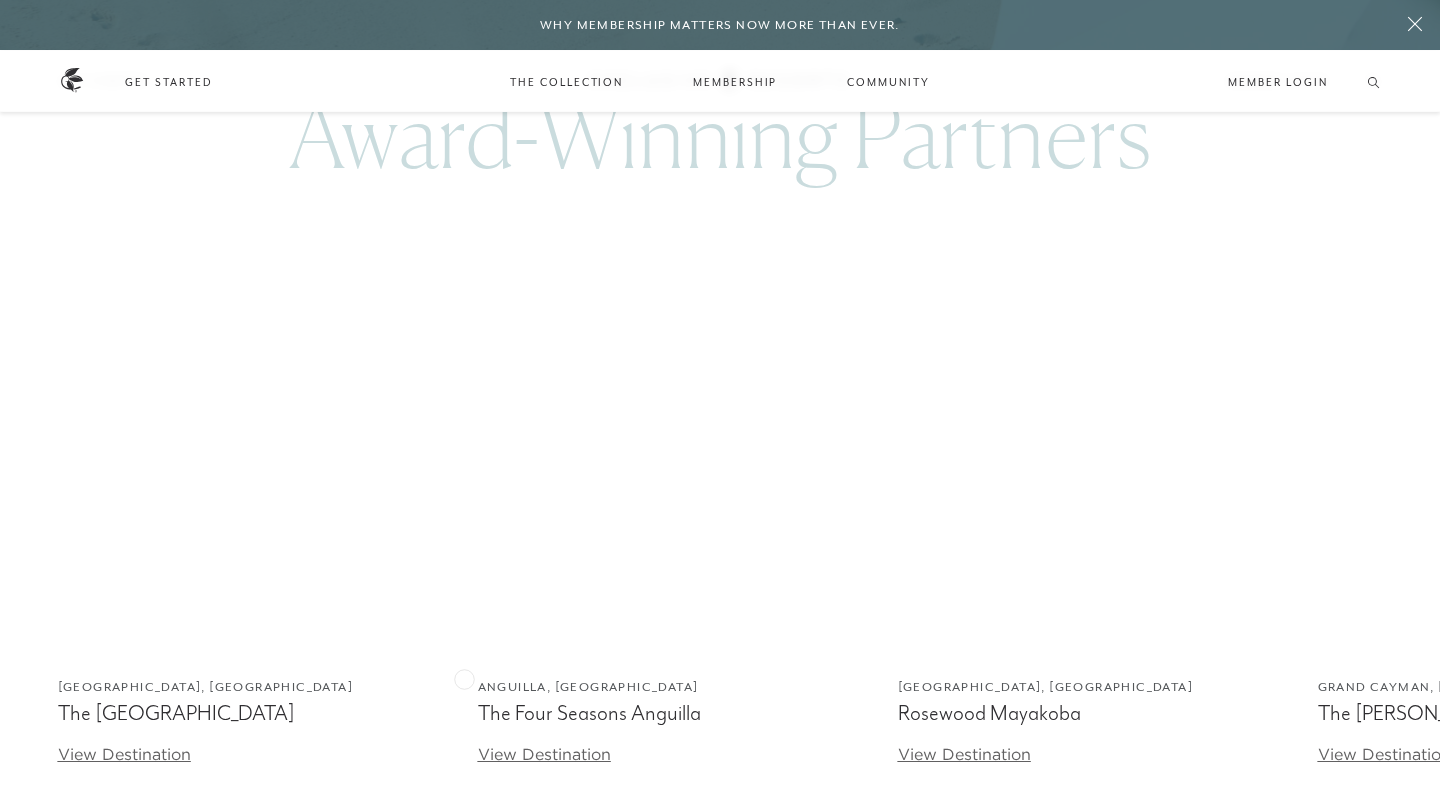 scroll, scrollTop: 3987, scrollLeft: 0, axis: vertical 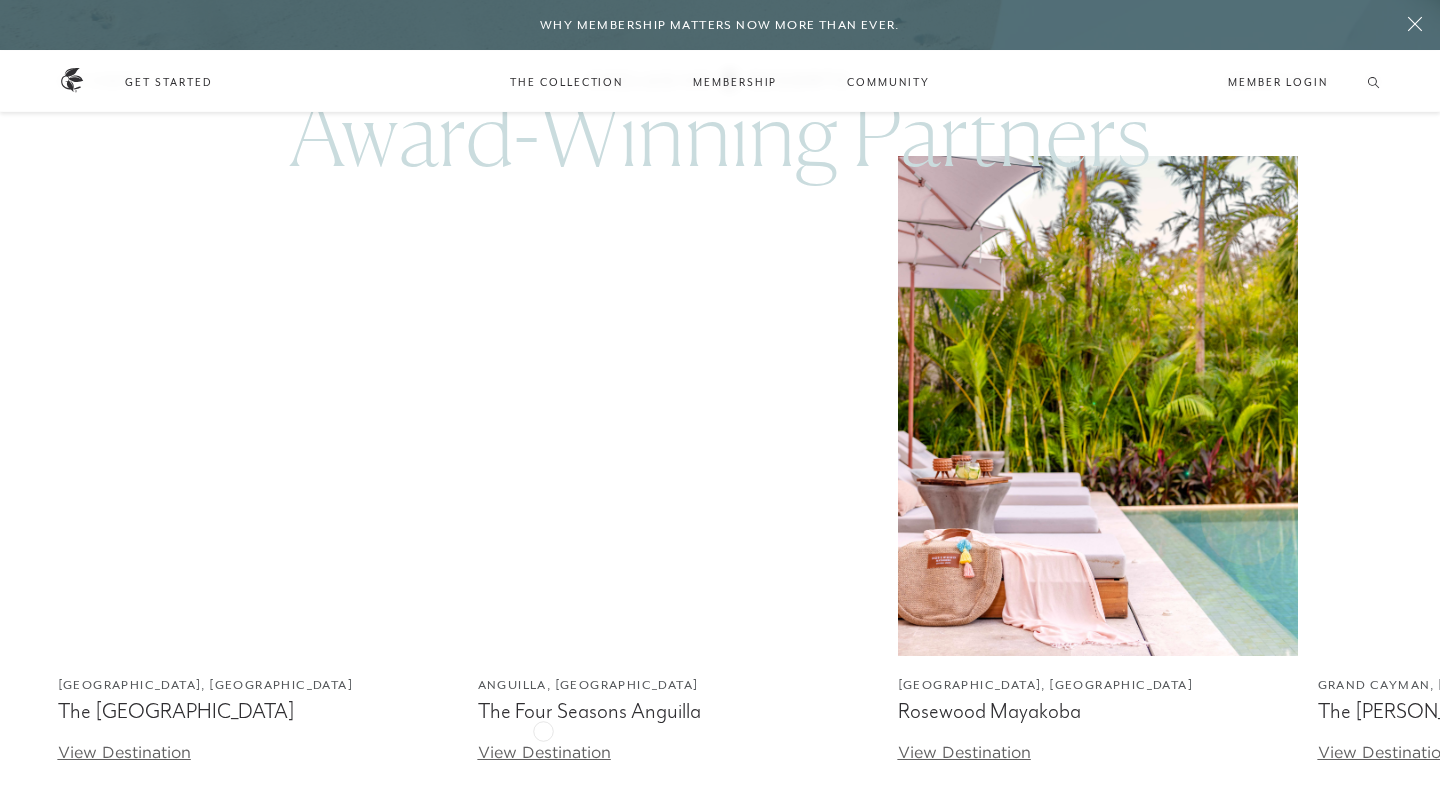 click on "View Destination" at bounding box center (544, 752) 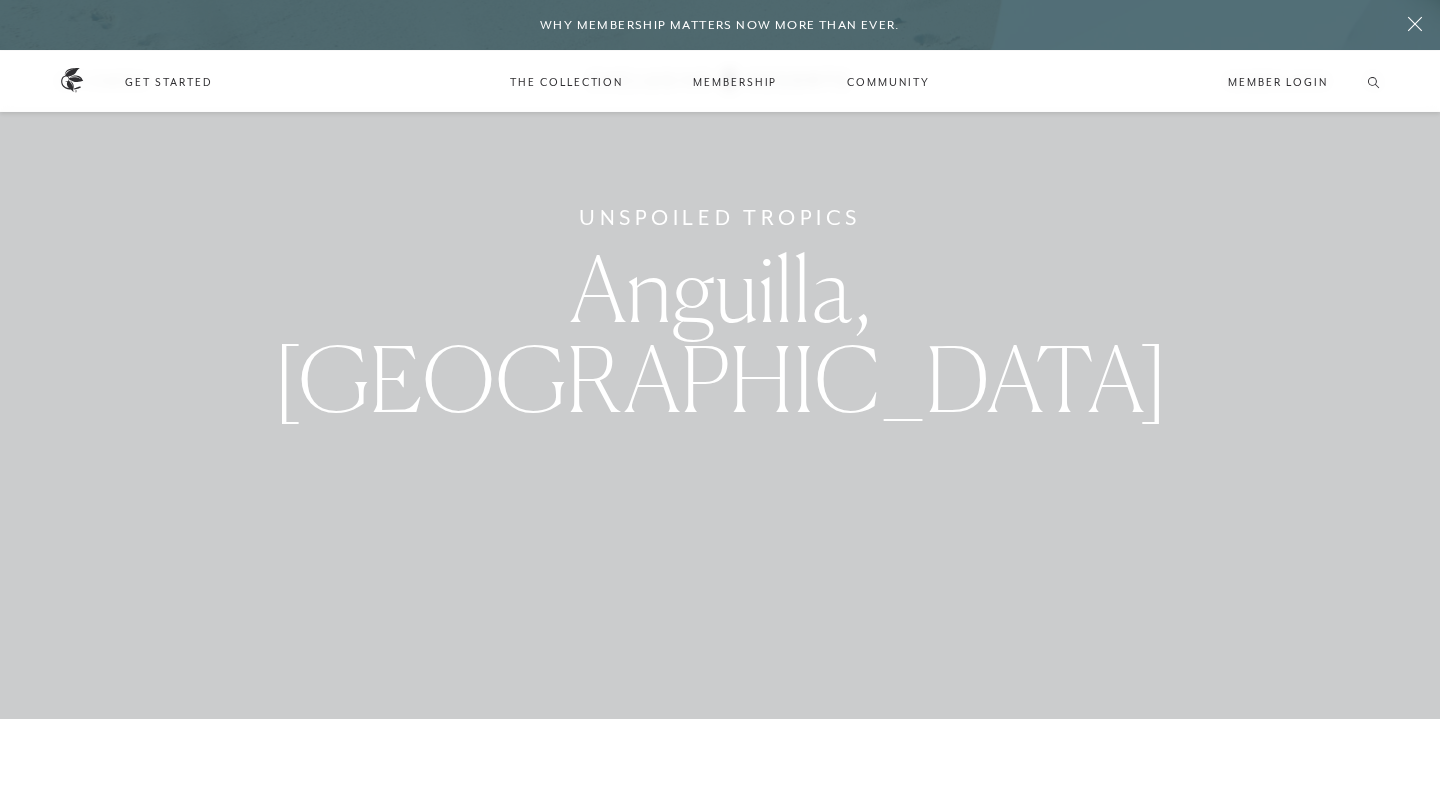 scroll, scrollTop: 0, scrollLeft: 0, axis: both 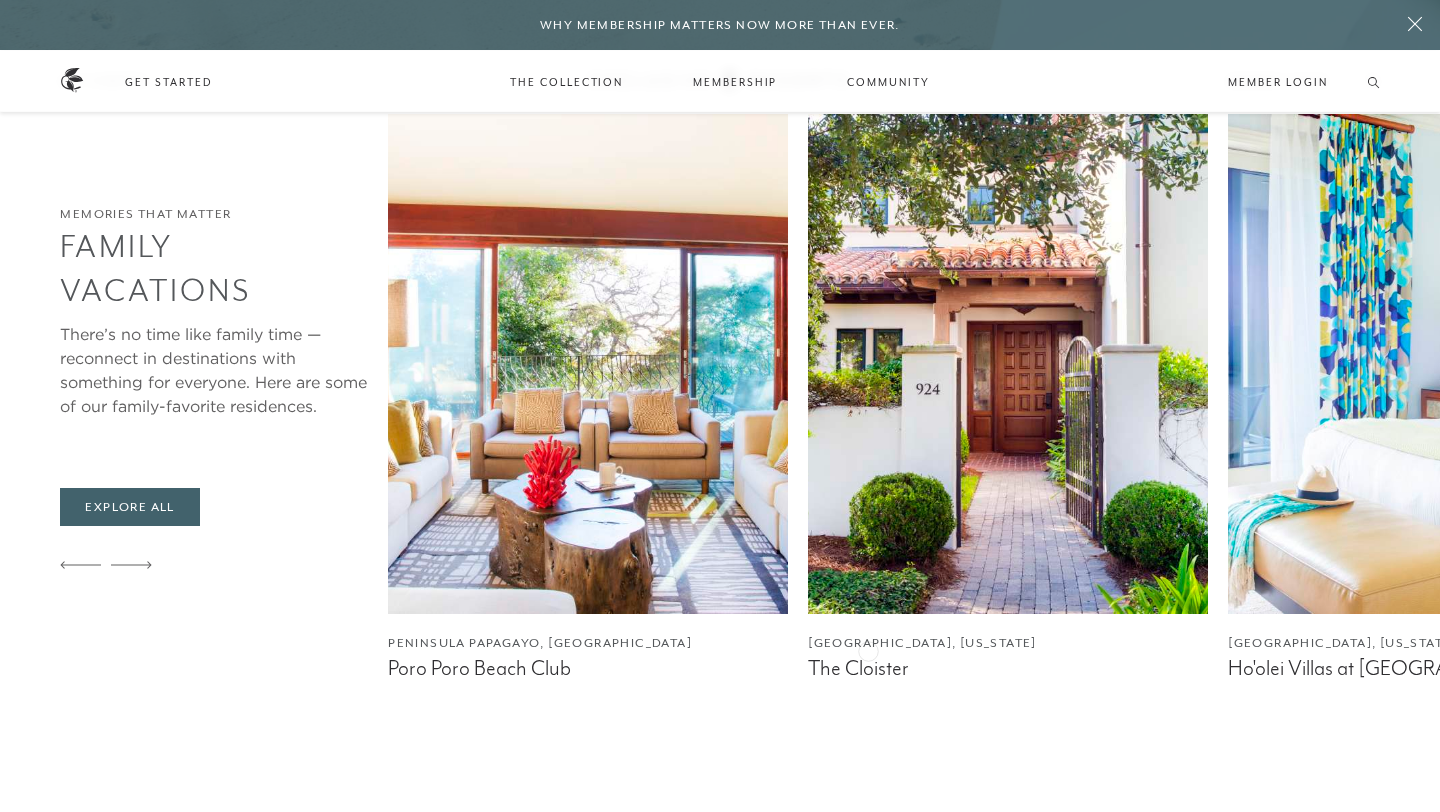 click on "The Cloister" at bounding box center (1008, 668) 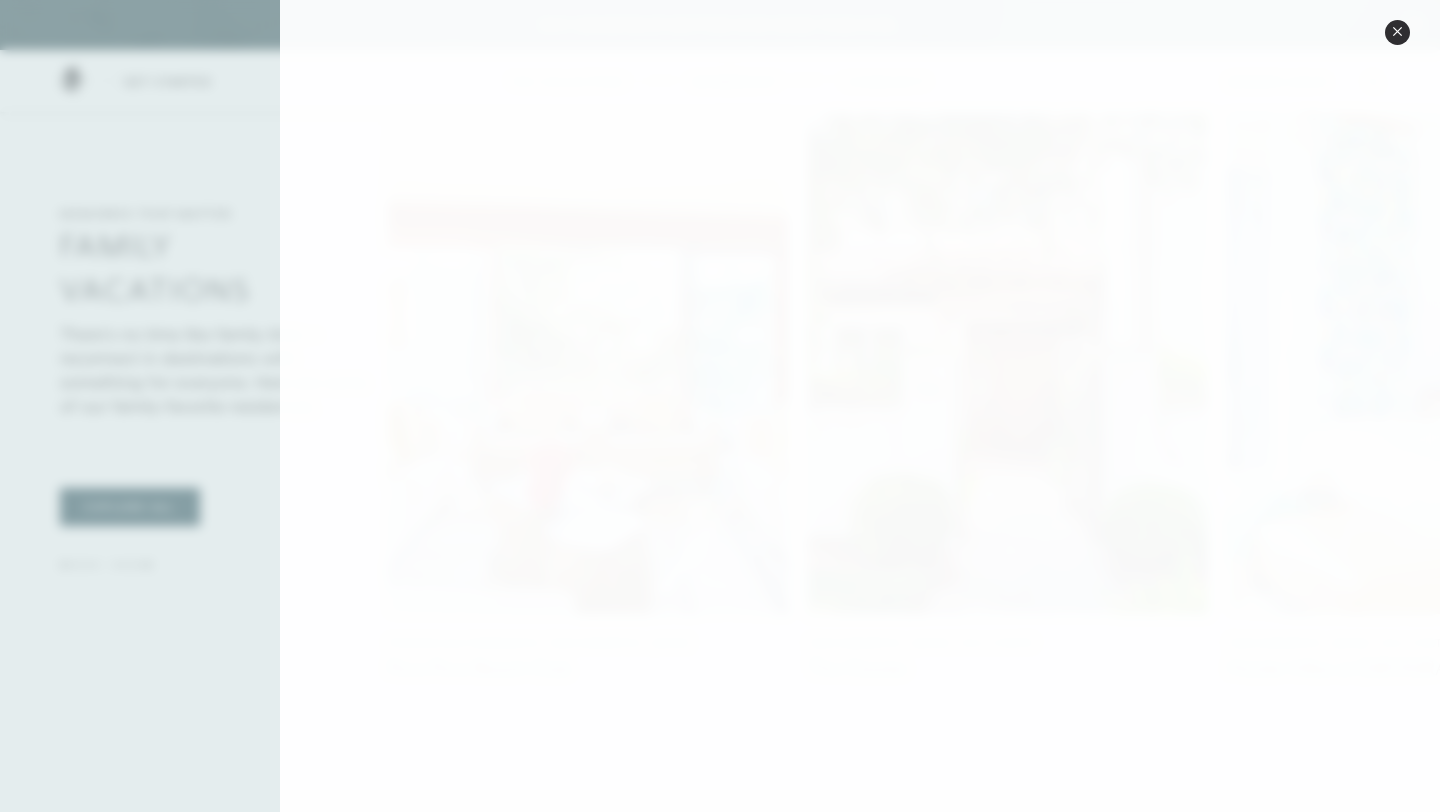 scroll, scrollTop: 2042, scrollLeft: 0, axis: vertical 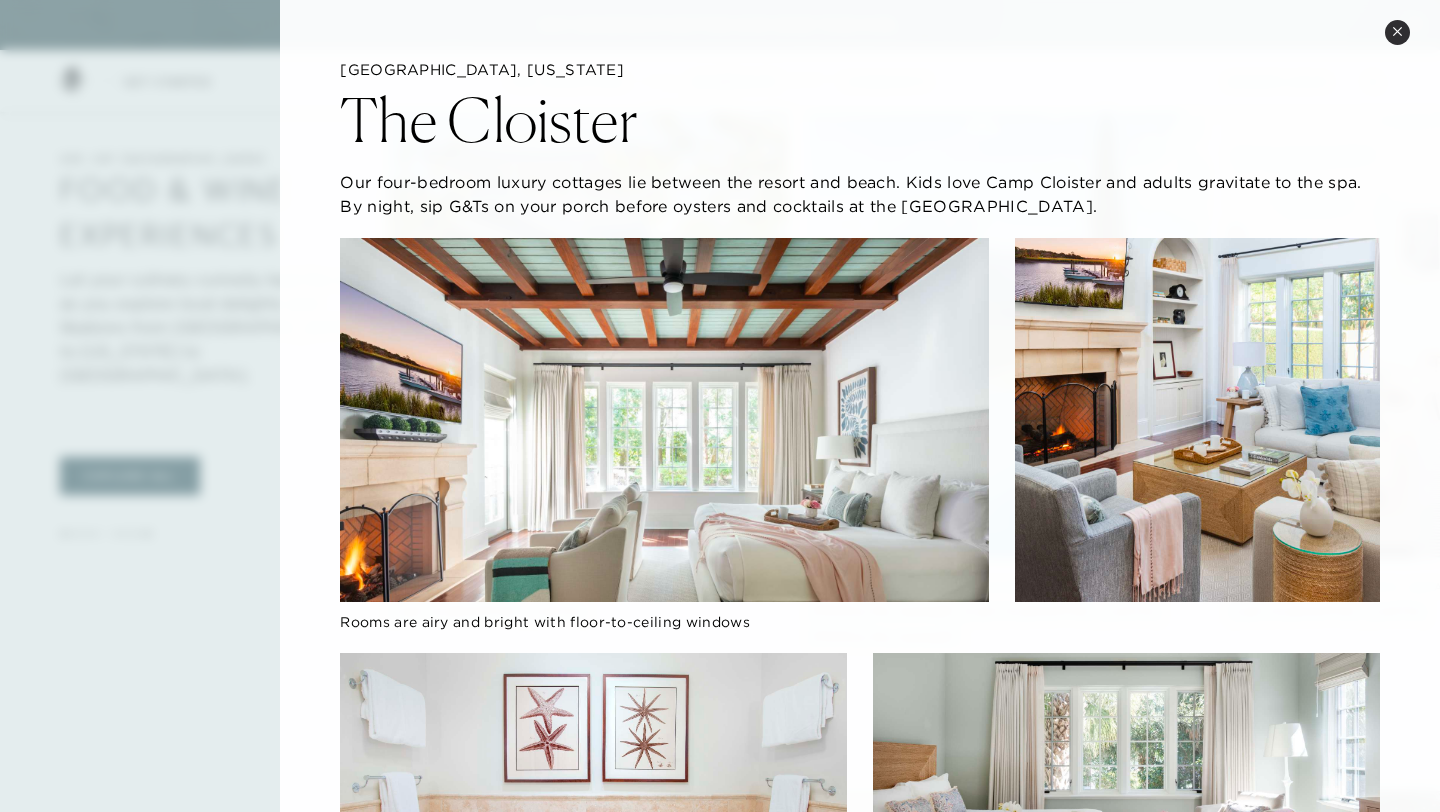 click at bounding box center (664, 420) 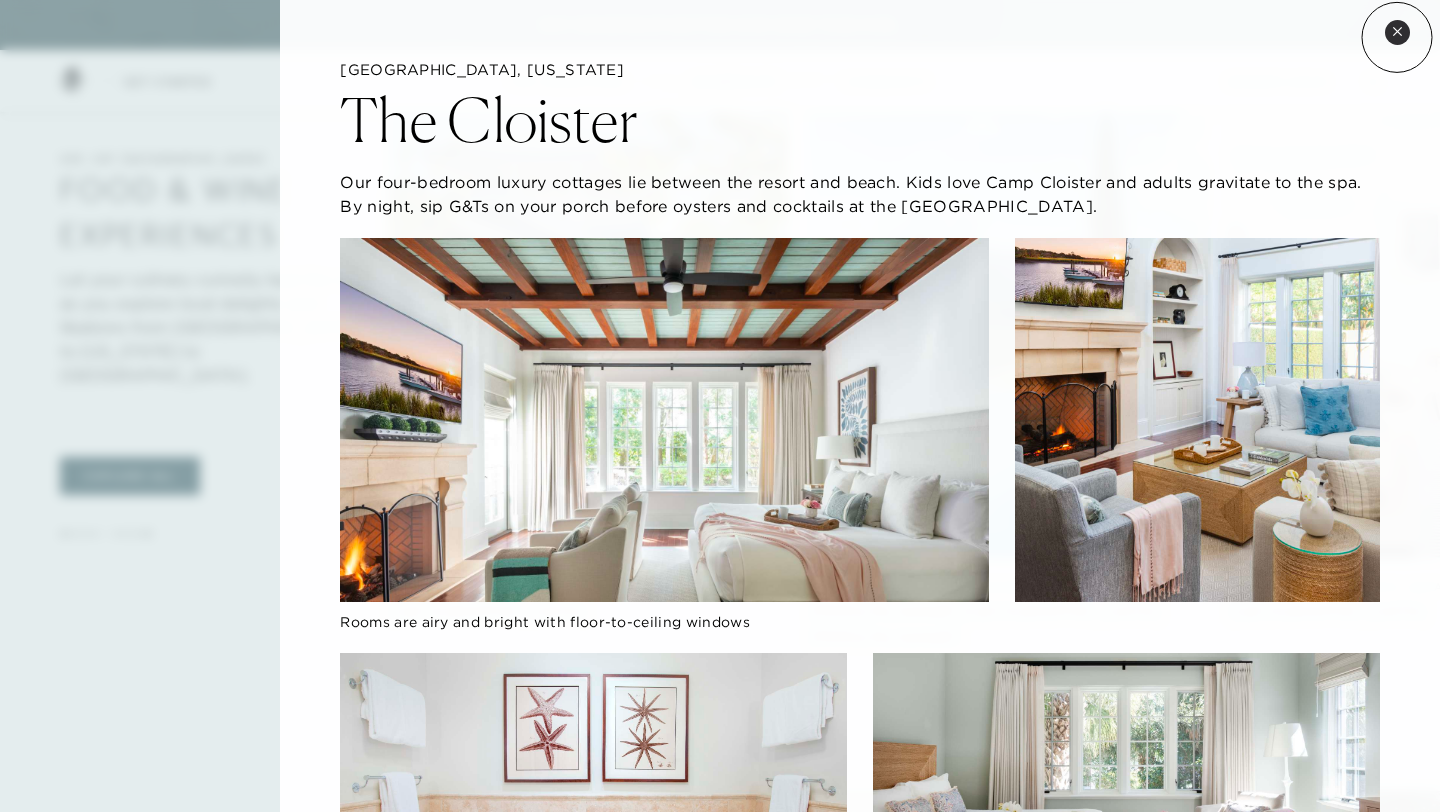 click on "Close quickview" at bounding box center (1397, 32) 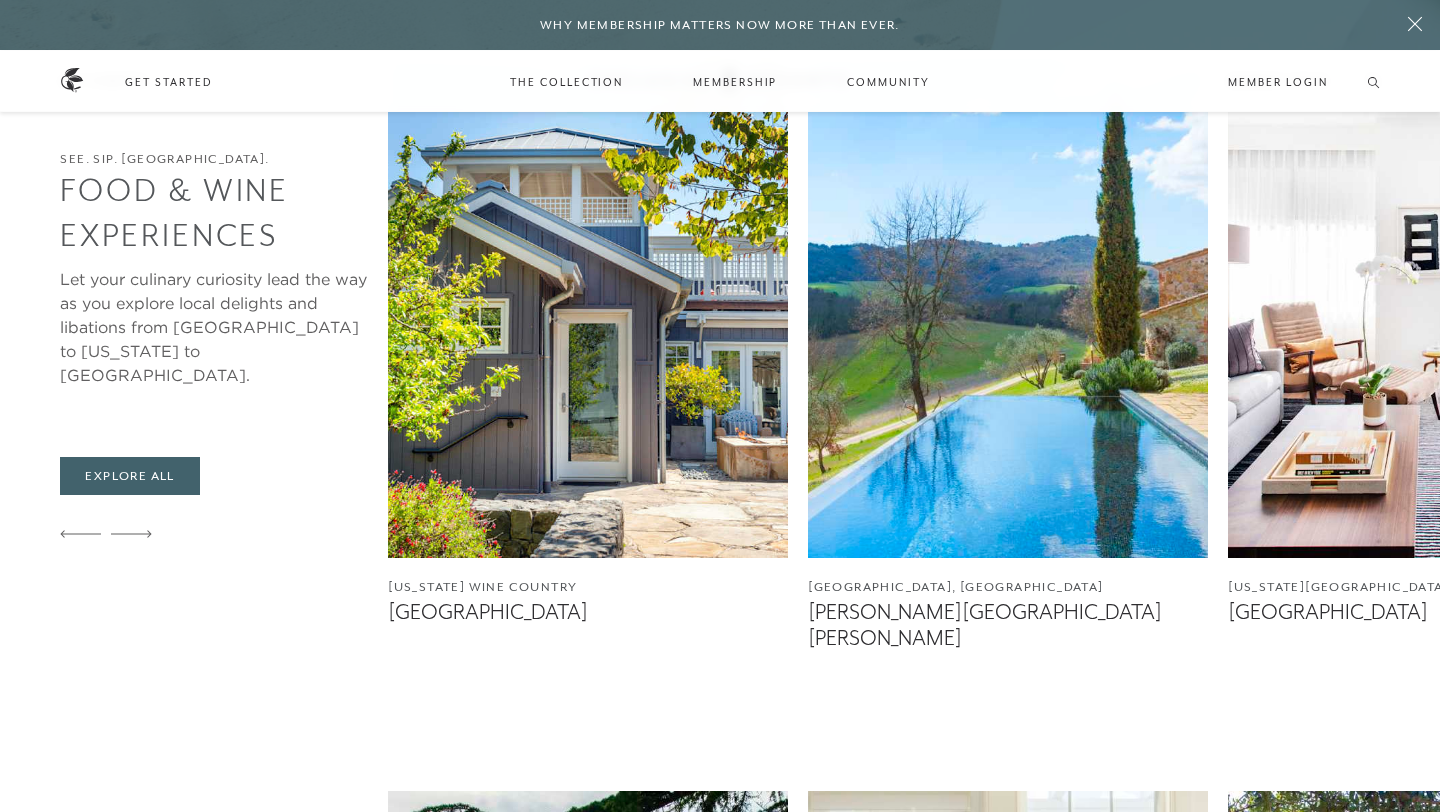 scroll, scrollTop: 5624, scrollLeft: 0, axis: vertical 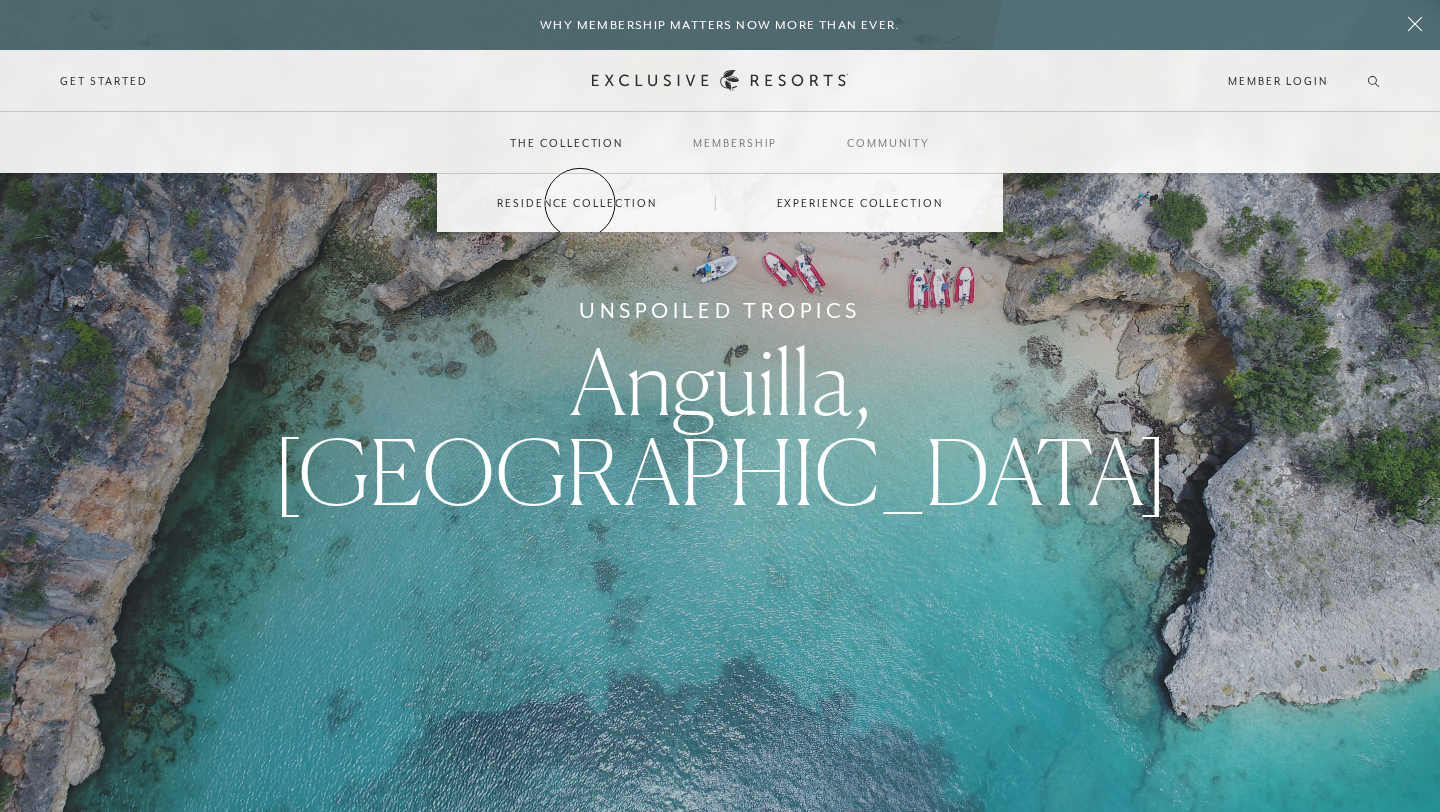 click on "Residence Collection" at bounding box center [576, 203] 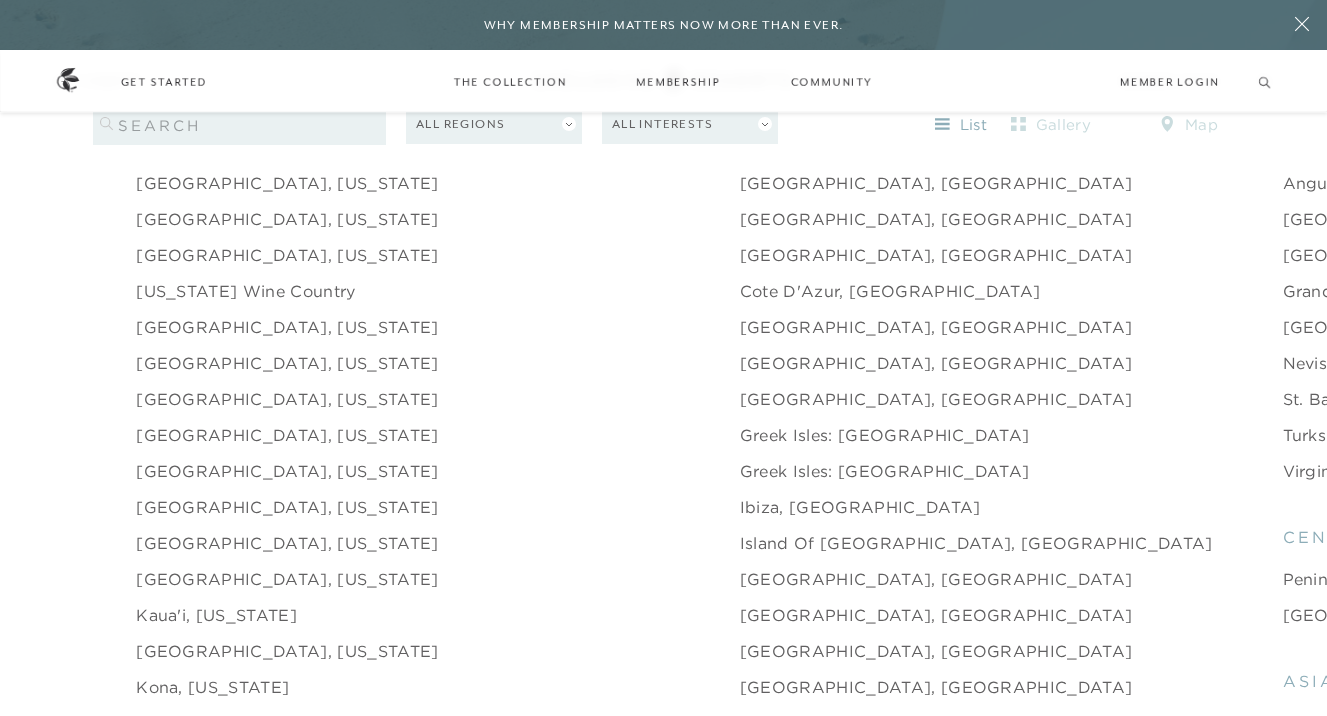 scroll, scrollTop: 2066, scrollLeft: 0, axis: vertical 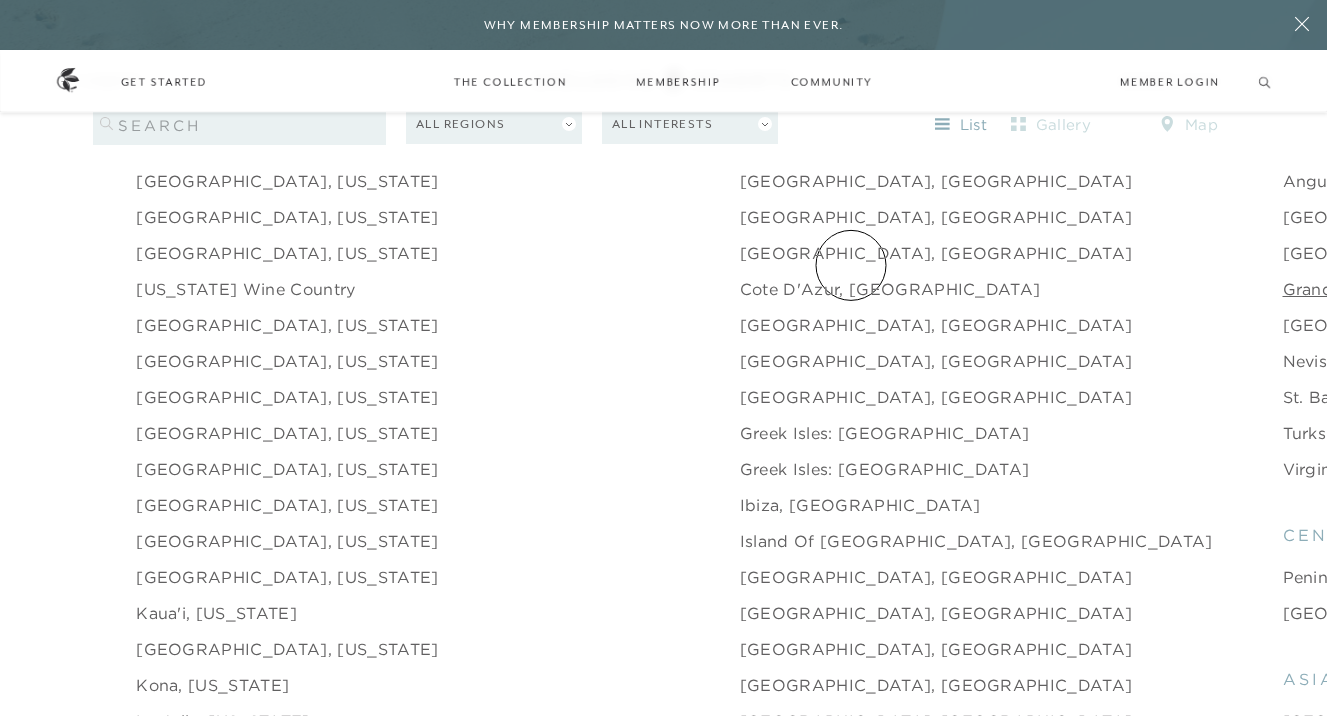 click on "Grand Cayman, [GEOGRAPHIC_DATA]" at bounding box center (1444, 289) 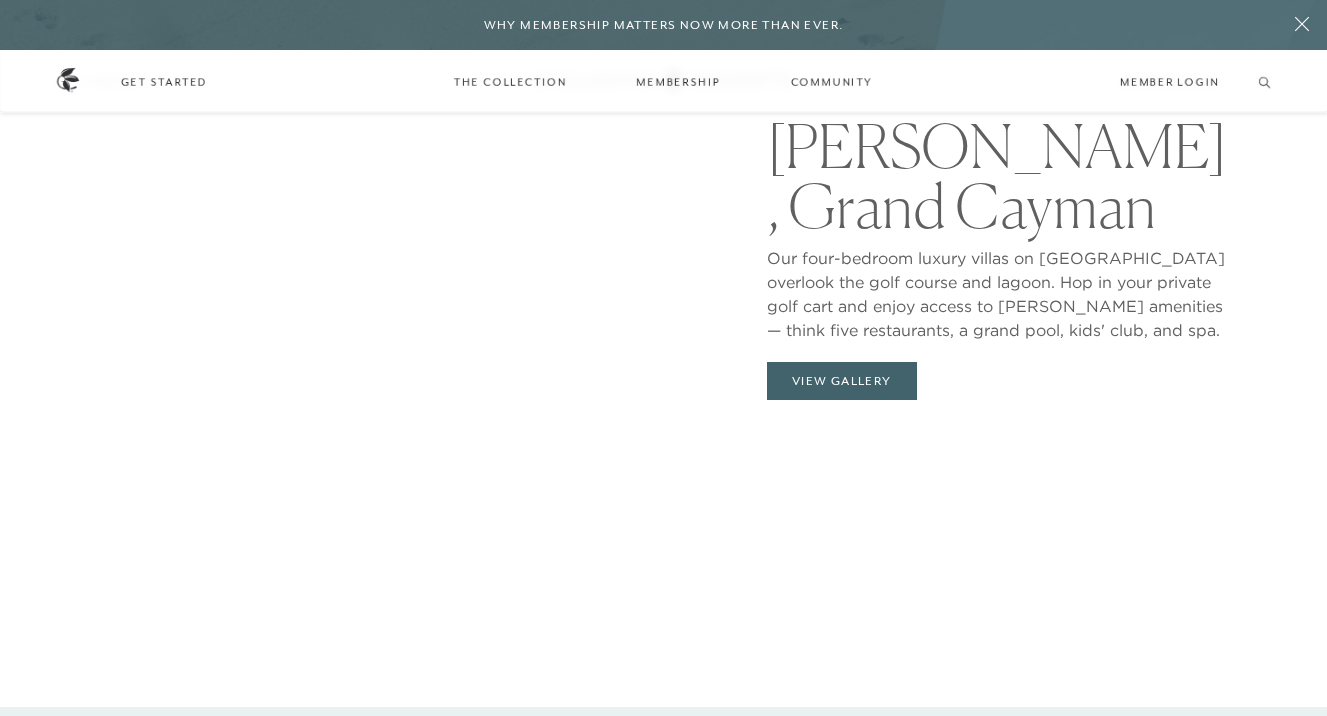scroll, scrollTop: 2043, scrollLeft: 0, axis: vertical 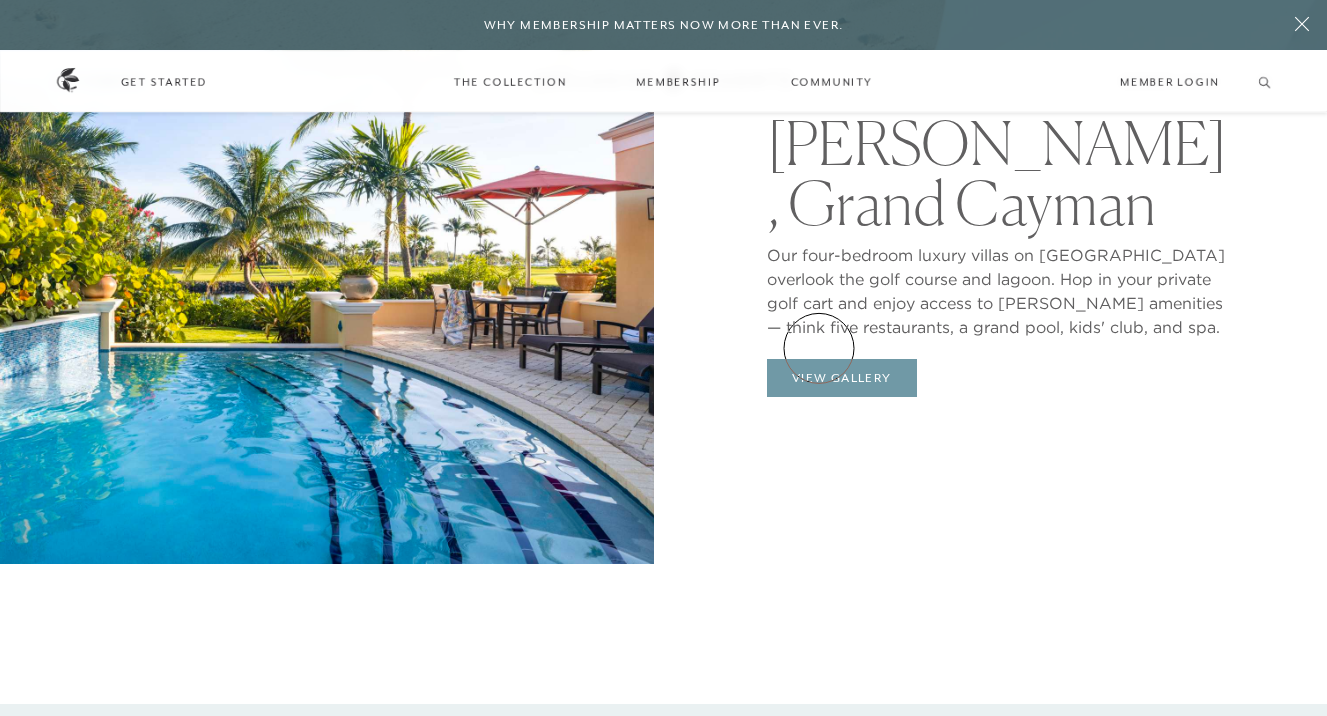 click on "View Gallery" at bounding box center [842, 378] 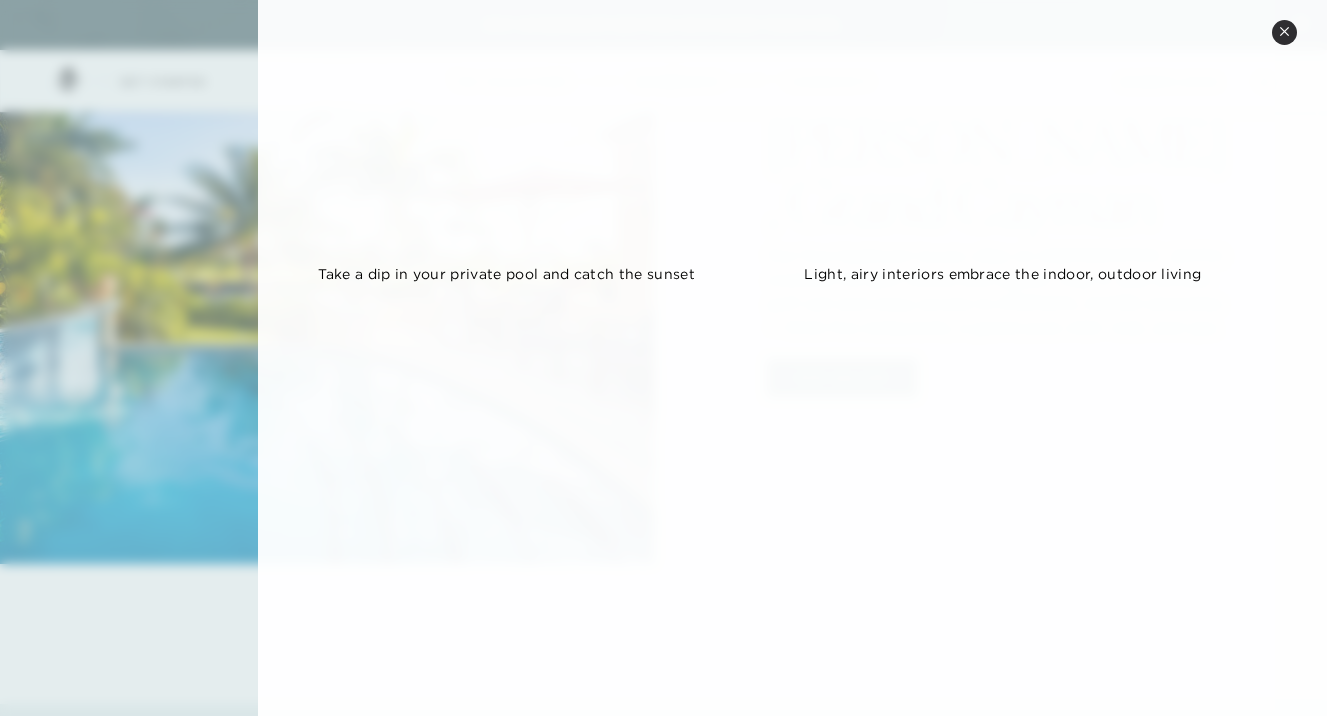 scroll, scrollTop: 2027, scrollLeft: 0, axis: vertical 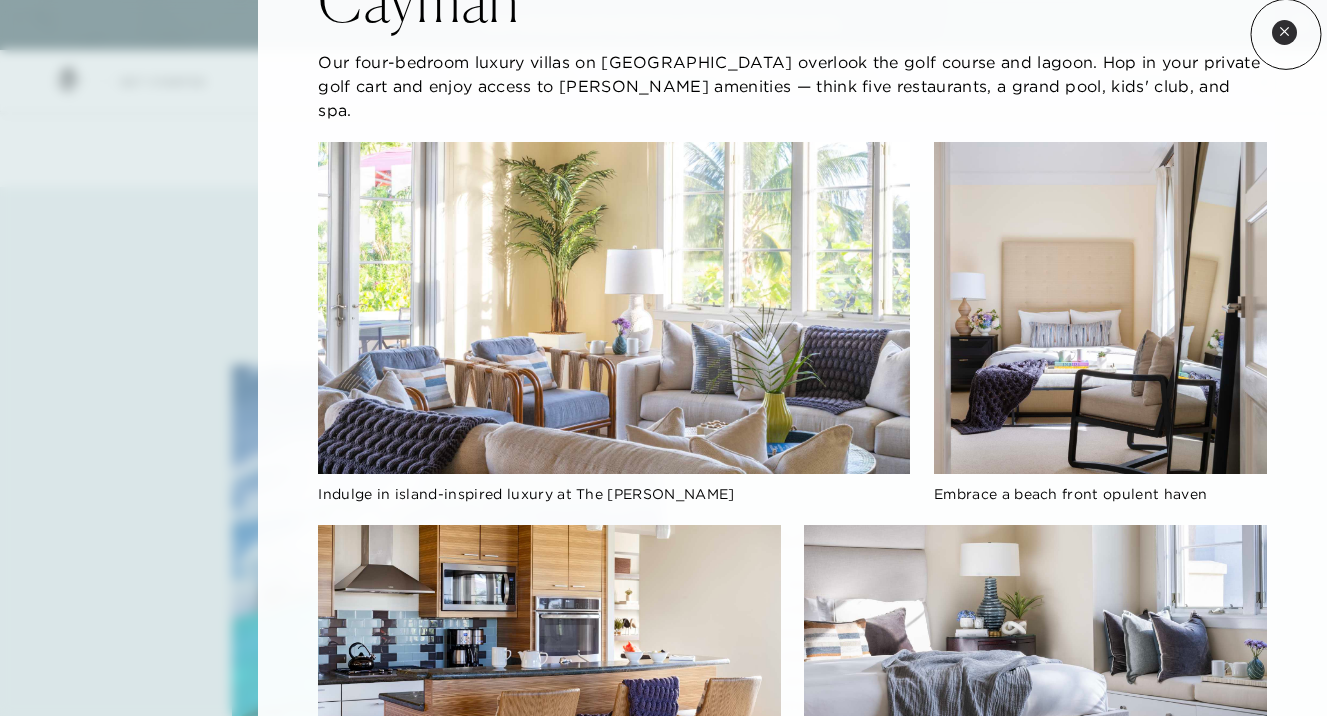 click 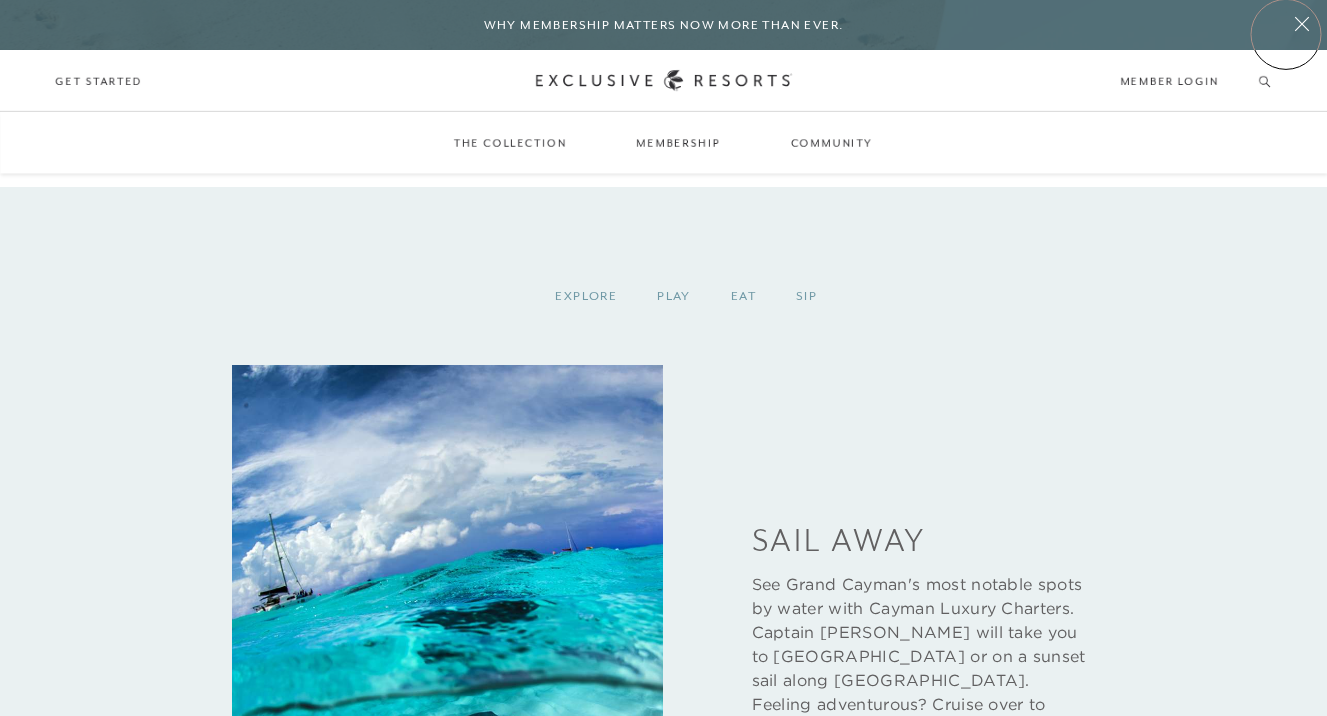 scroll, scrollTop: 2023, scrollLeft: 0, axis: vertical 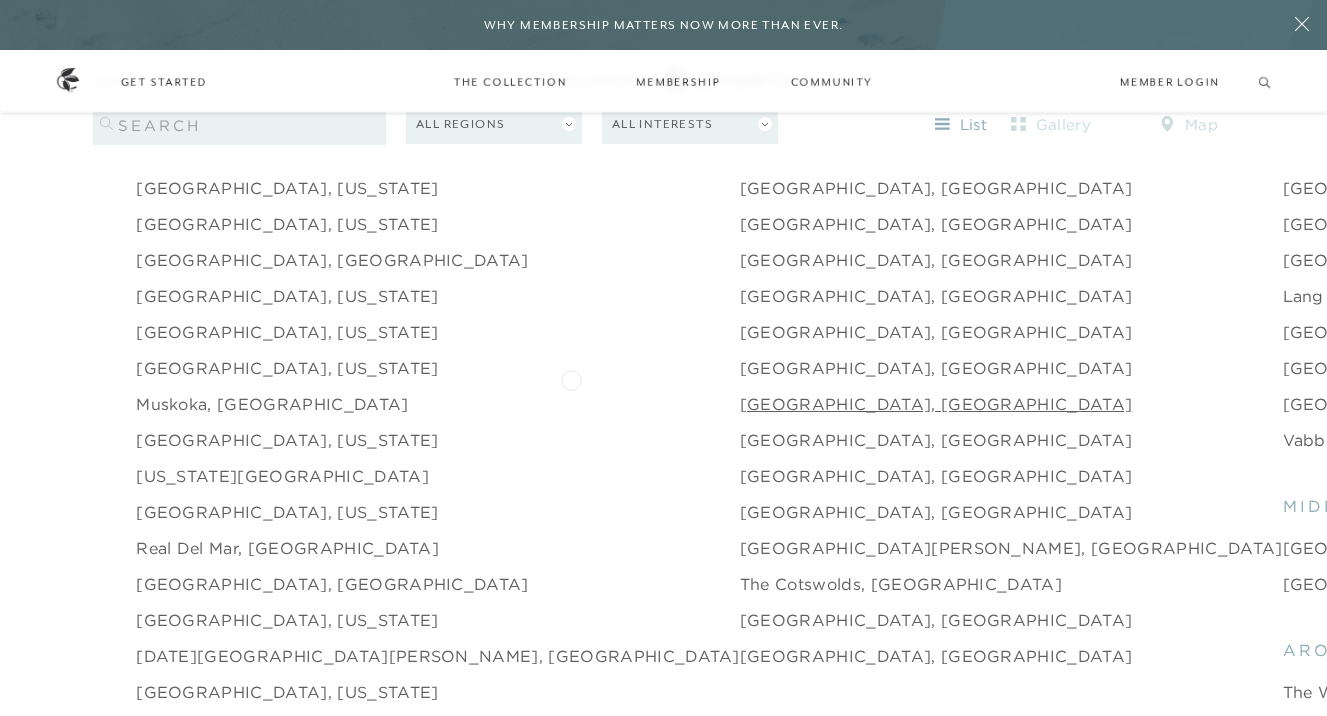 click on "[GEOGRAPHIC_DATA], [GEOGRAPHIC_DATA]" at bounding box center [936, 404] 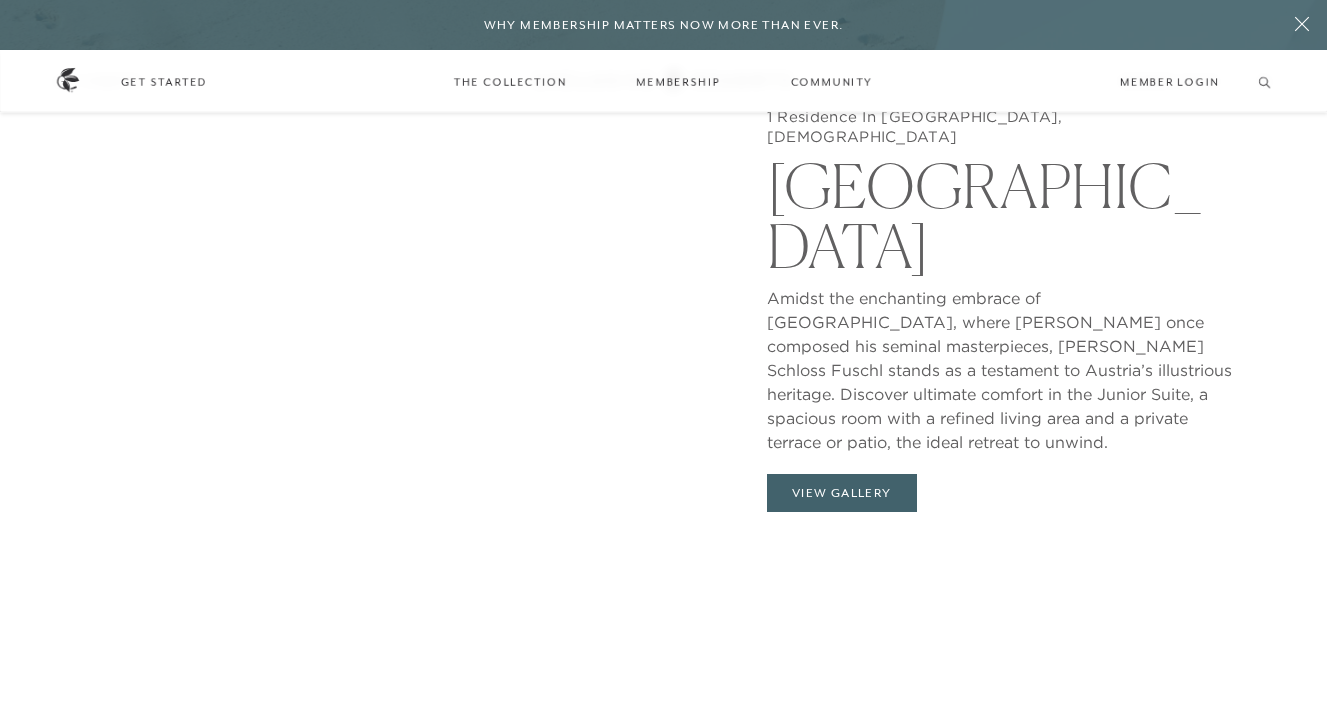 scroll, scrollTop: 1982, scrollLeft: 0, axis: vertical 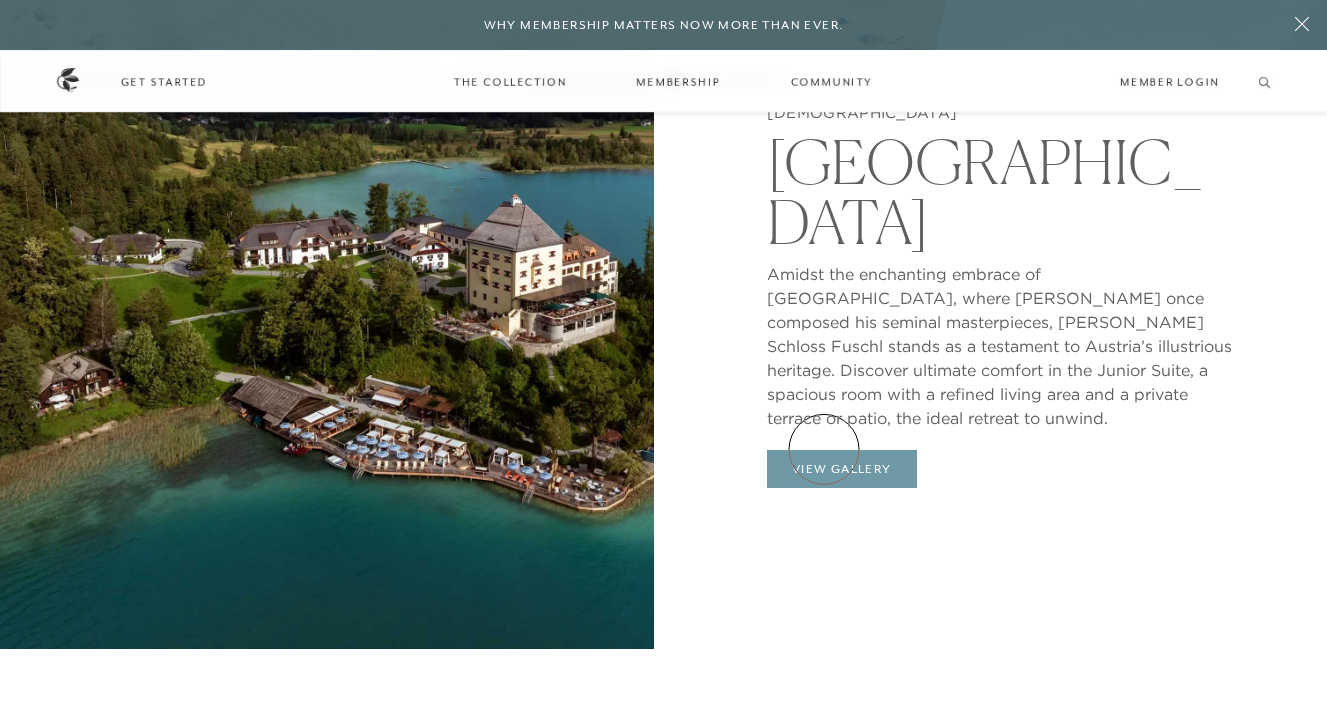 click on "View Gallery" at bounding box center (842, 469) 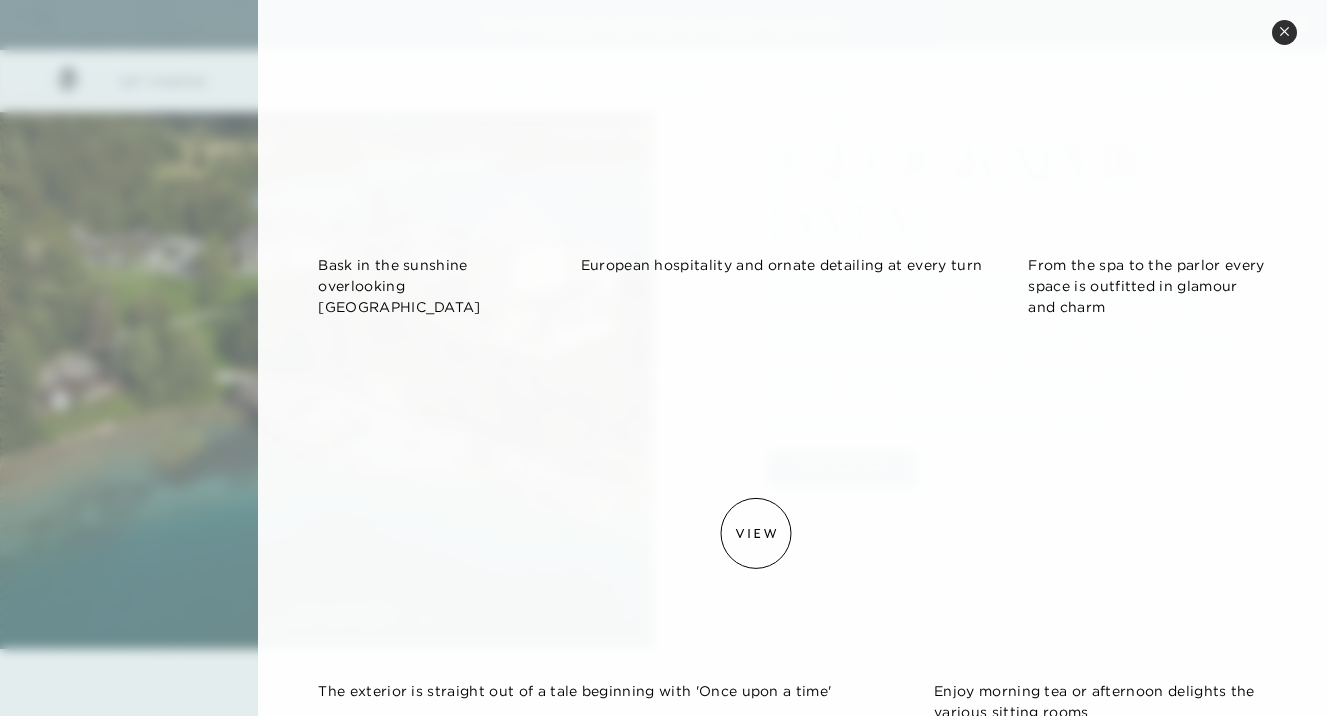 scroll, scrollTop: 1178, scrollLeft: 0, axis: vertical 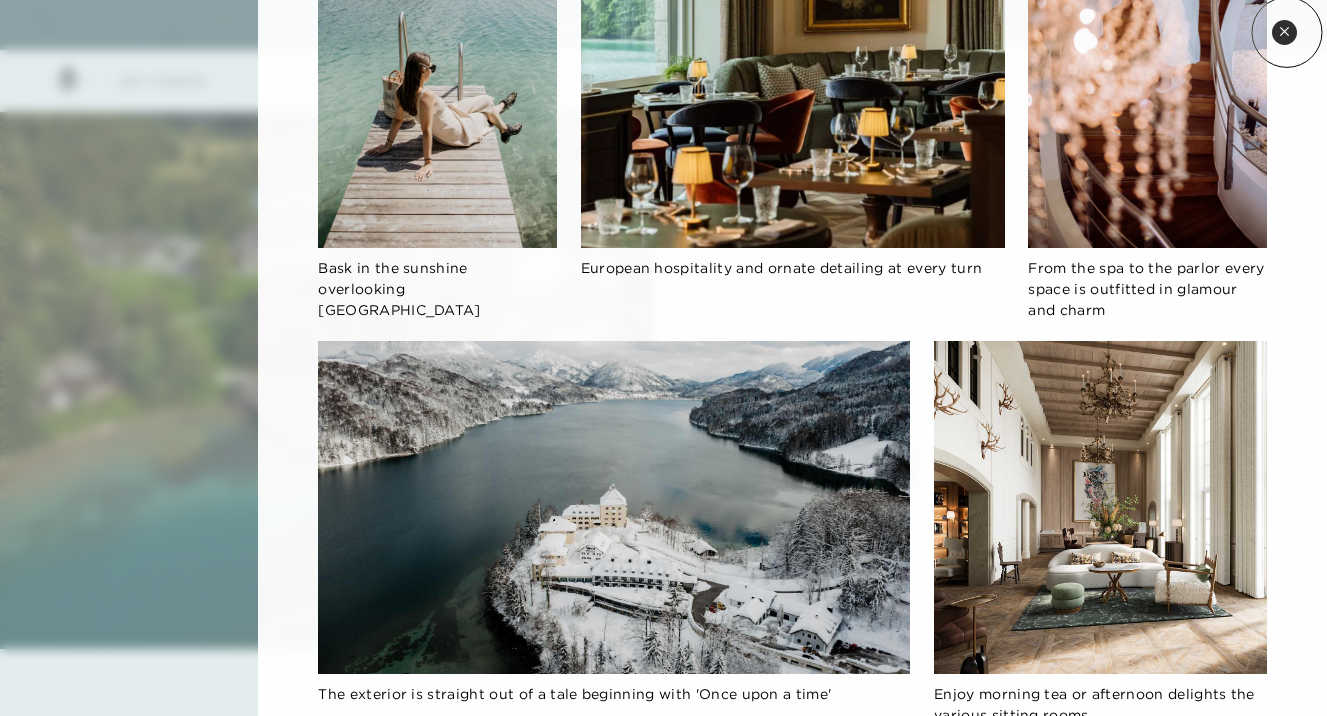 click 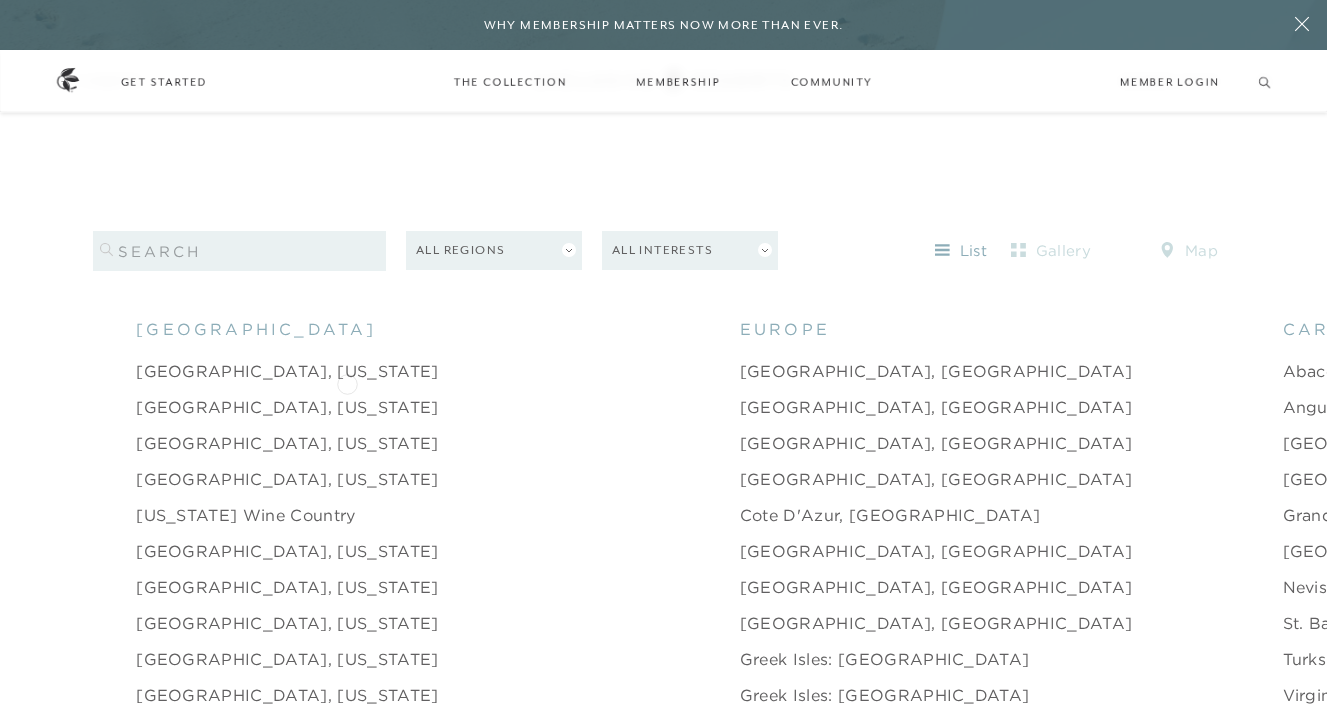 scroll, scrollTop: 1841, scrollLeft: 0, axis: vertical 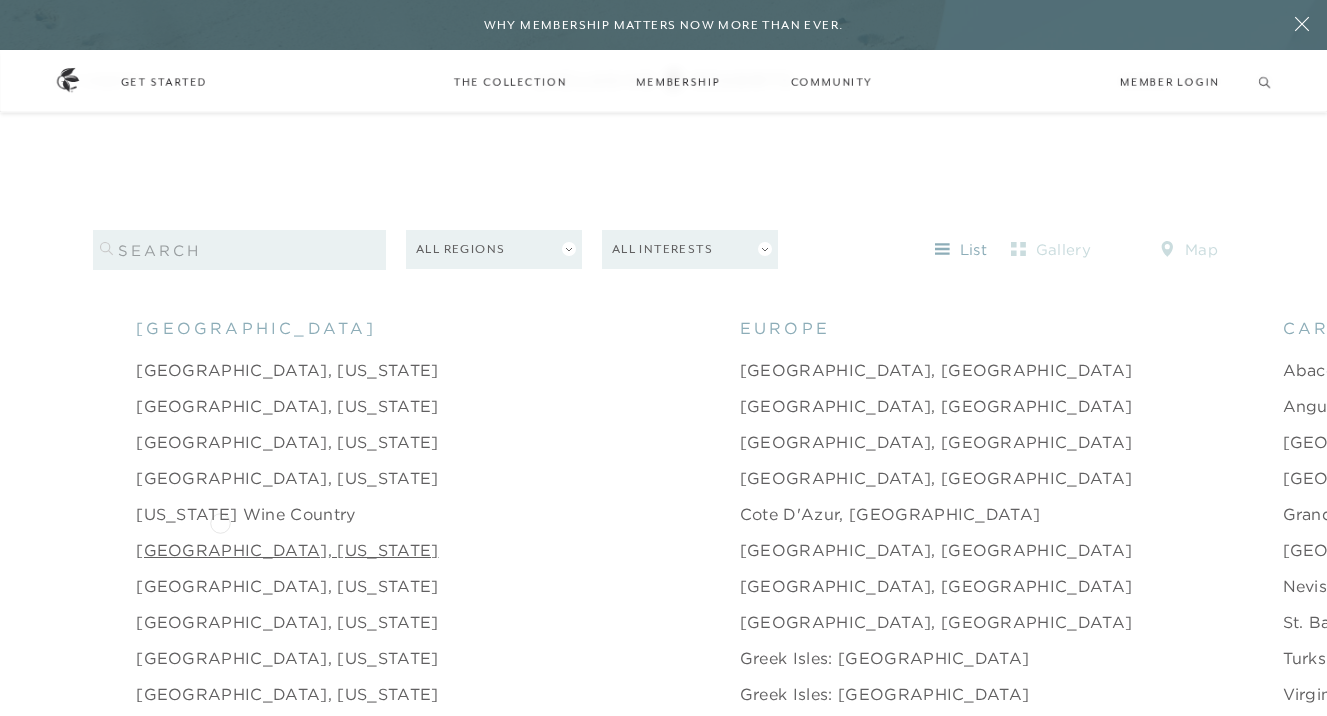 click on "[GEOGRAPHIC_DATA], [US_STATE]" at bounding box center [287, 550] 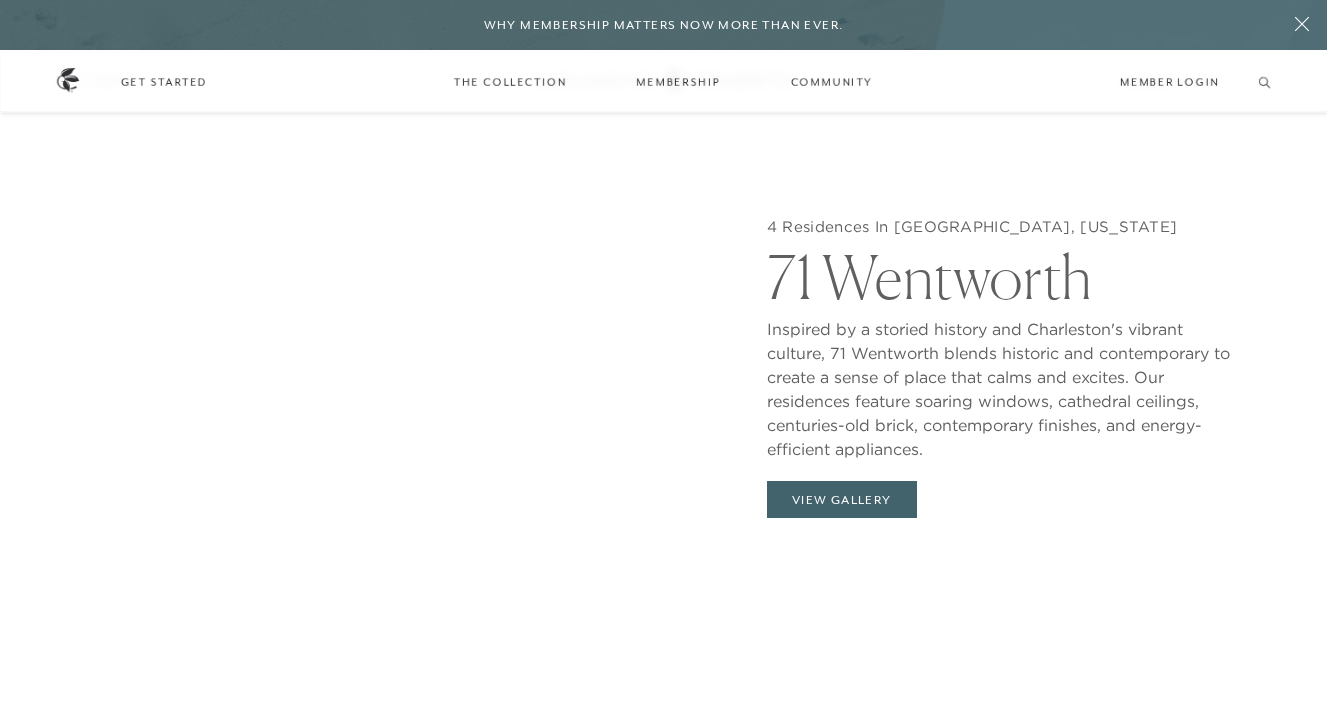 scroll, scrollTop: 1901, scrollLeft: 0, axis: vertical 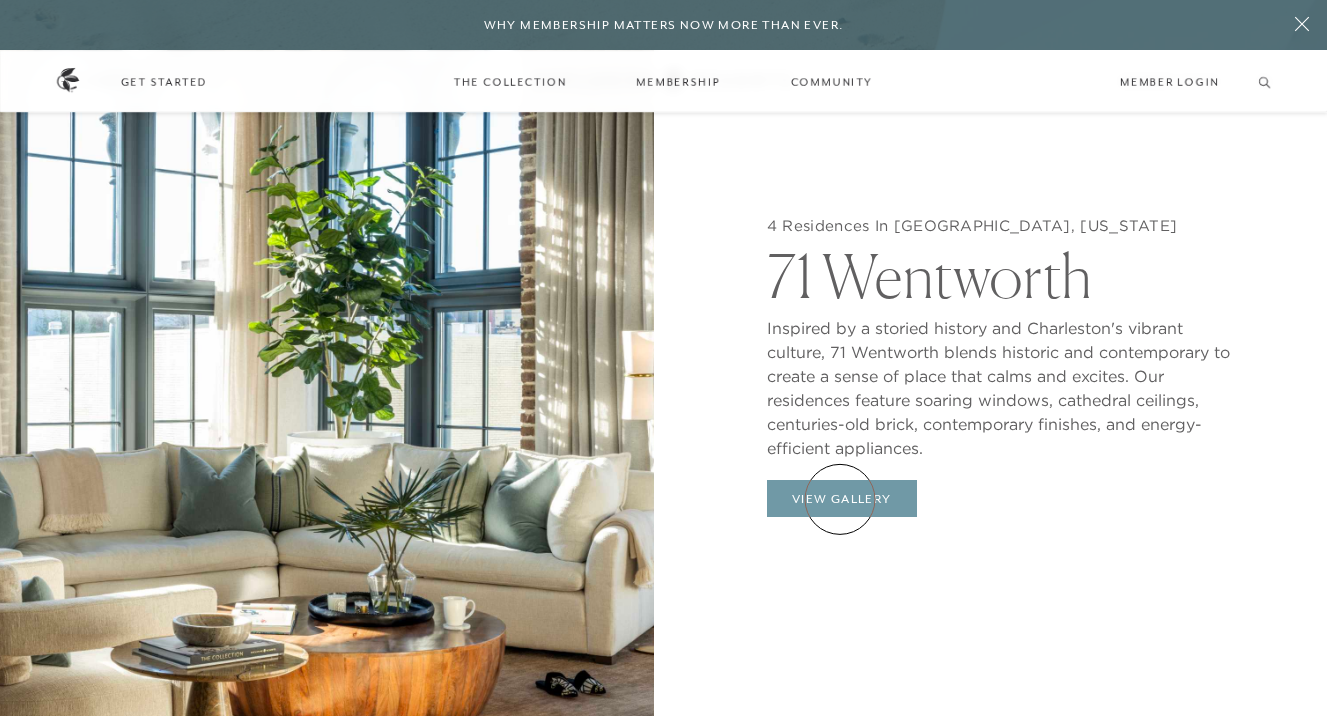 click on "View Gallery" at bounding box center [842, 499] 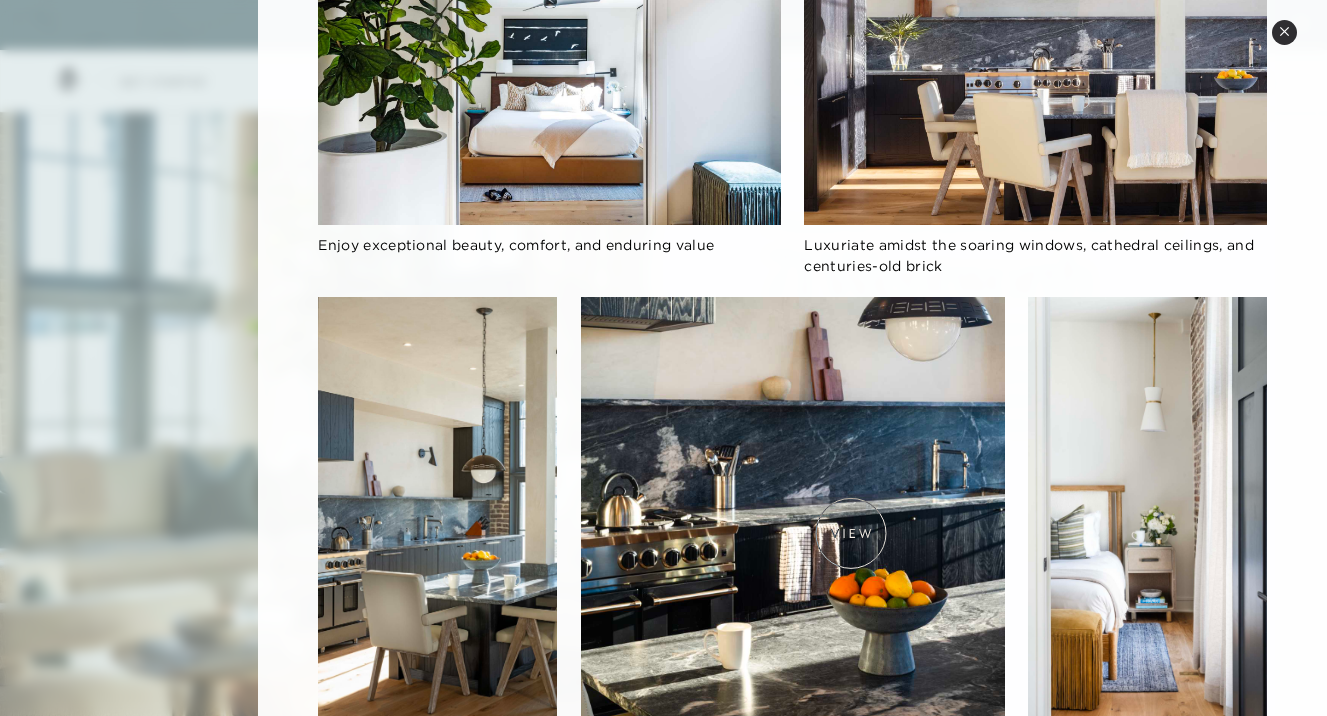 scroll, scrollTop: 0, scrollLeft: 0, axis: both 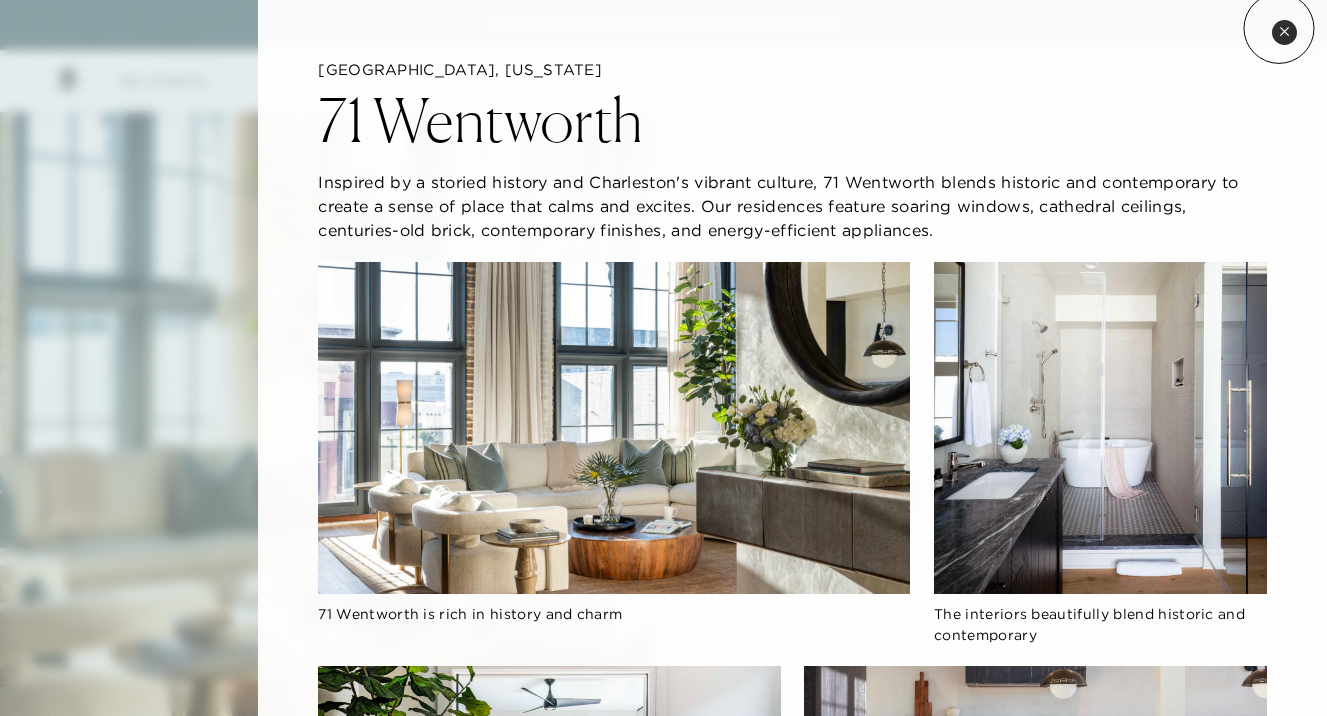 click 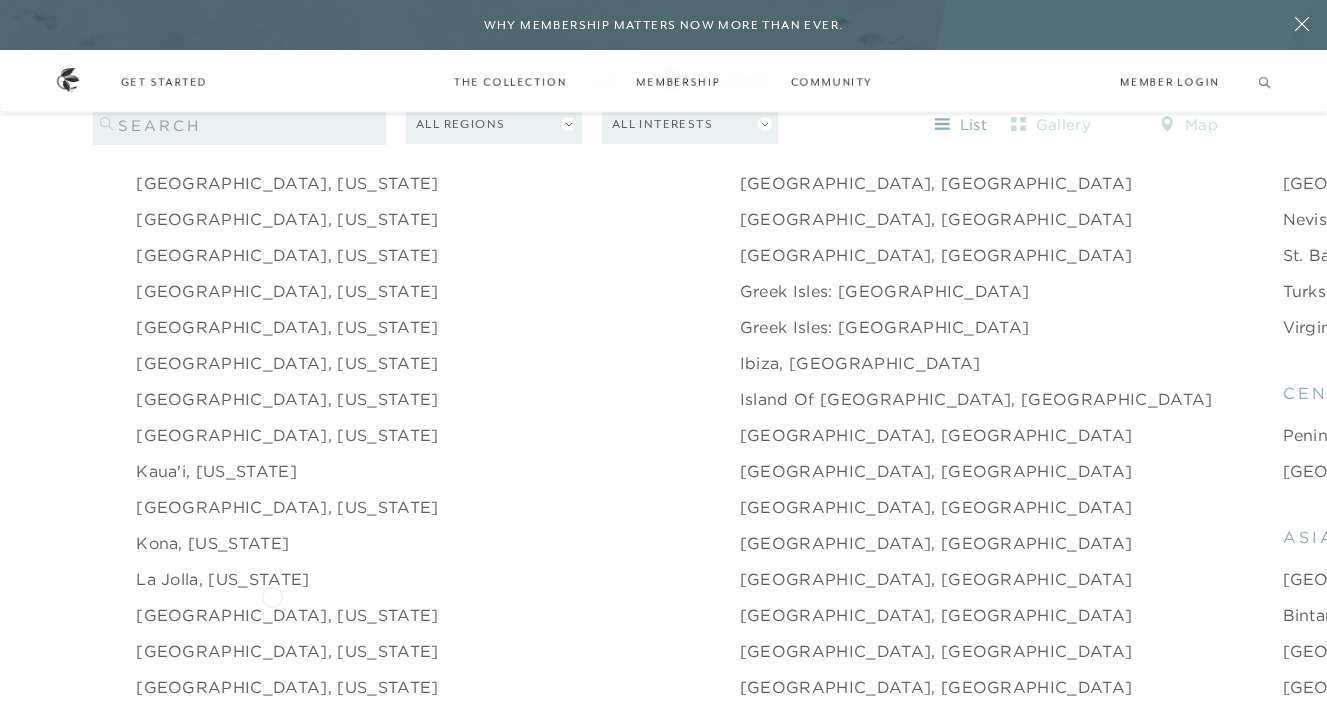 scroll, scrollTop: 2209, scrollLeft: 0, axis: vertical 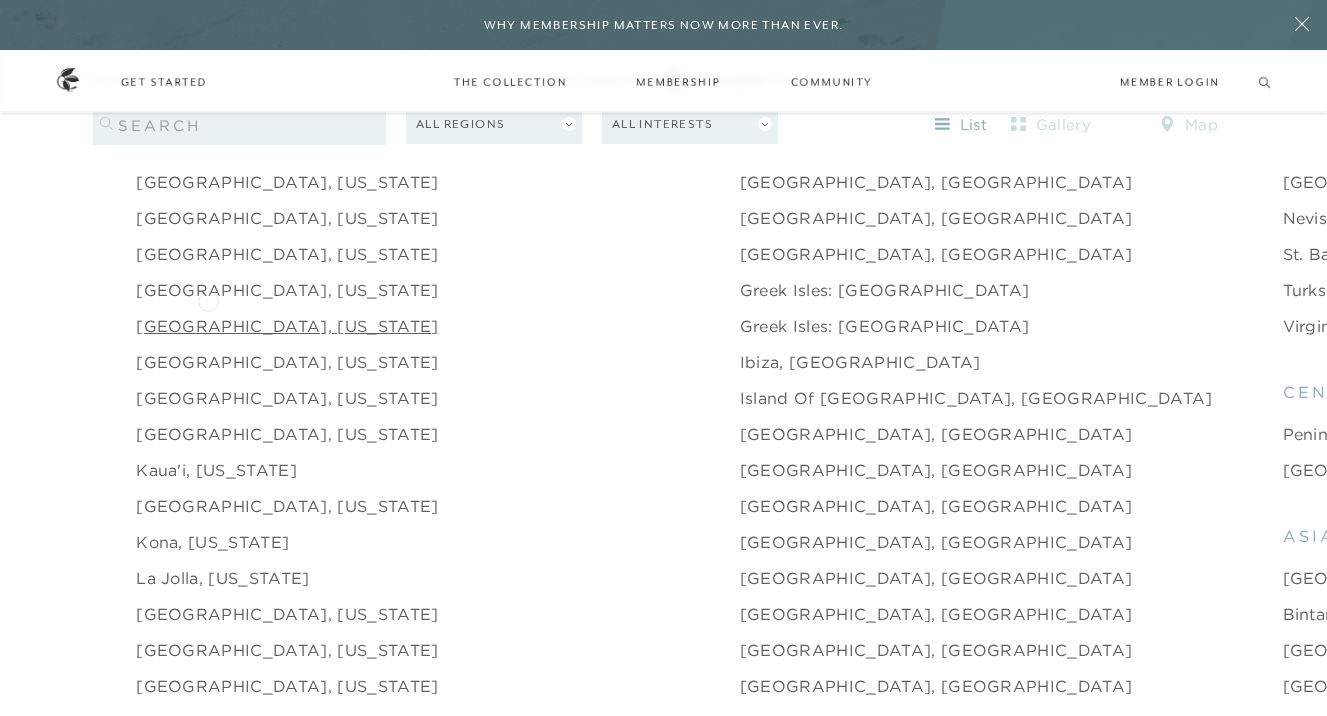 click on "[GEOGRAPHIC_DATA], [US_STATE]" at bounding box center [287, 326] 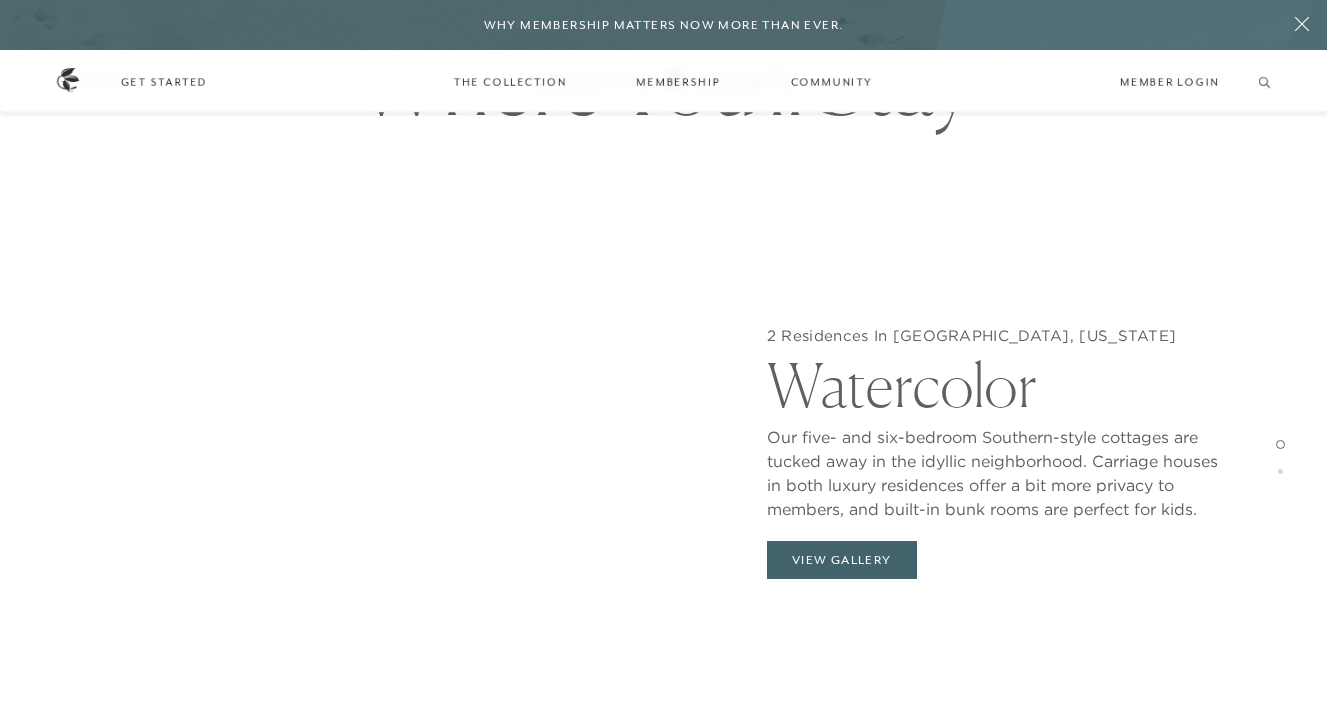 scroll, scrollTop: 1748, scrollLeft: 0, axis: vertical 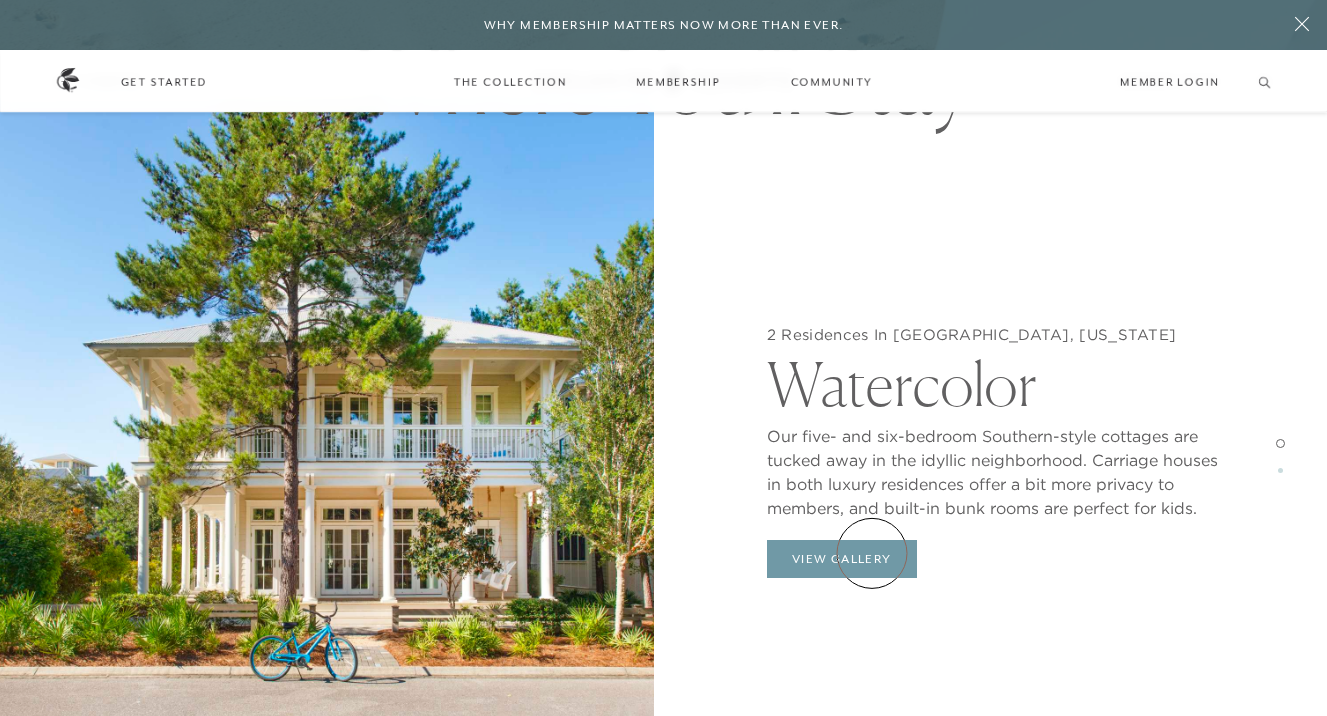 click on "View Gallery" at bounding box center (842, 559) 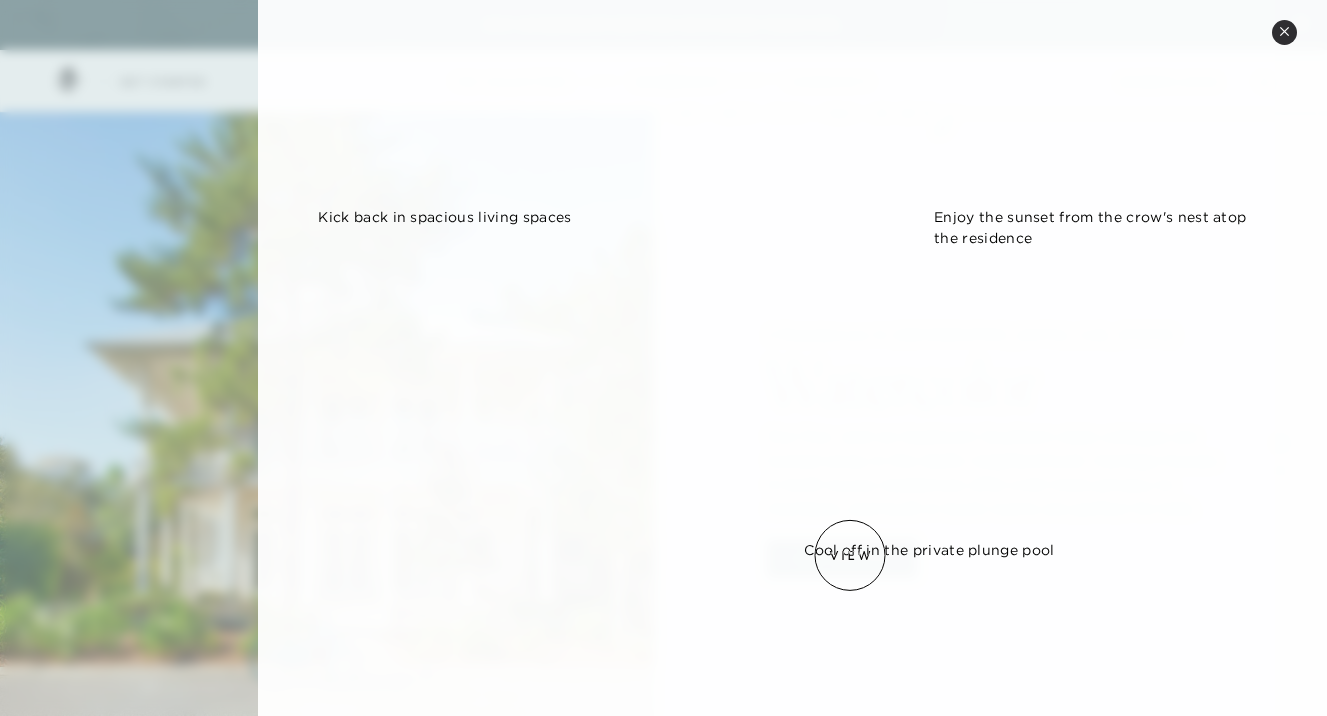 scroll, scrollTop: 0, scrollLeft: 0, axis: both 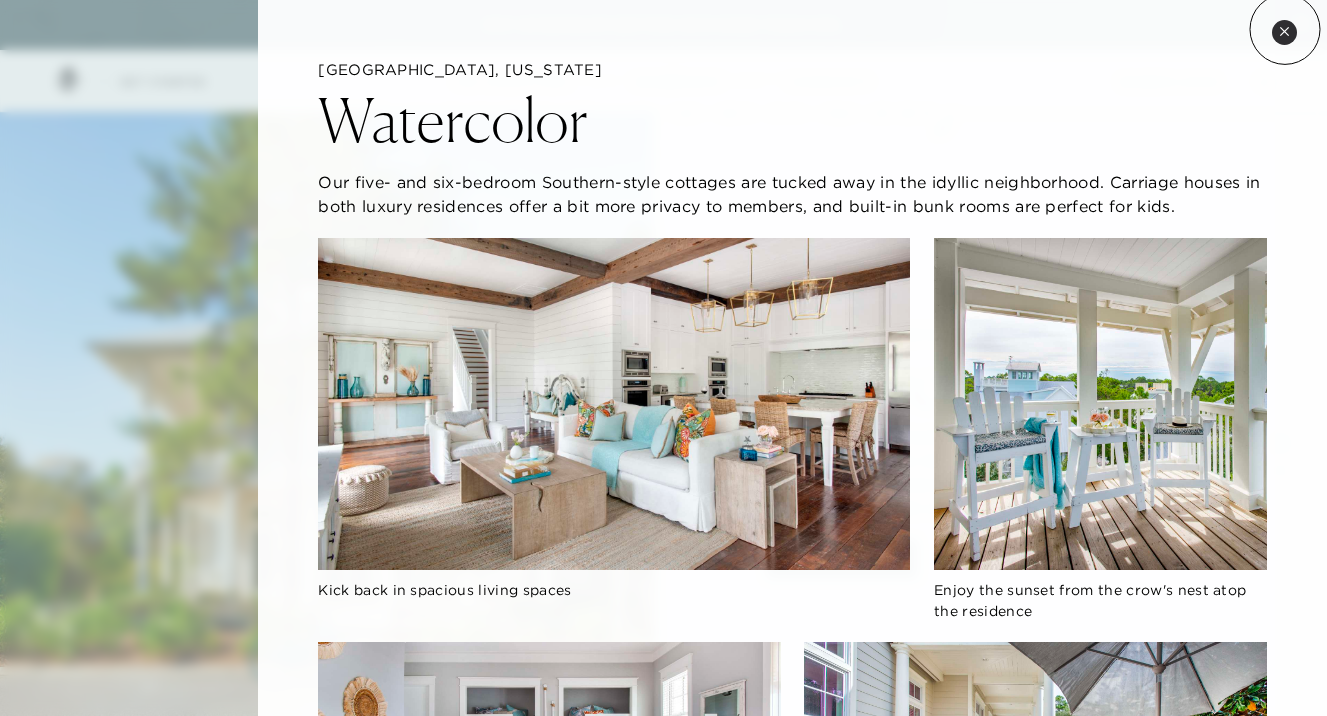 click 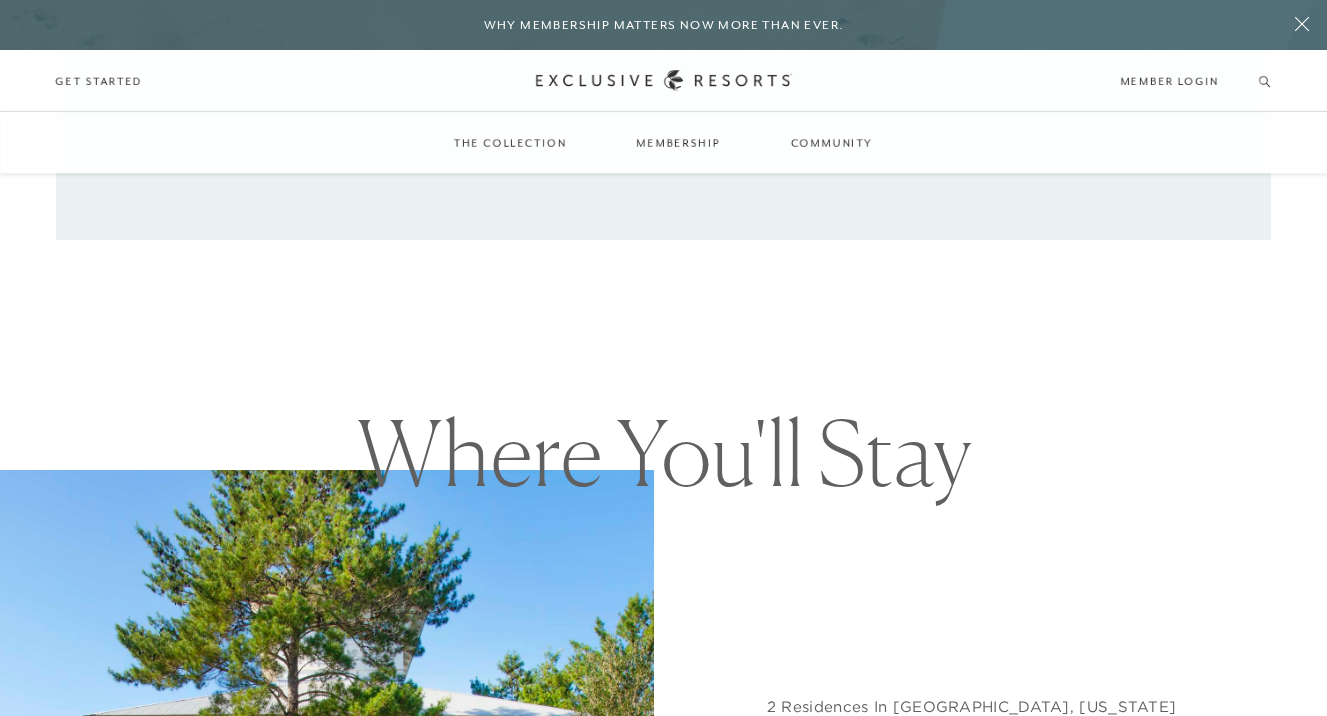scroll, scrollTop: 1375, scrollLeft: 0, axis: vertical 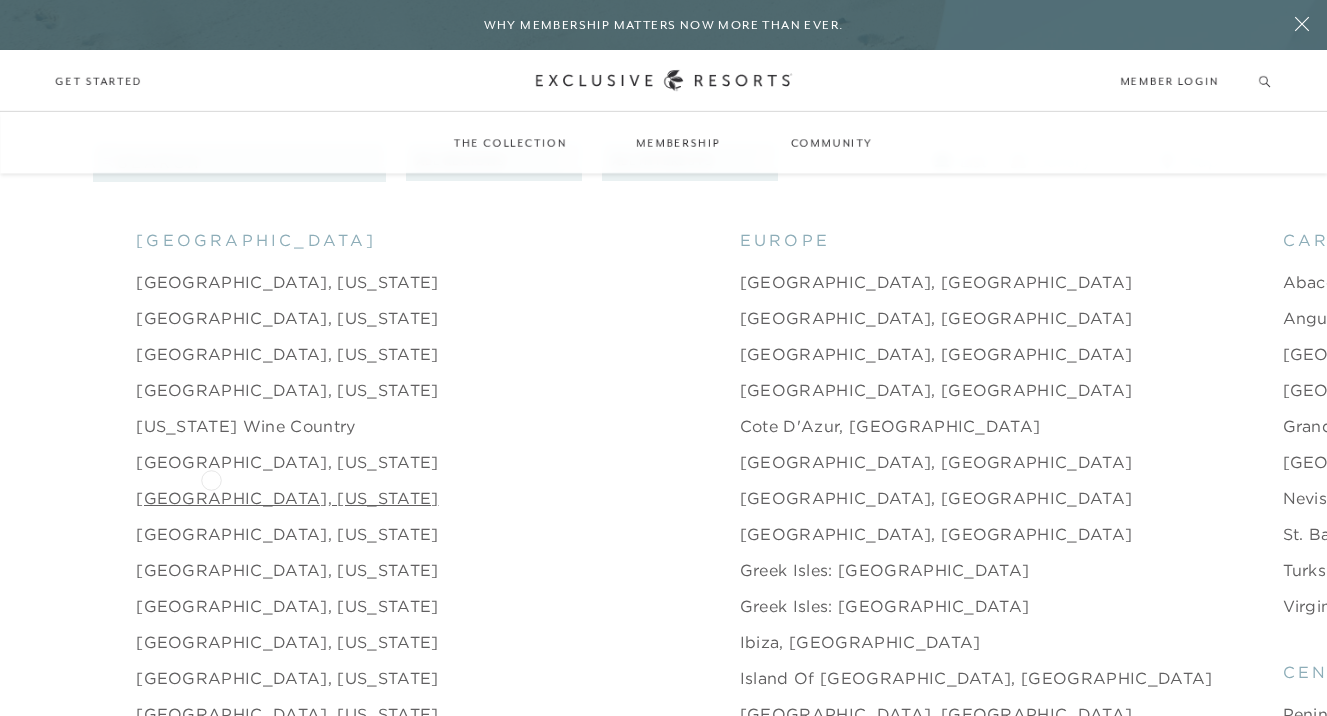 click on "[GEOGRAPHIC_DATA], [US_STATE]" at bounding box center [287, 498] 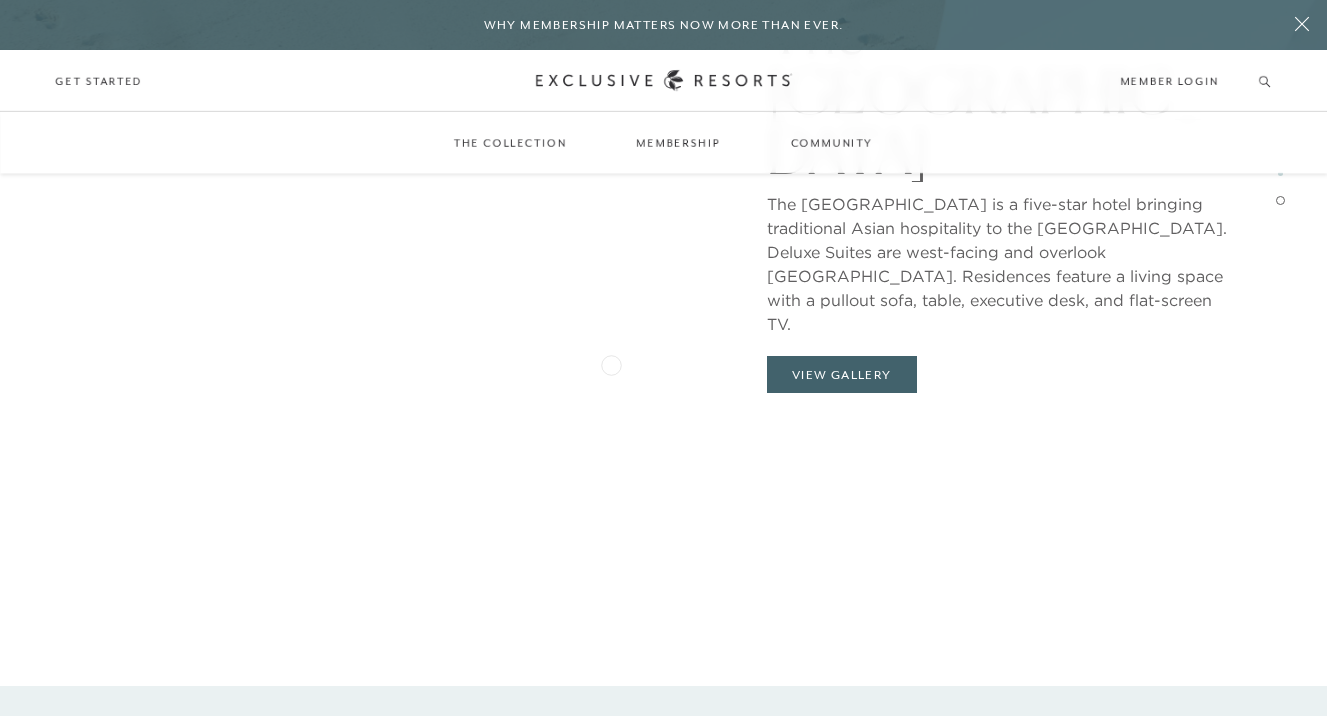 scroll, scrollTop: 2709, scrollLeft: 0, axis: vertical 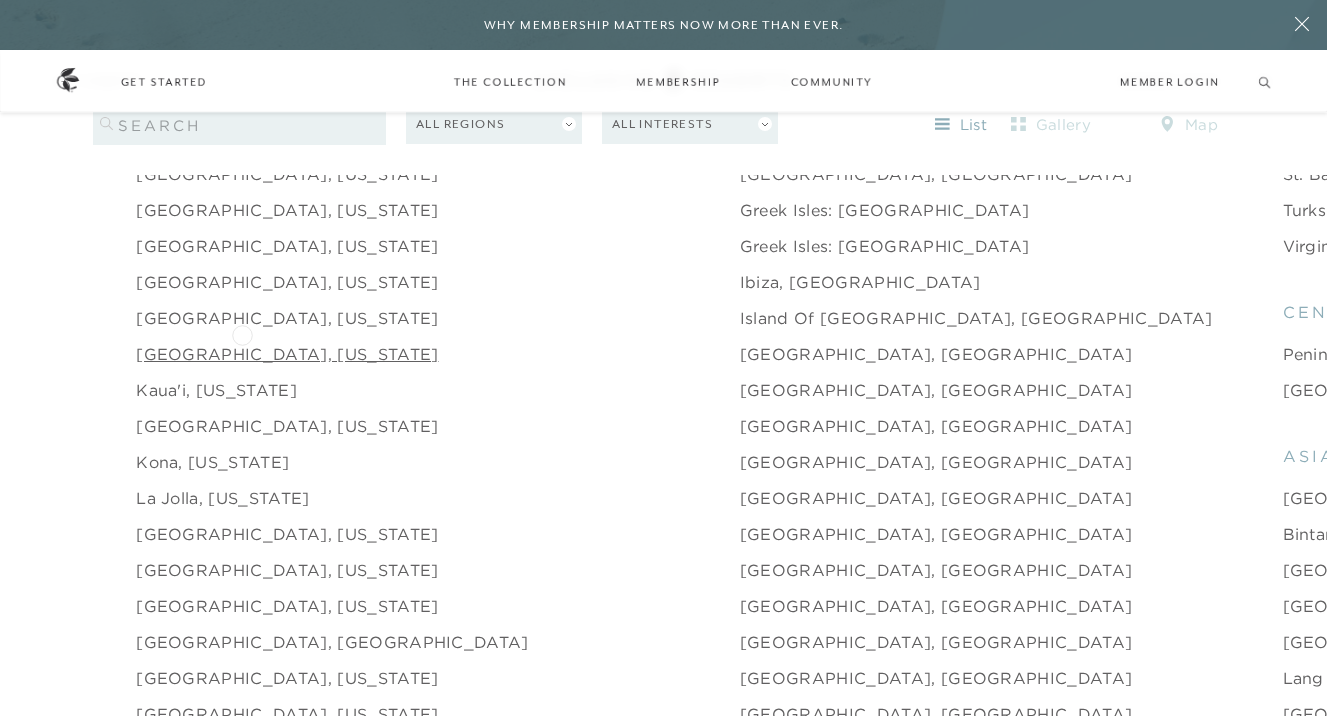 click on "[GEOGRAPHIC_DATA], [US_STATE]" at bounding box center (287, 354) 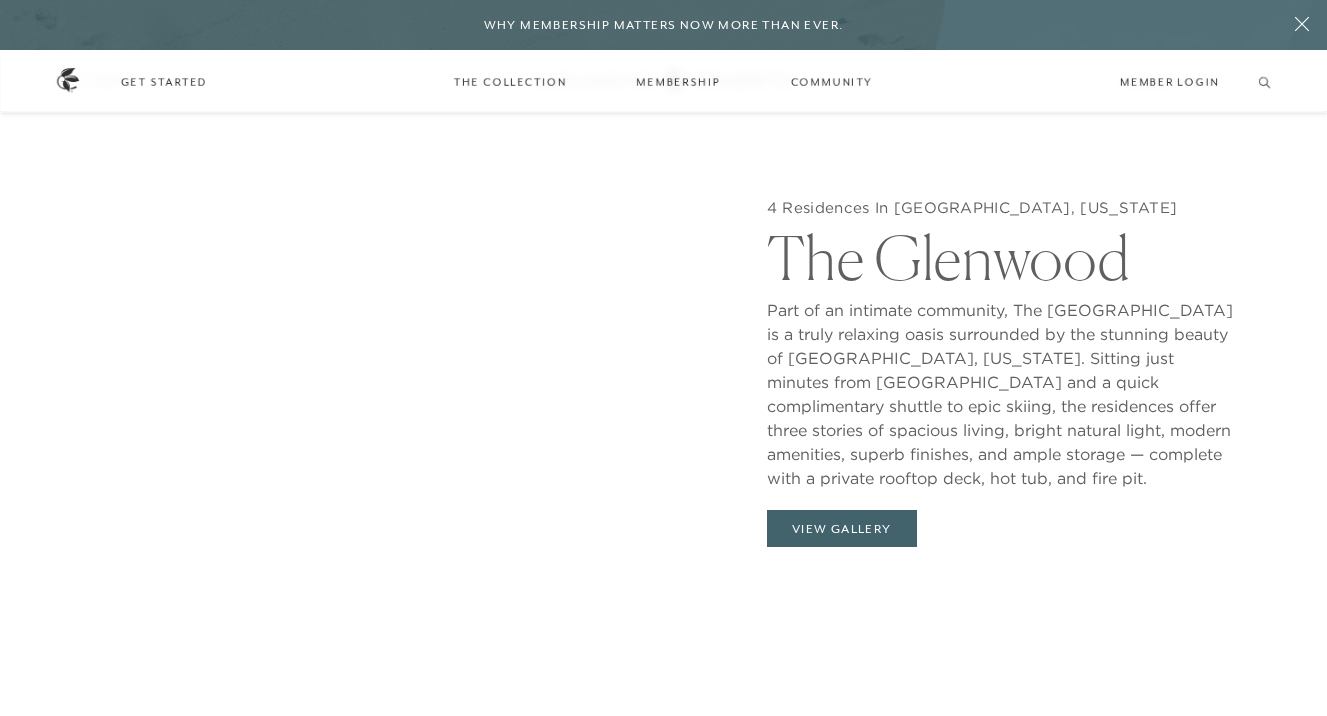 scroll, scrollTop: 1835, scrollLeft: 0, axis: vertical 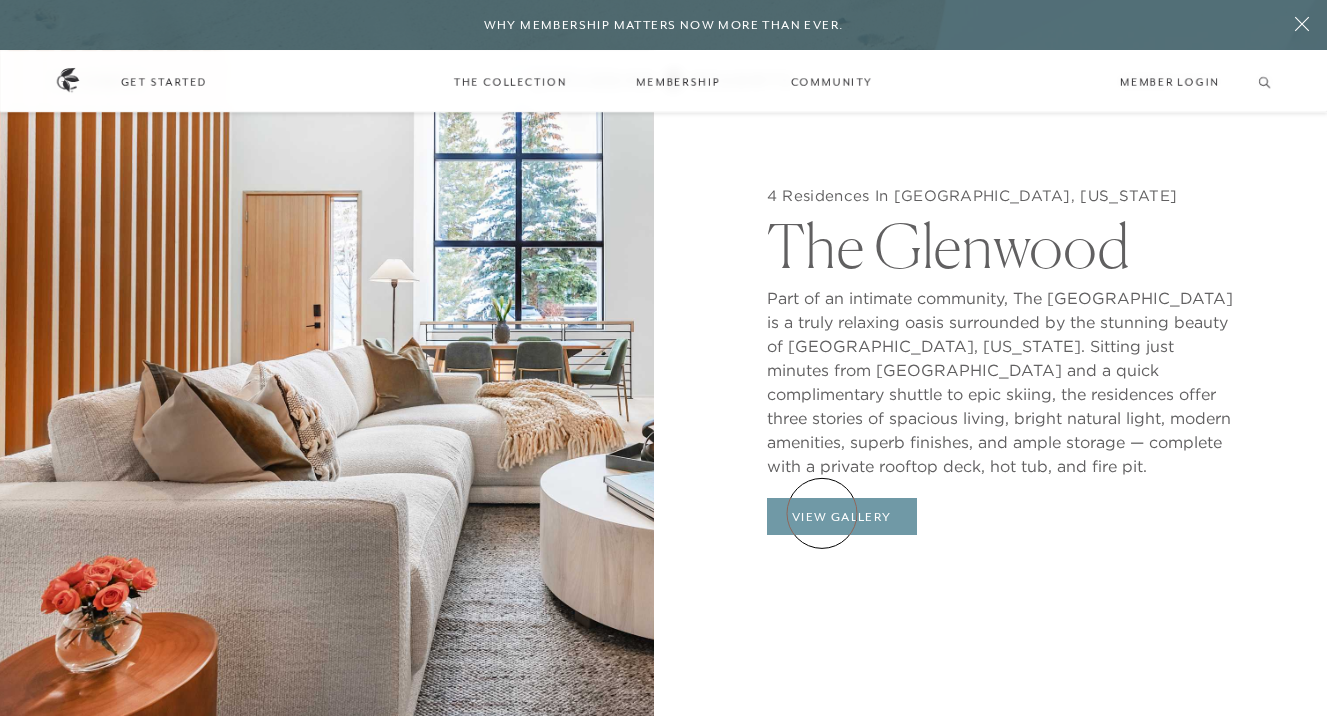 click on "View Gallery" at bounding box center (842, 517) 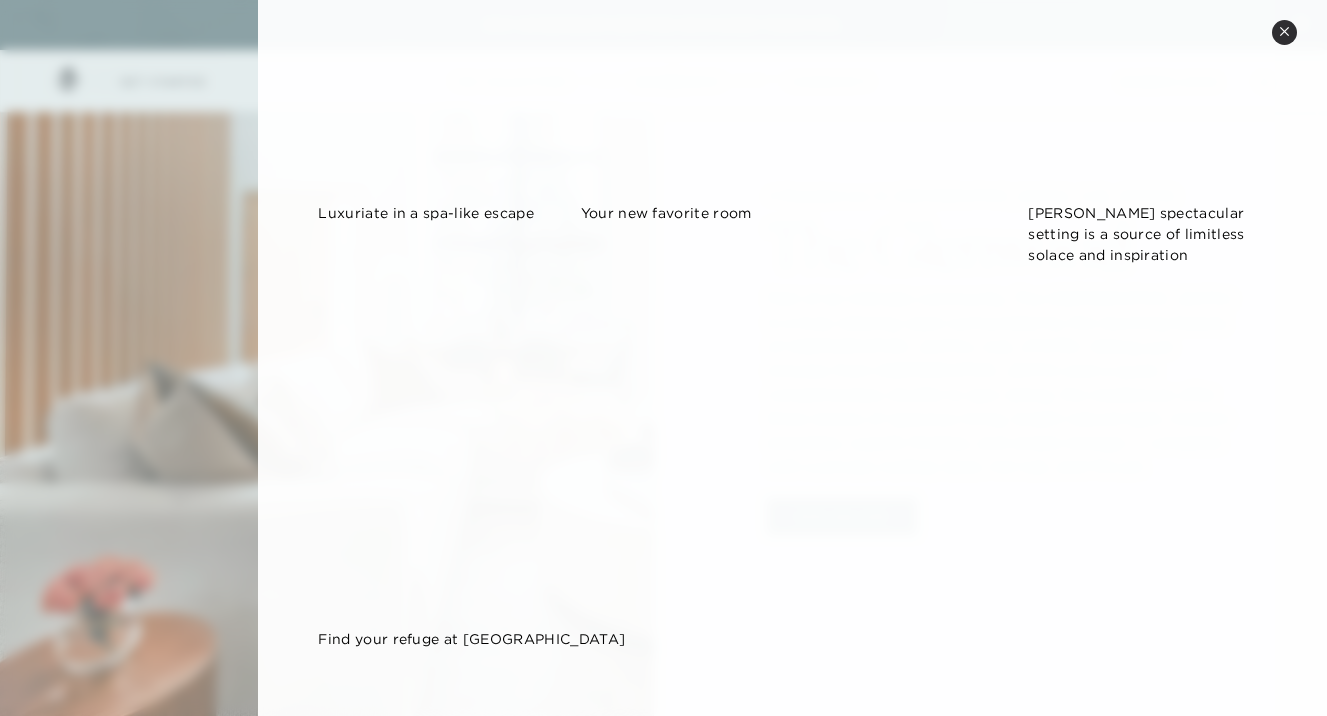 scroll, scrollTop: 1247, scrollLeft: 0, axis: vertical 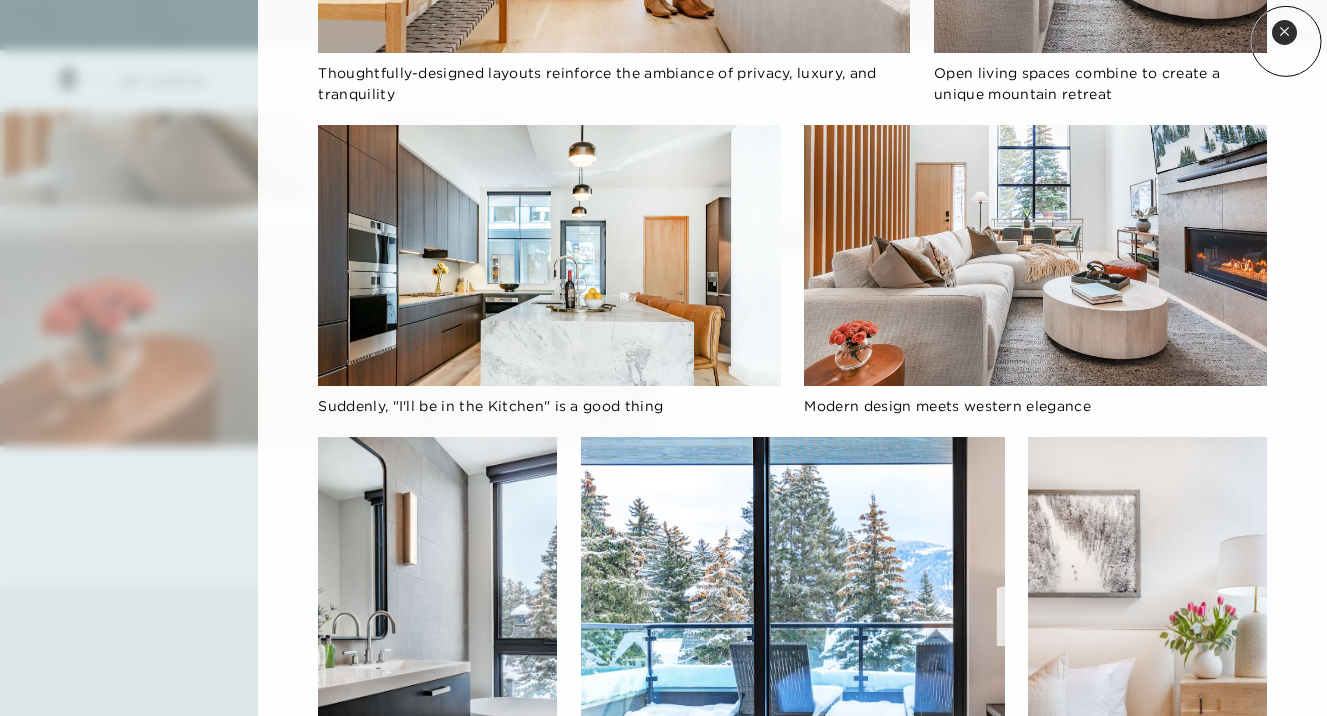 click on "Close quickview" at bounding box center (1284, 32) 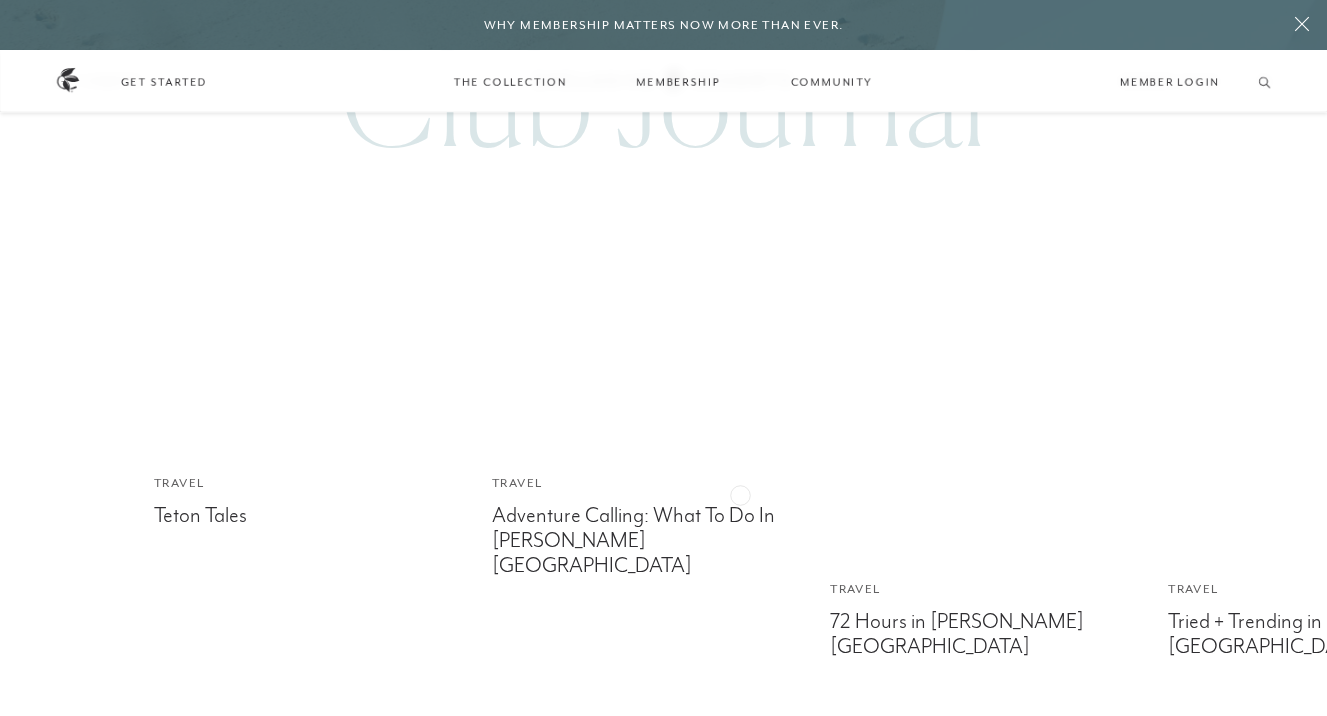 scroll, scrollTop: 4527, scrollLeft: 0, axis: vertical 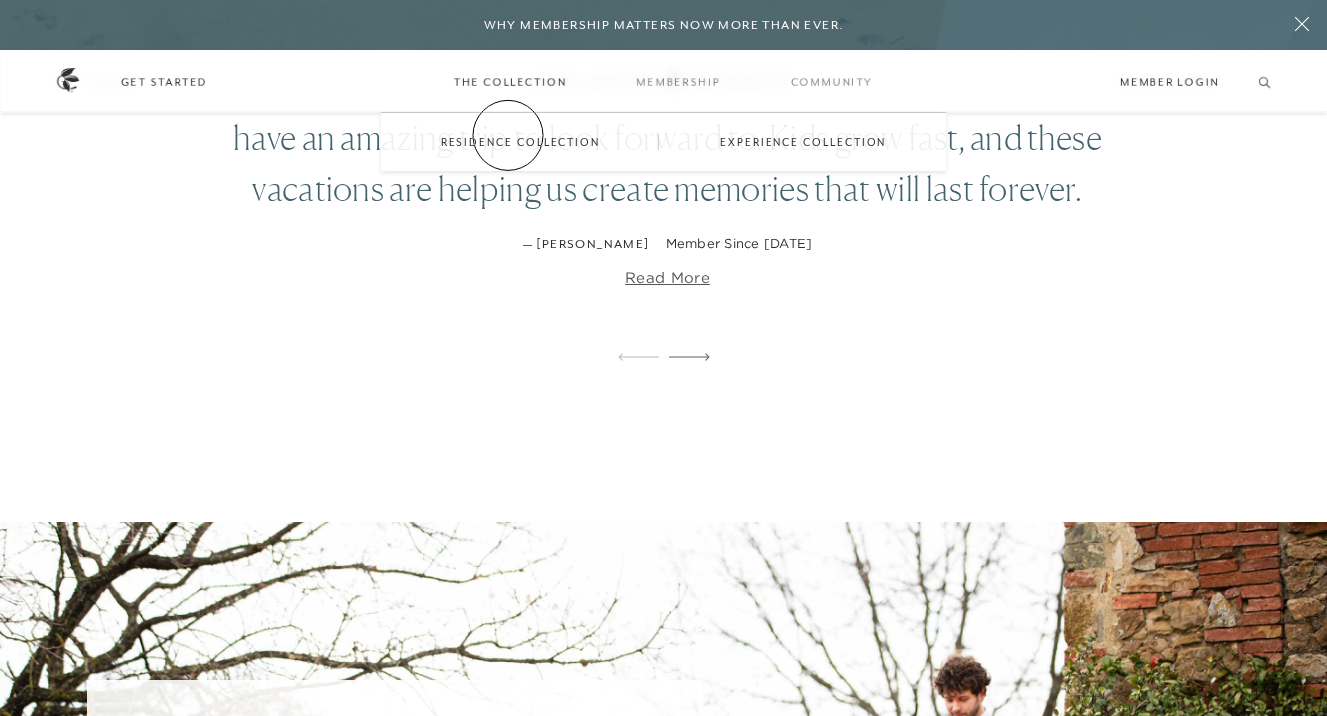 click on "Residence Collection" at bounding box center (520, 142) 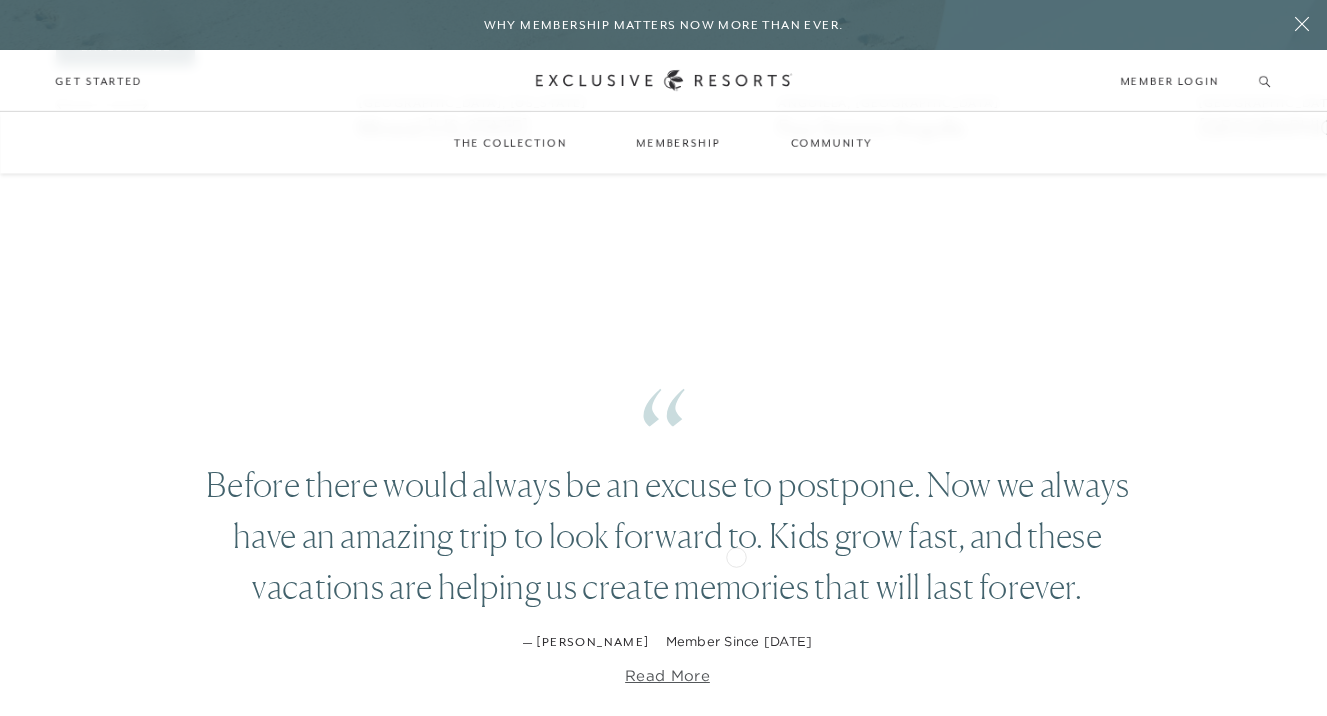 scroll, scrollTop: 3811, scrollLeft: 0, axis: vertical 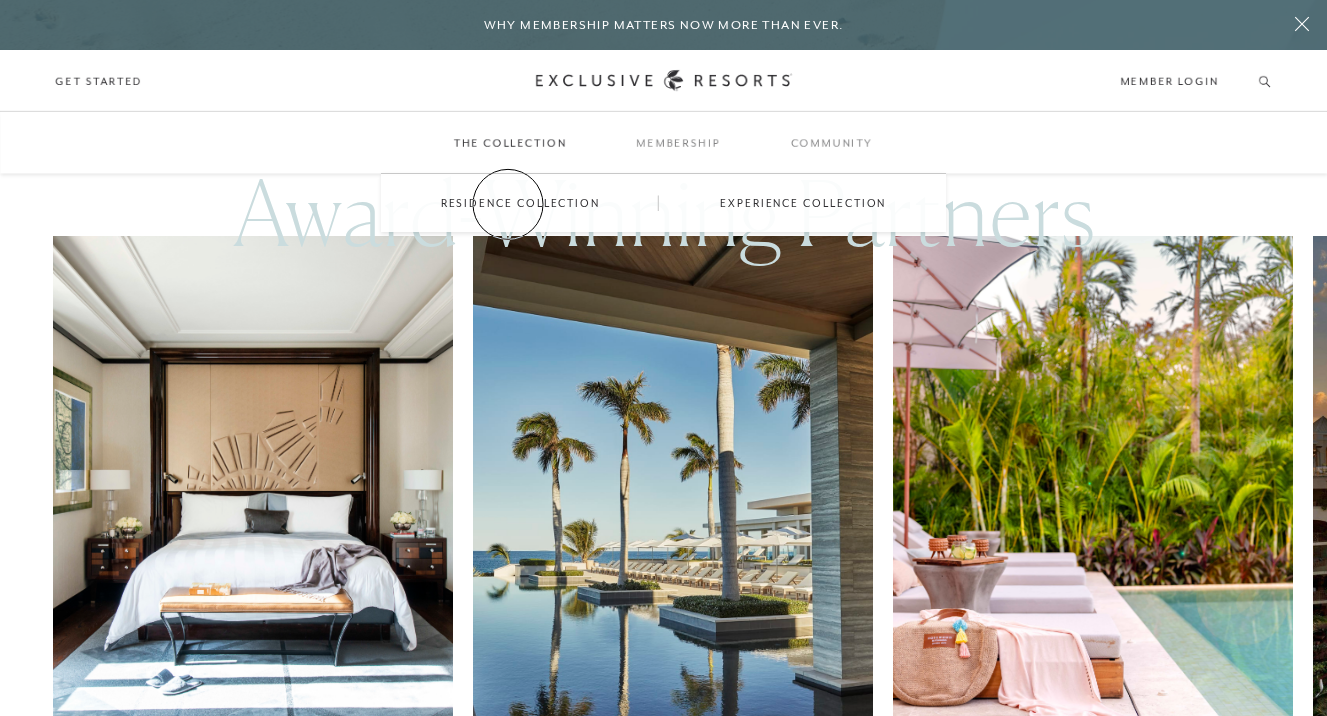 click on "Residence Collection" at bounding box center [520, 203] 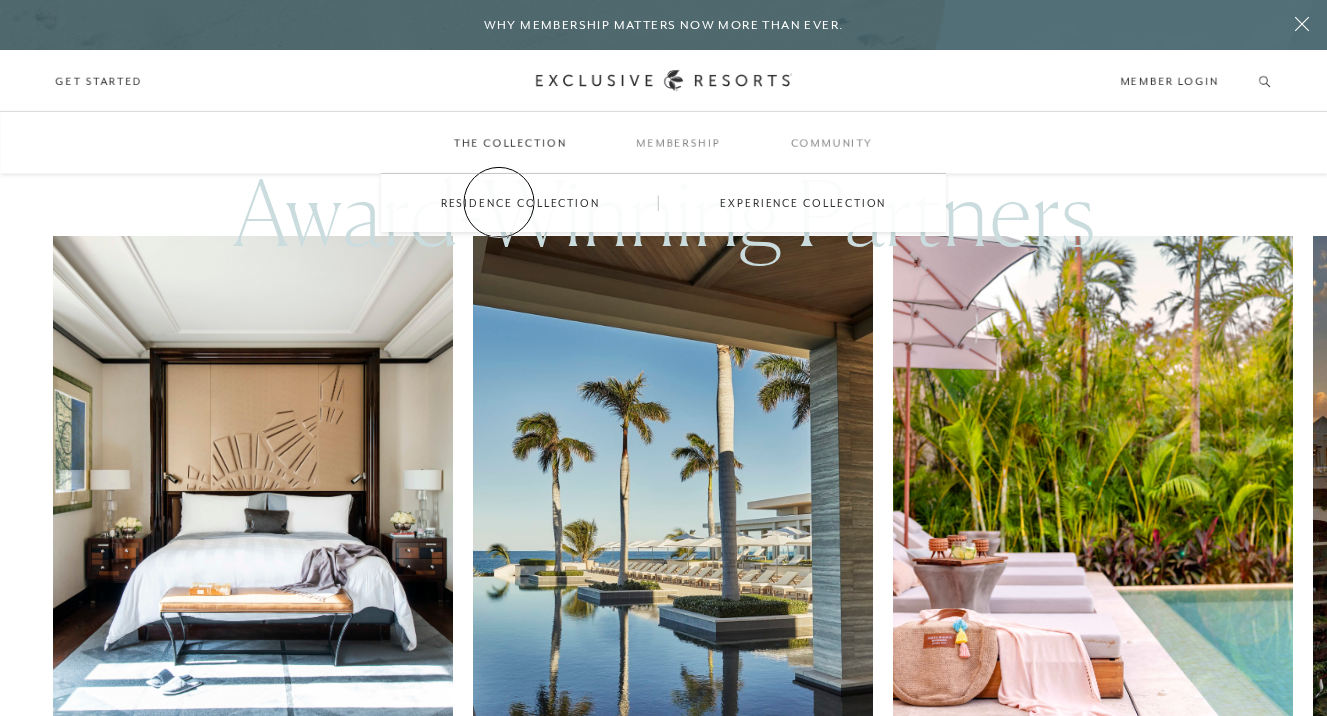 click on "Residence Collection" at bounding box center [520, 203] 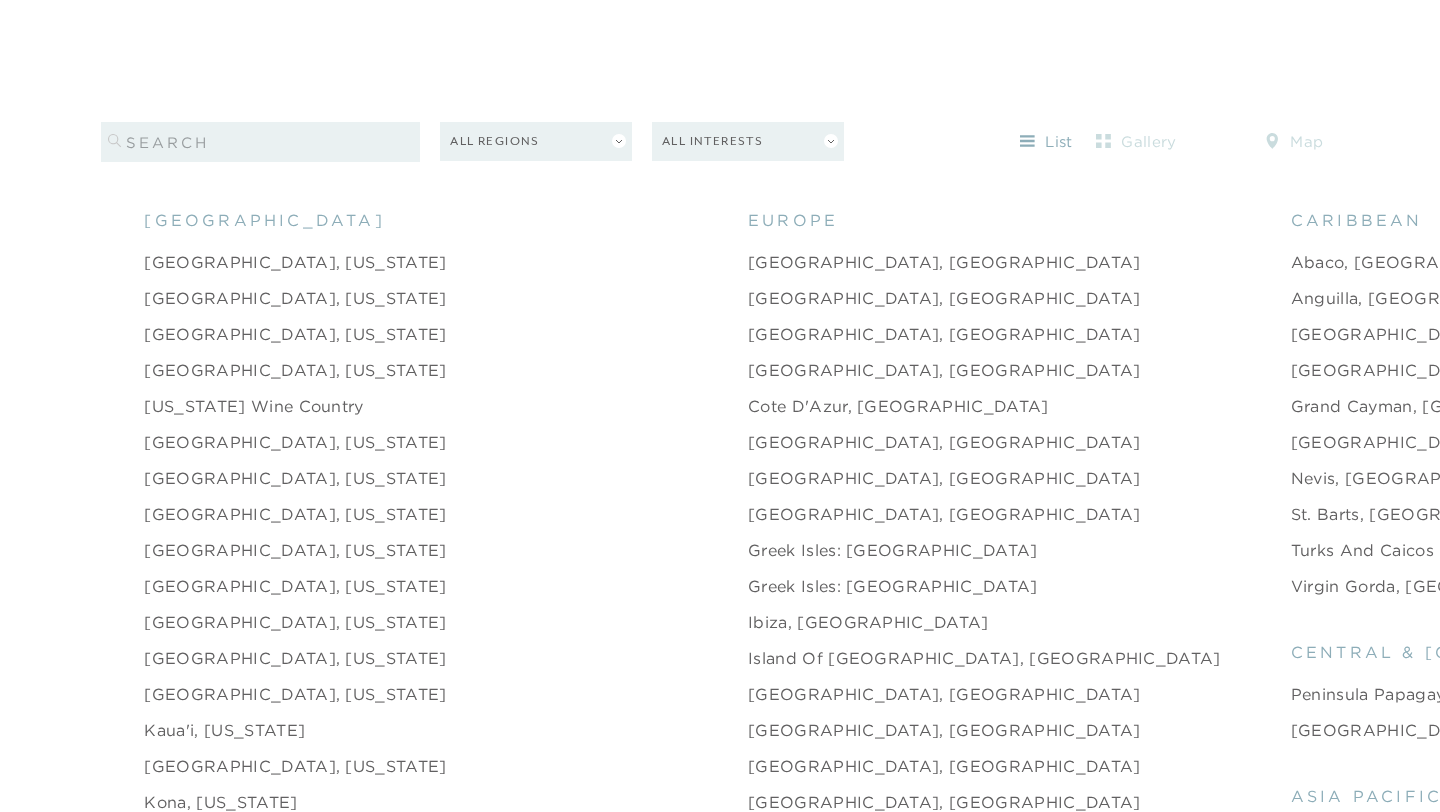 scroll, scrollTop: 2042, scrollLeft: 0, axis: vertical 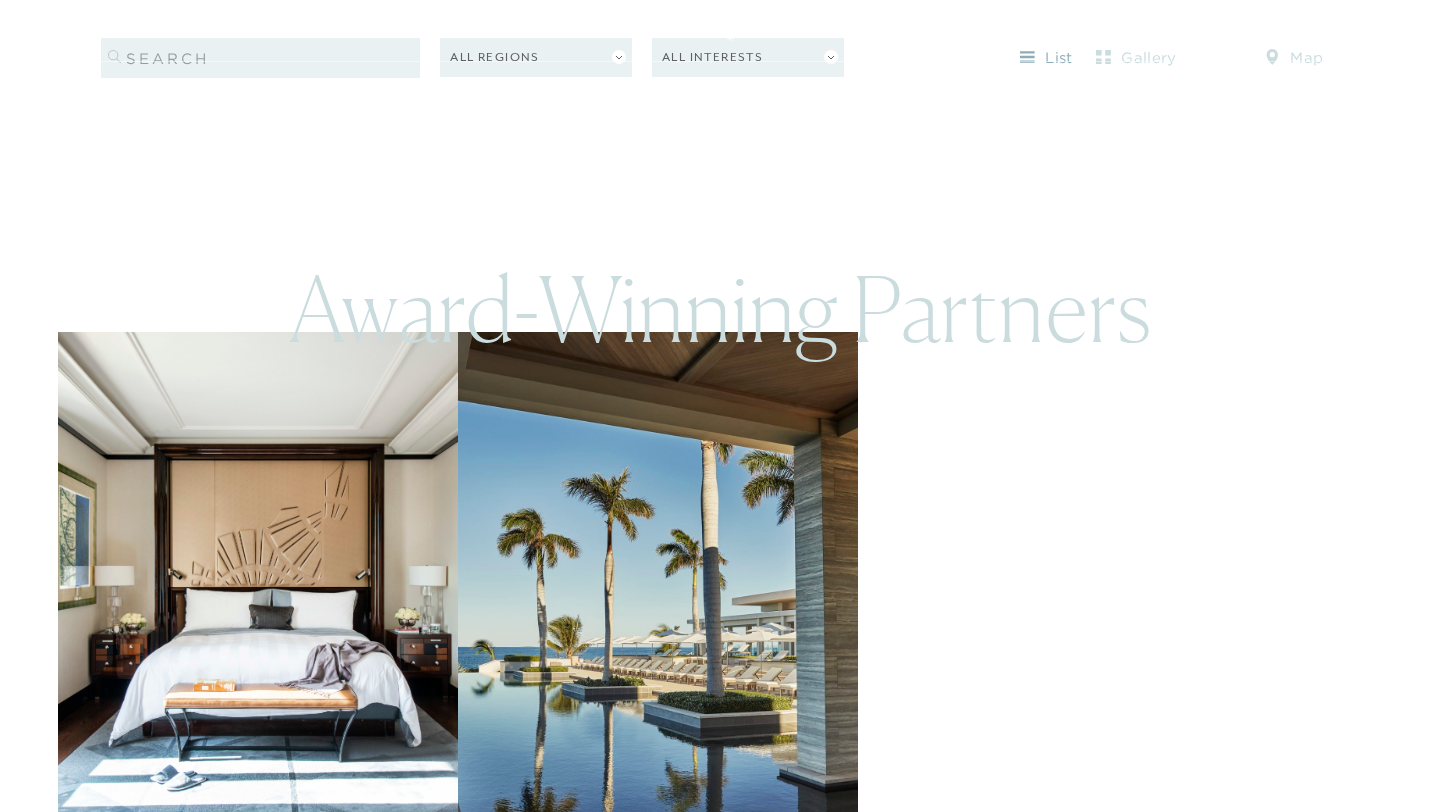 click on "Escape The Expected Our Residences 350+ LUXURY RESIDENCES IN THE WORLD'S MOST COVETED LOCALES Trending Now [GEOGRAPHIC_DATA] [GEOGRAPHIC_DATA], [GEOGRAPHIC_DATA] [GEOGRAPHIC_DATA] [GEOGRAPHIC_DATA], [GEOGRAPHIC_DATA] Around the World The World [GEOGRAPHIC_DATA] [GEOGRAPHIC_DATA], [GEOGRAPHIC_DATA] [GEOGRAPHIC_DATA] [GEOGRAPHIC_DATA], [GEOGRAPHIC_DATA] [GEOGRAPHIC_DATA] [GEOGRAPHIC_DATA], [GEOGRAPHIC_DATA] [GEOGRAPHIC_DATA] [GEOGRAPHIC_DATA], [GEOGRAPHIC_DATA] [GEOGRAPHIC_DATA] [GEOGRAPHIC_DATA], [GEOGRAPHIC_DATA] [GEOGRAPHIC_DATA] [GEOGRAPHIC_DATA], [GEOGRAPHIC_DATA] [GEOGRAPHIC_DATA] [DATE][GEOGRAPHIC_DATA][PERSON_NAME], [GEOGRAPHIC_DATA] [GEOGRAPHIC_DATA] [GEOGRAPHIC_DATA], [GEOGRAPHIC_DATA] [US_STATE] [GEOGRAPHIC_DATA], [US_STATE] [US_STATE] [GEOGRAPHIC_DATA], [US_STATE]  Filters  0 All Regions All Interests  list   gallery   map  [GEOGRAPHIC_DATA] [GEOGRAPHIC_DATA], [US_STATE] [GEOGRAPHIC_DATA], [US_STATE] [GEOGRAPHIC_DATA], [US_STATE] [GEOGRAPHIC_DATA], [US_STATE] [US_STATE] Wine Country [GEOGRAPHIC_DATA], [US_STATE] [GEOGRAPHIC_DATA], [US_STATE] [GEOGRAPHIC_DATA], [US_STATE] [GEOGRAPHIC_DATA], [US_STATE] [GEOGRAPHIC_DATA], [US_STATE] [GEOGRAPHIC_DATA], [US_STATE] [GEOGRAPHIC_DATA], [US_STATE] [GEOGRAPHIC_DATA], [US_STATE] [GEOGRAPHIC_DATA], [US_STATE] [GEOGRAPHIC_DATA], [US_STATE] [GEOGRAPHIC_DATA], [US_STATE] [GEOGRAPHIC_DATA], [US_STATE] [GEOGRAPHIC_DATA], [US_STATE] [GEOGRAPHIC_DATA], [US_STATE] [GEOGRAPHIC_DATA], [US_STATE] [GEOGRAPHIC_DATA], [GEOGRAPHIC_DATA] [GEOGRAPHIC_DATA], [US_STATE] [GEOGRAPHIC_DATA], [US_STATE] [GEOGRAPHIC_DATA], [US_STATE] [GEOGRAPHIC_DATA]" at bounding box center [720, 2083] 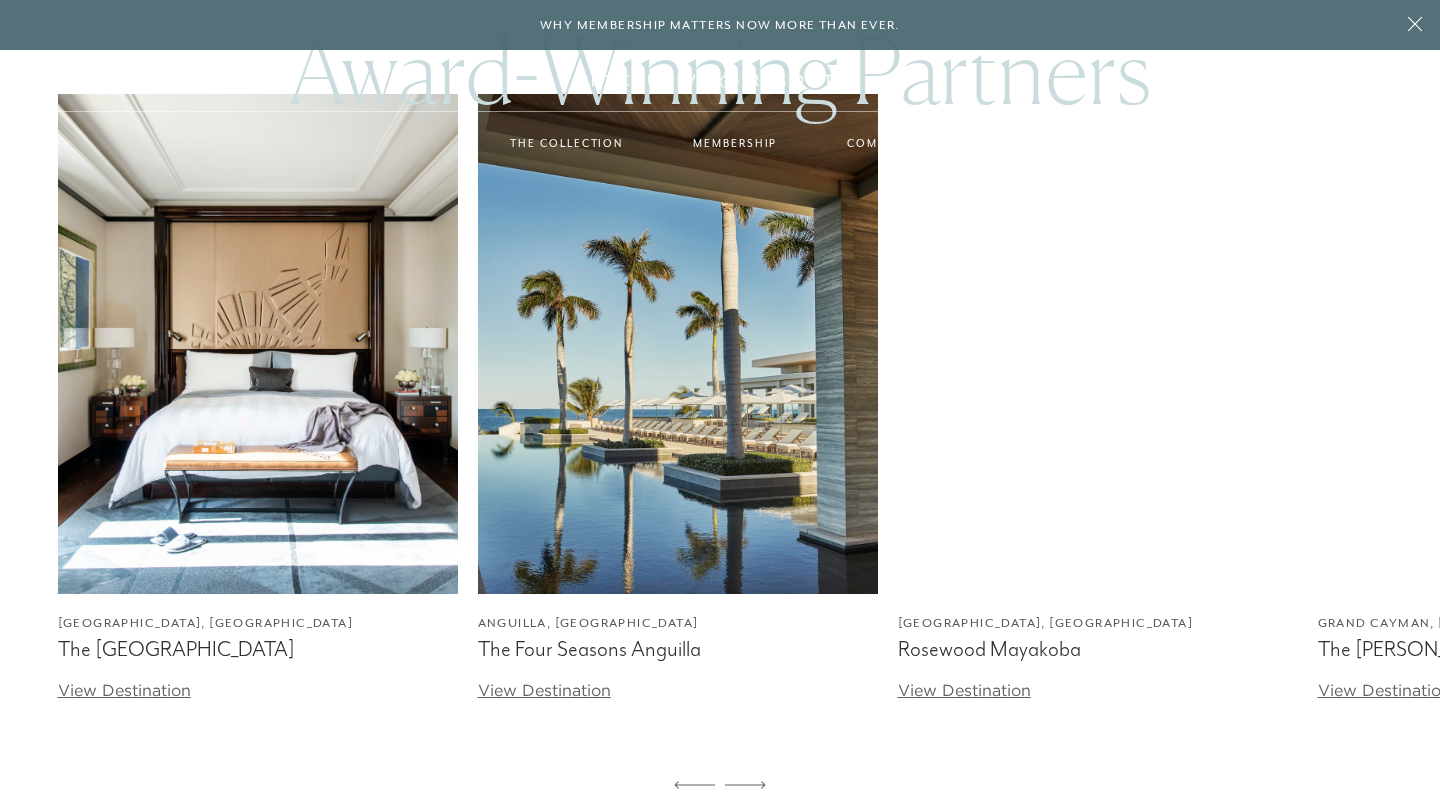 scroll, scrollTop: 0, scrollLeft: 0, axis: both 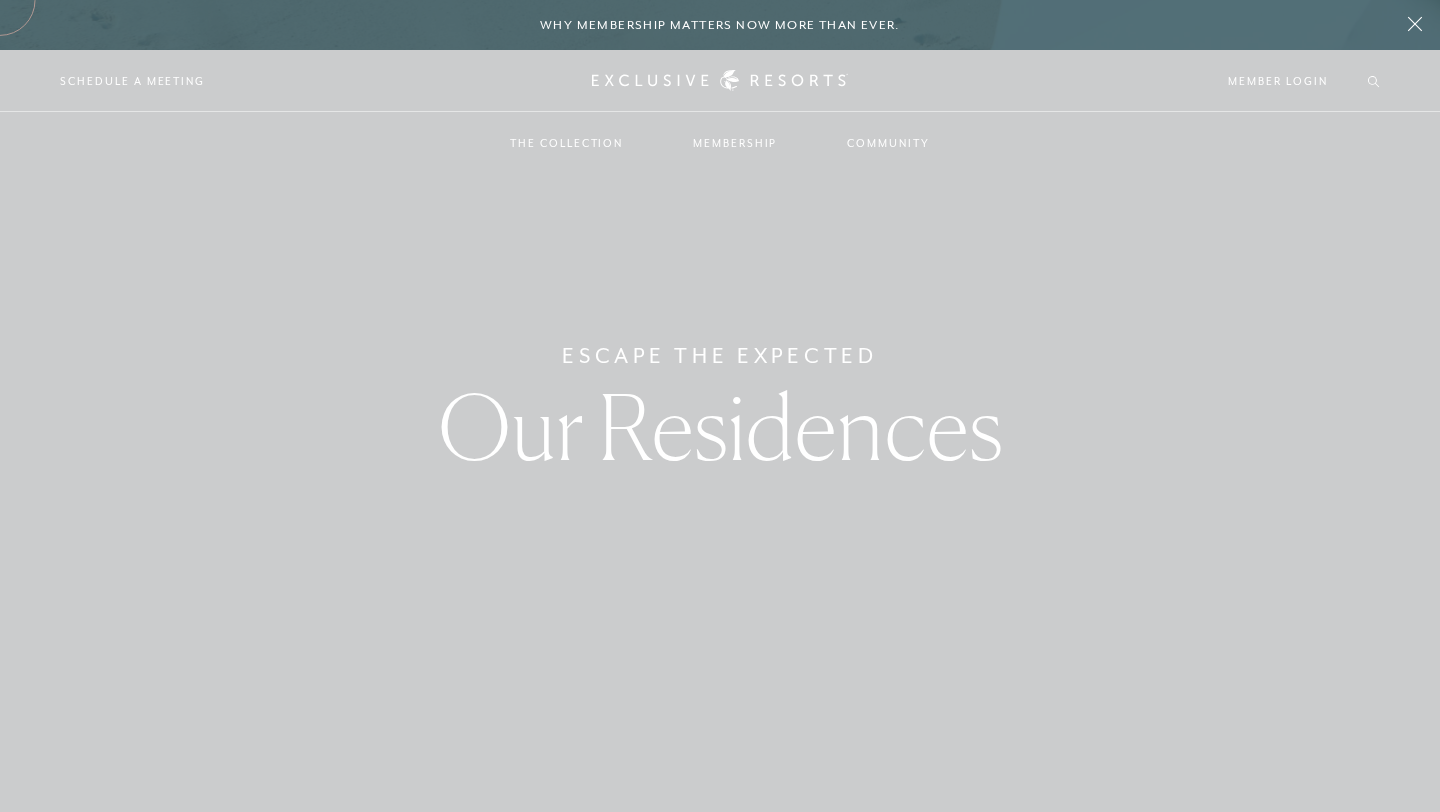 click on "The Collection" at bounding box center [566, 143] 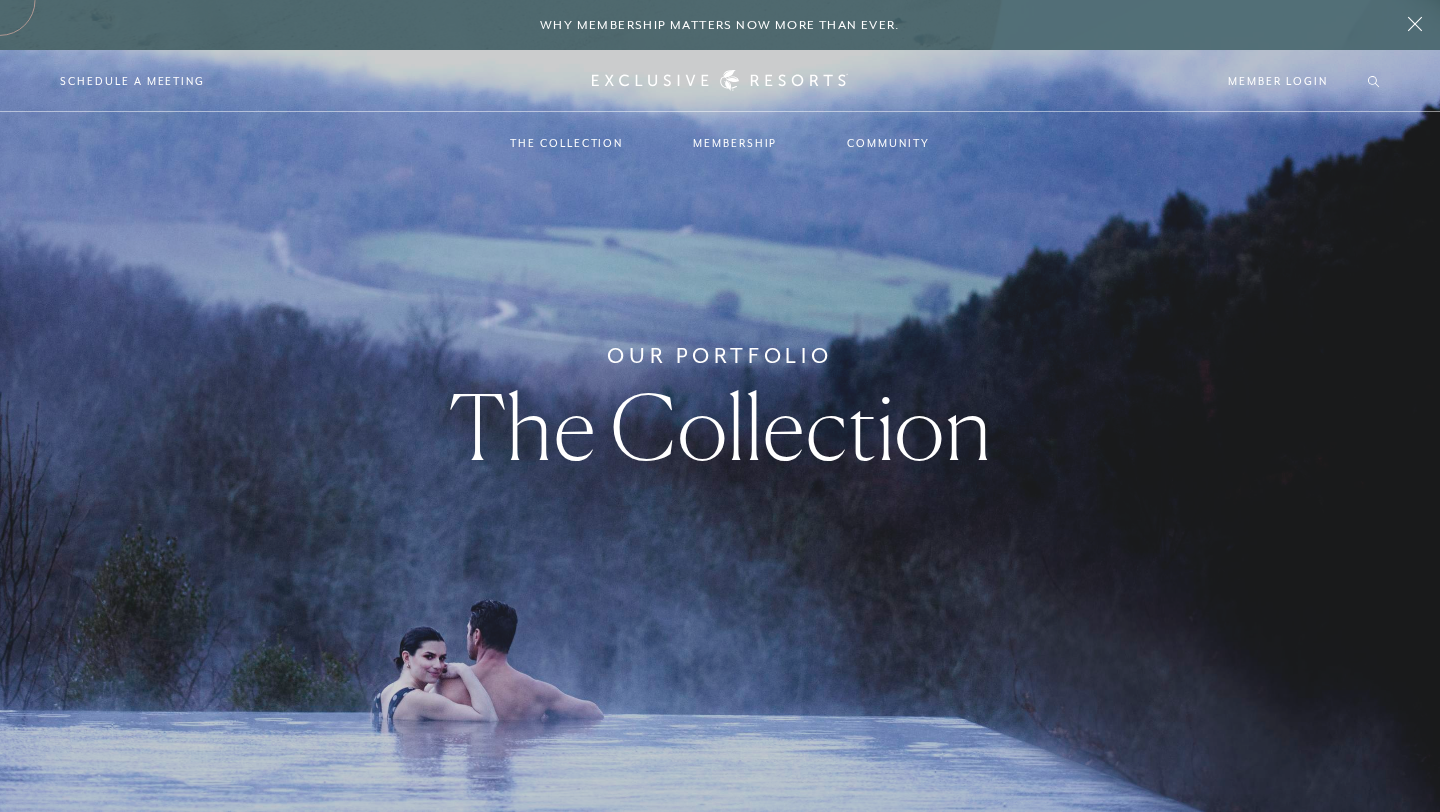click on "Residence Collection" at bounding box center (576, 203) 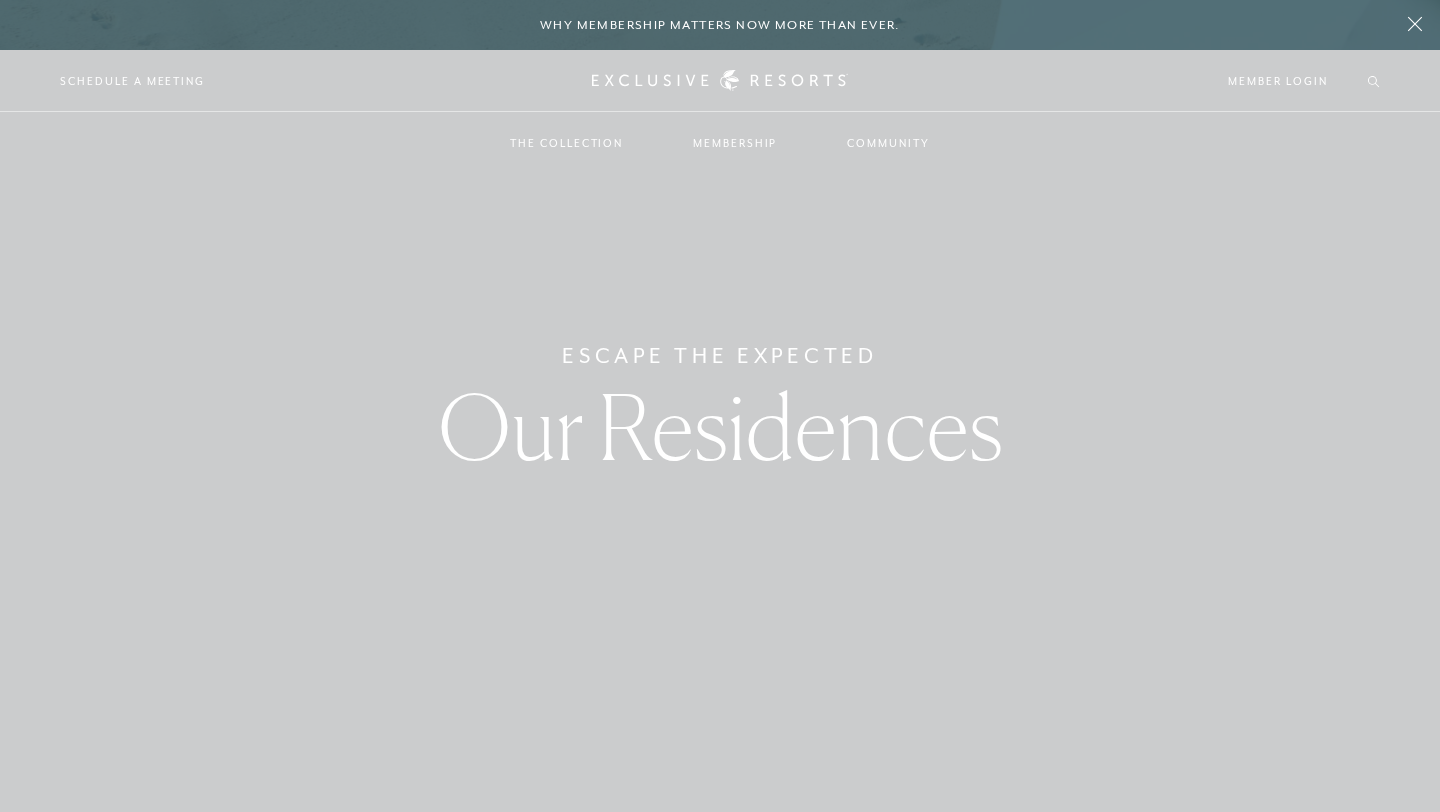 click on "Residence Collection" at bounding box center [576, 203] 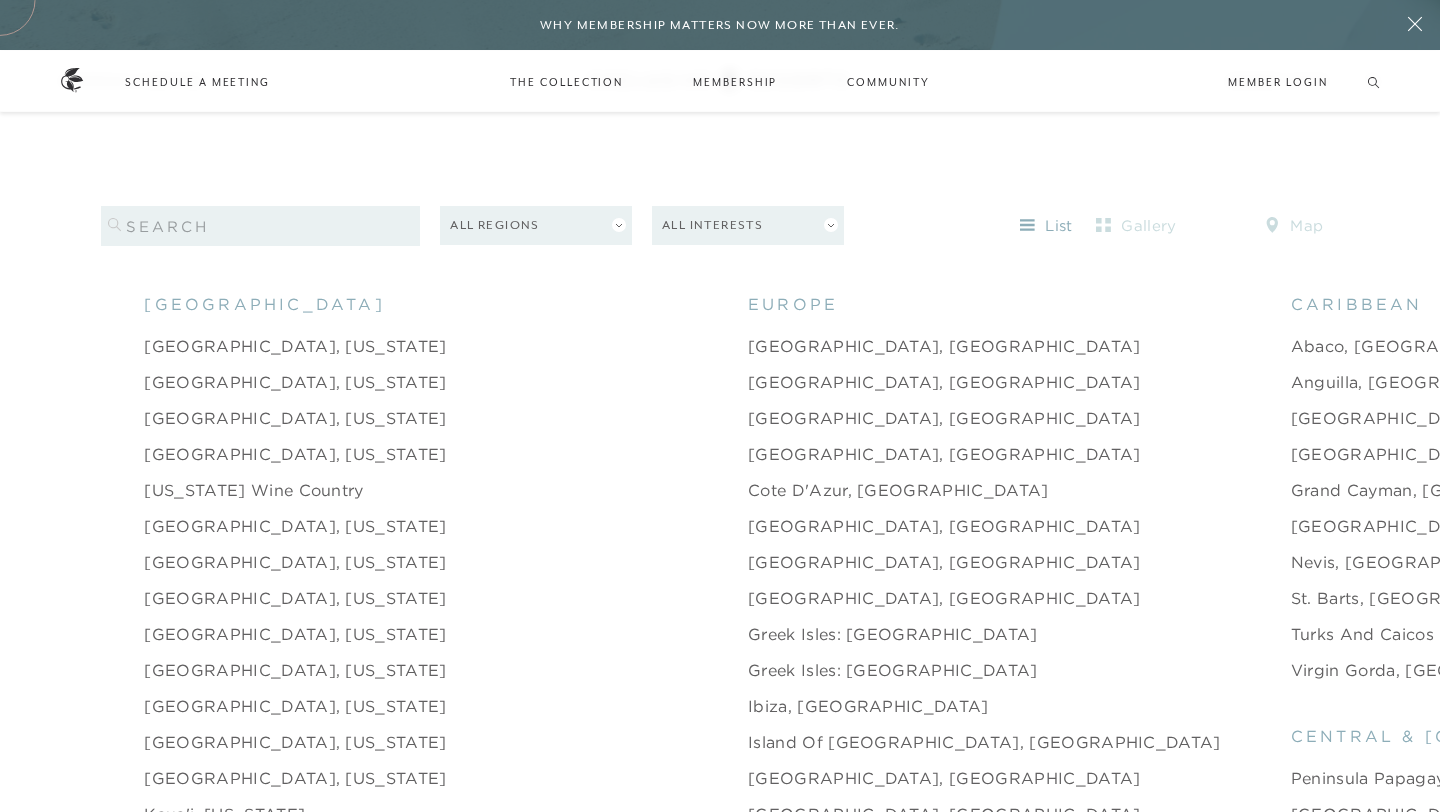 scroll, scrollTop: 1962, scrollLeft: 0, axis: vertical 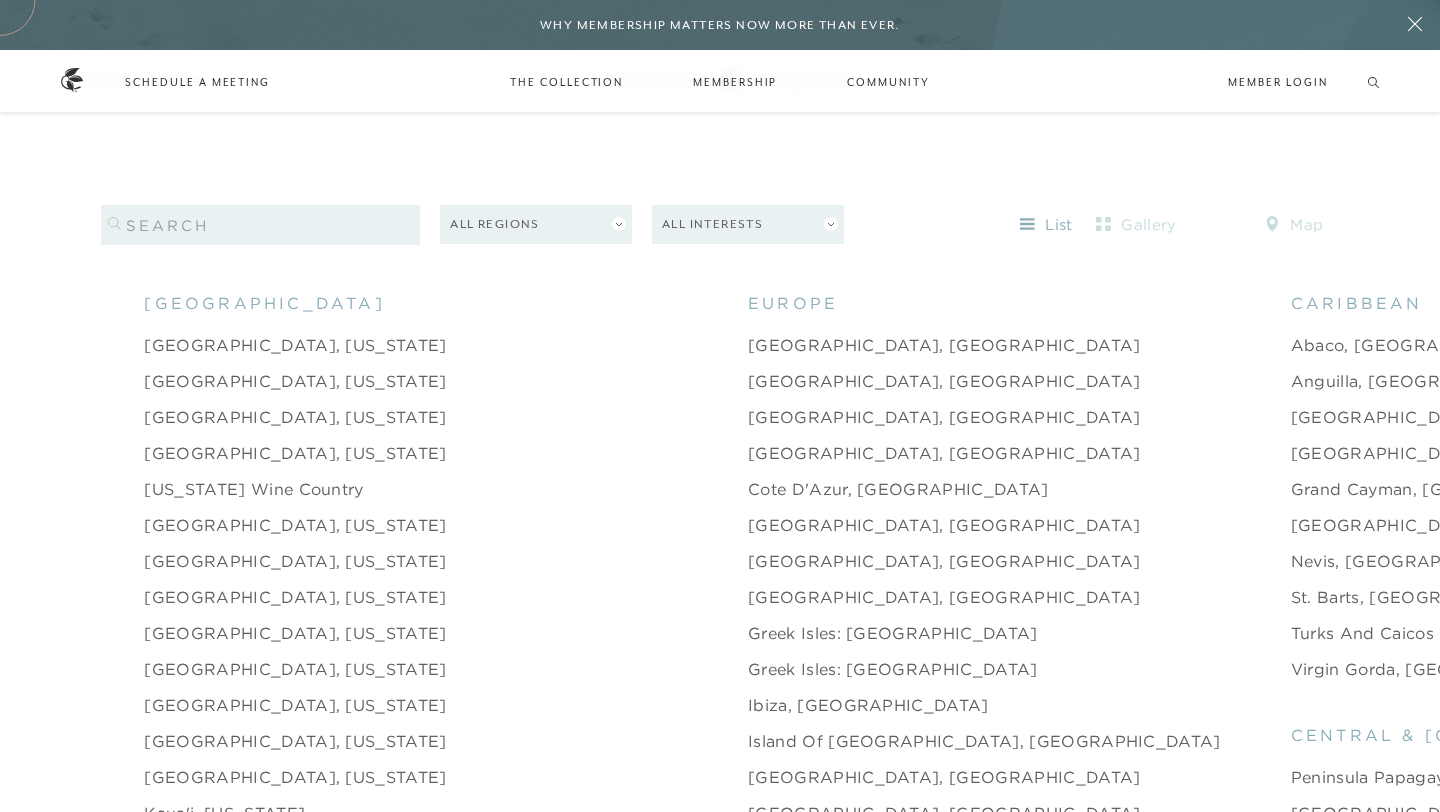 click on "[GEOGRAPHIC_DATA], [US_STATE]" at bounding box center [295, 417] 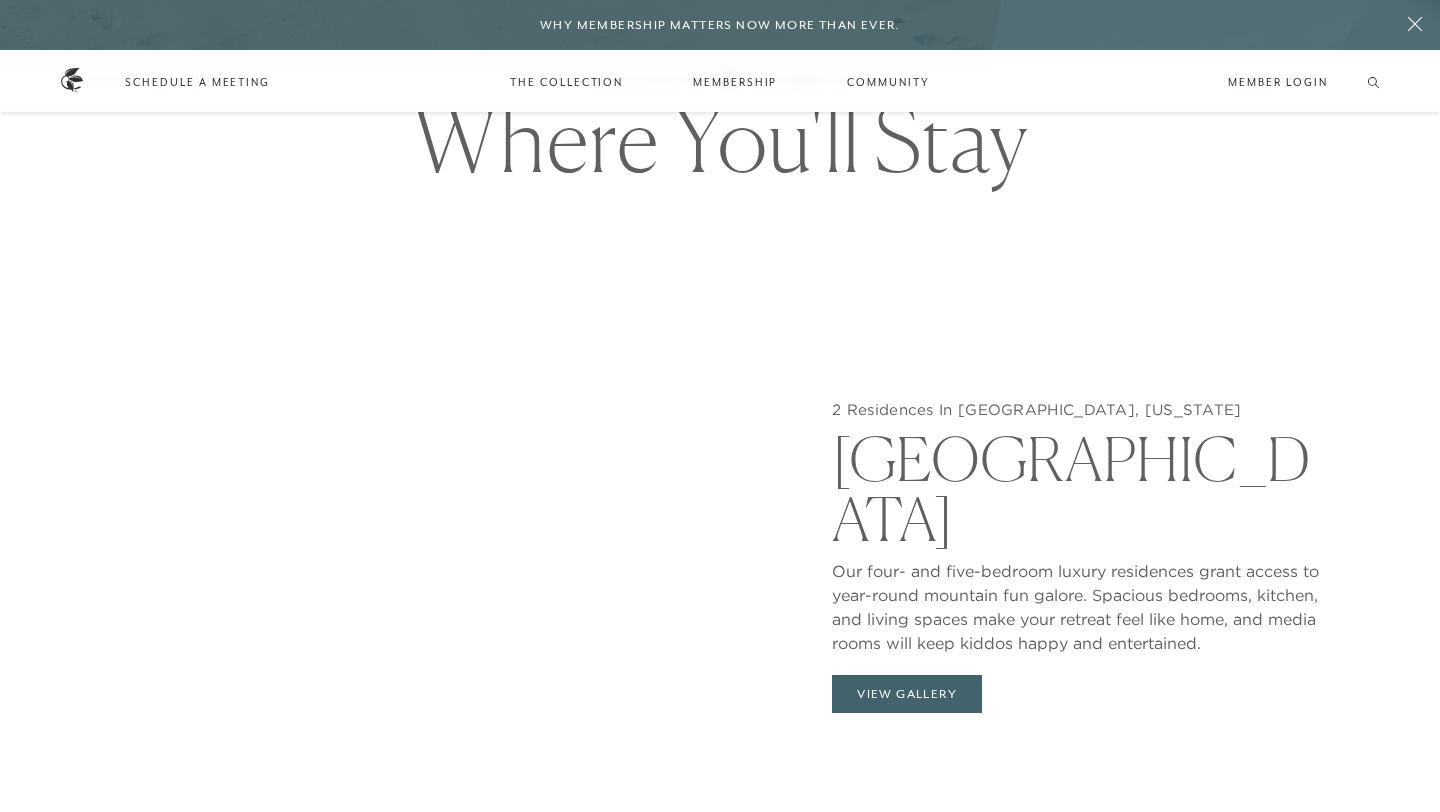 scroll, scrollTop: 1868, scrollLeft: 0, axis: vertical 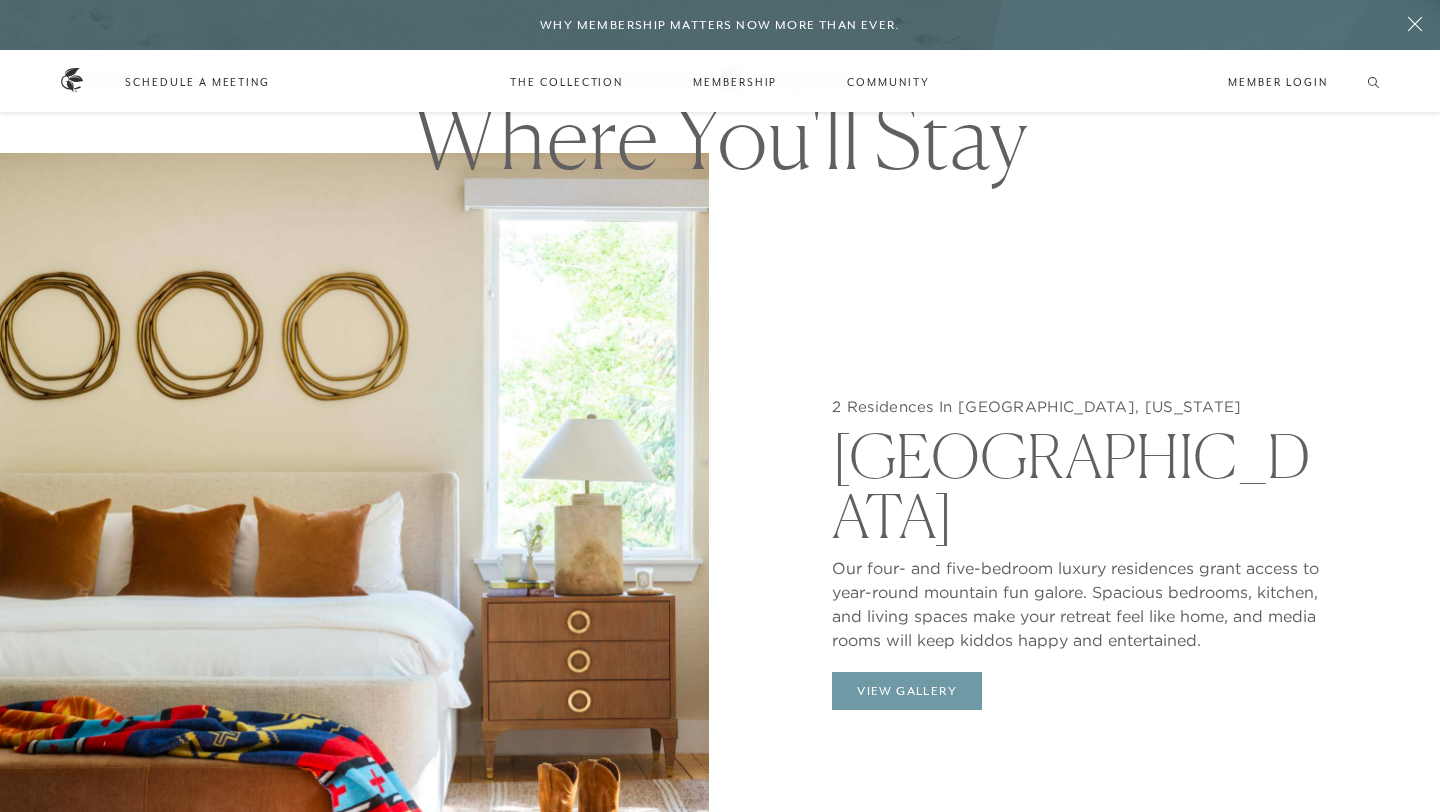 click on "View Gallery" at bounding box center [907, 691] 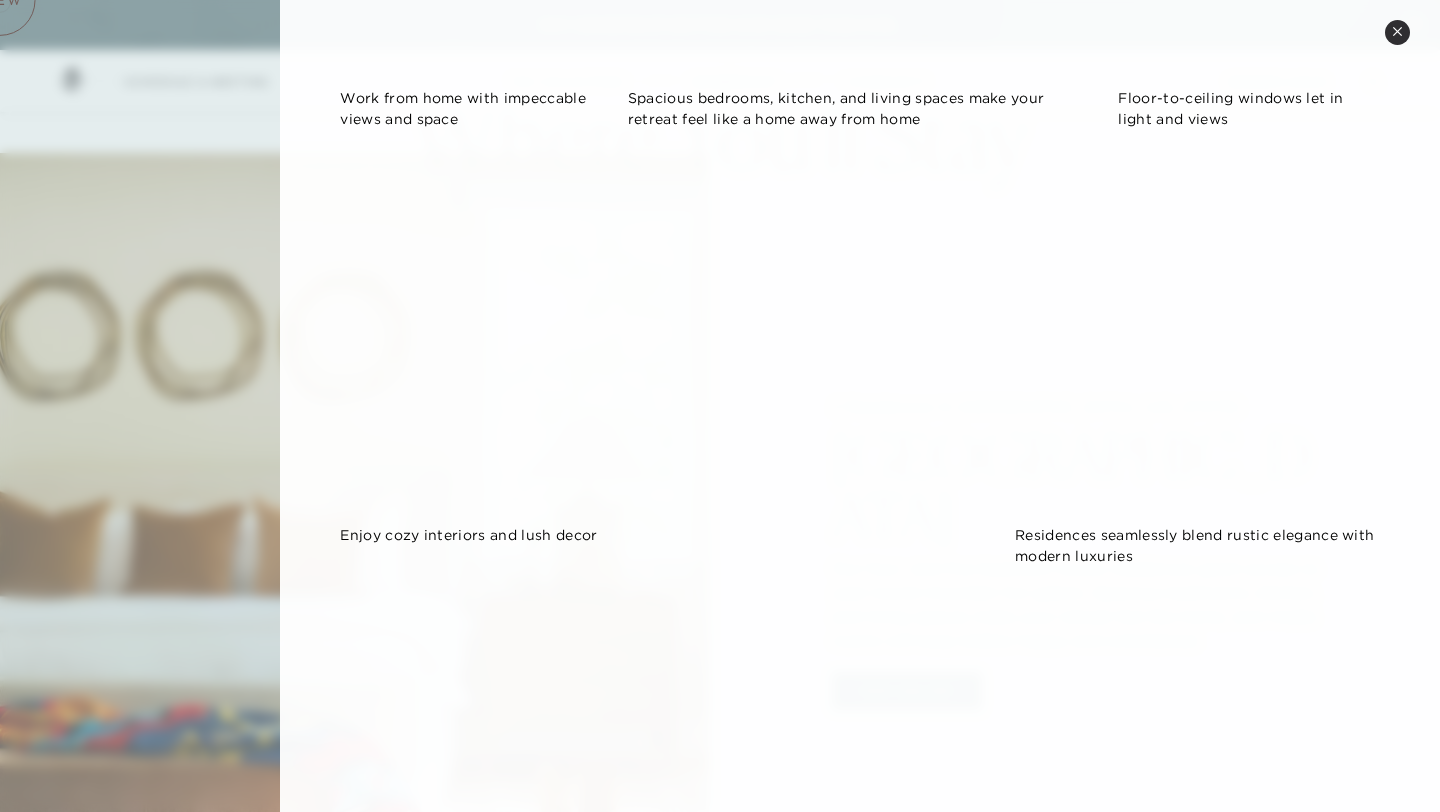 scroll, scrollTop: 1547, scrollLeft: 0, axis: vertical 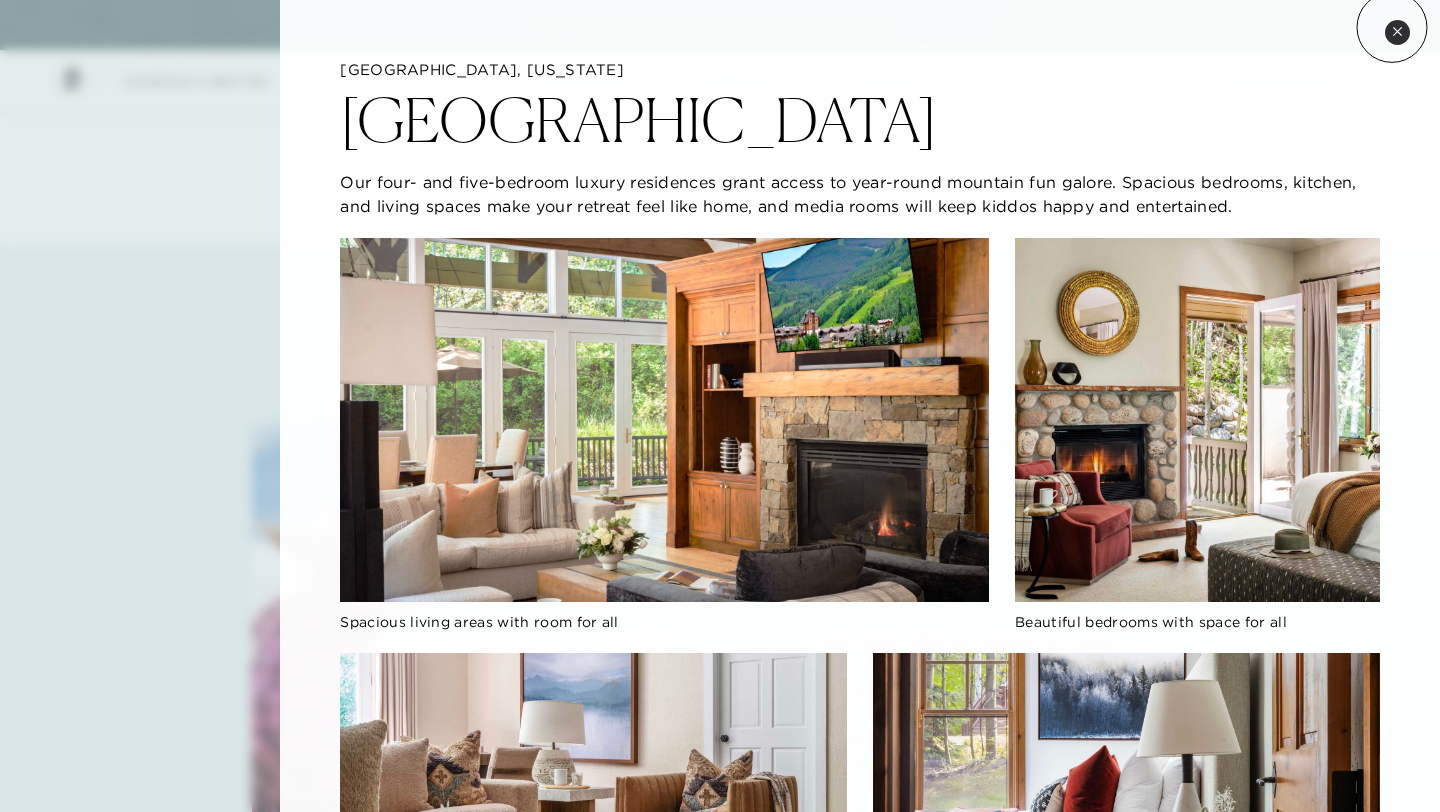 click 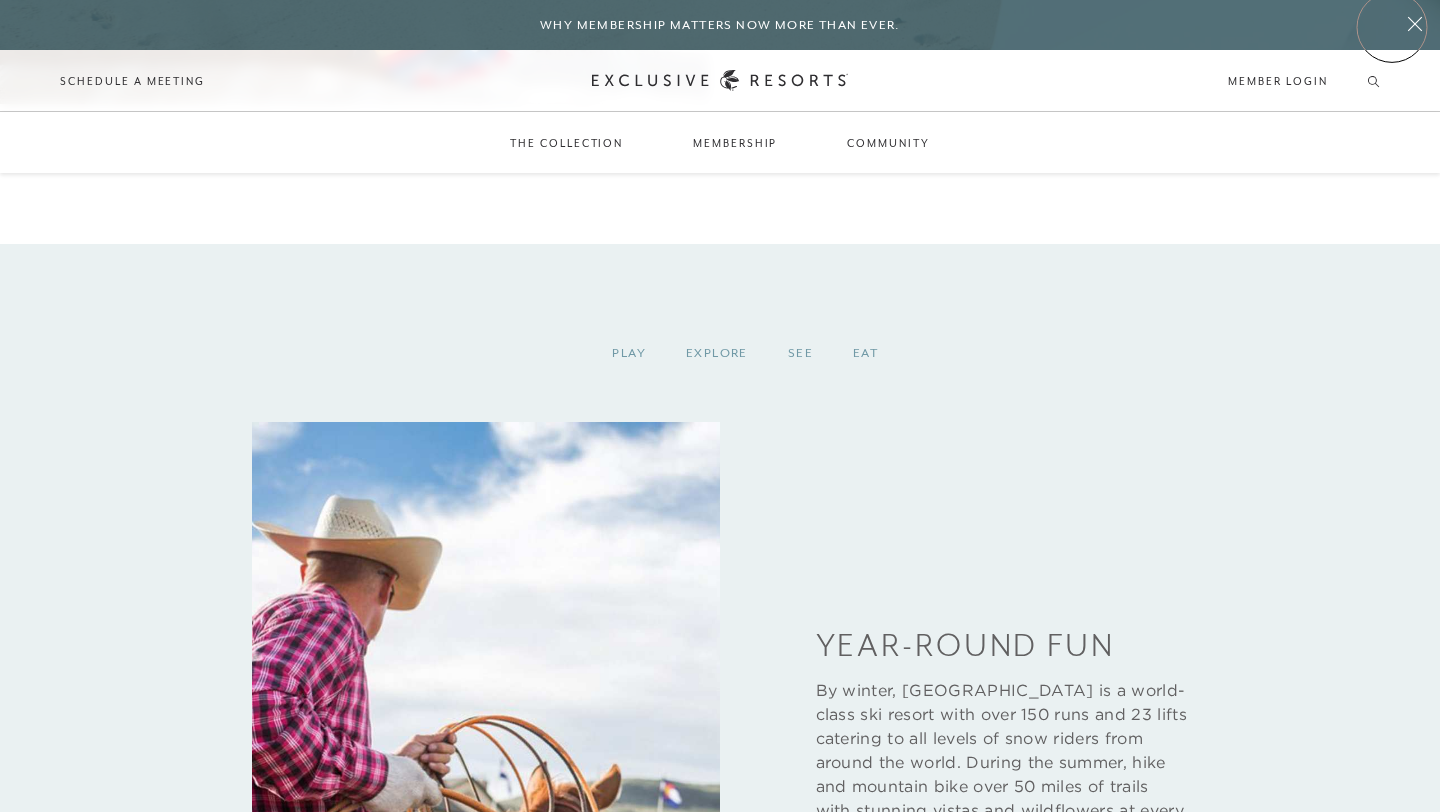 scroll, scrollTop: 2099, scrollLeft: 0, axis: vertical 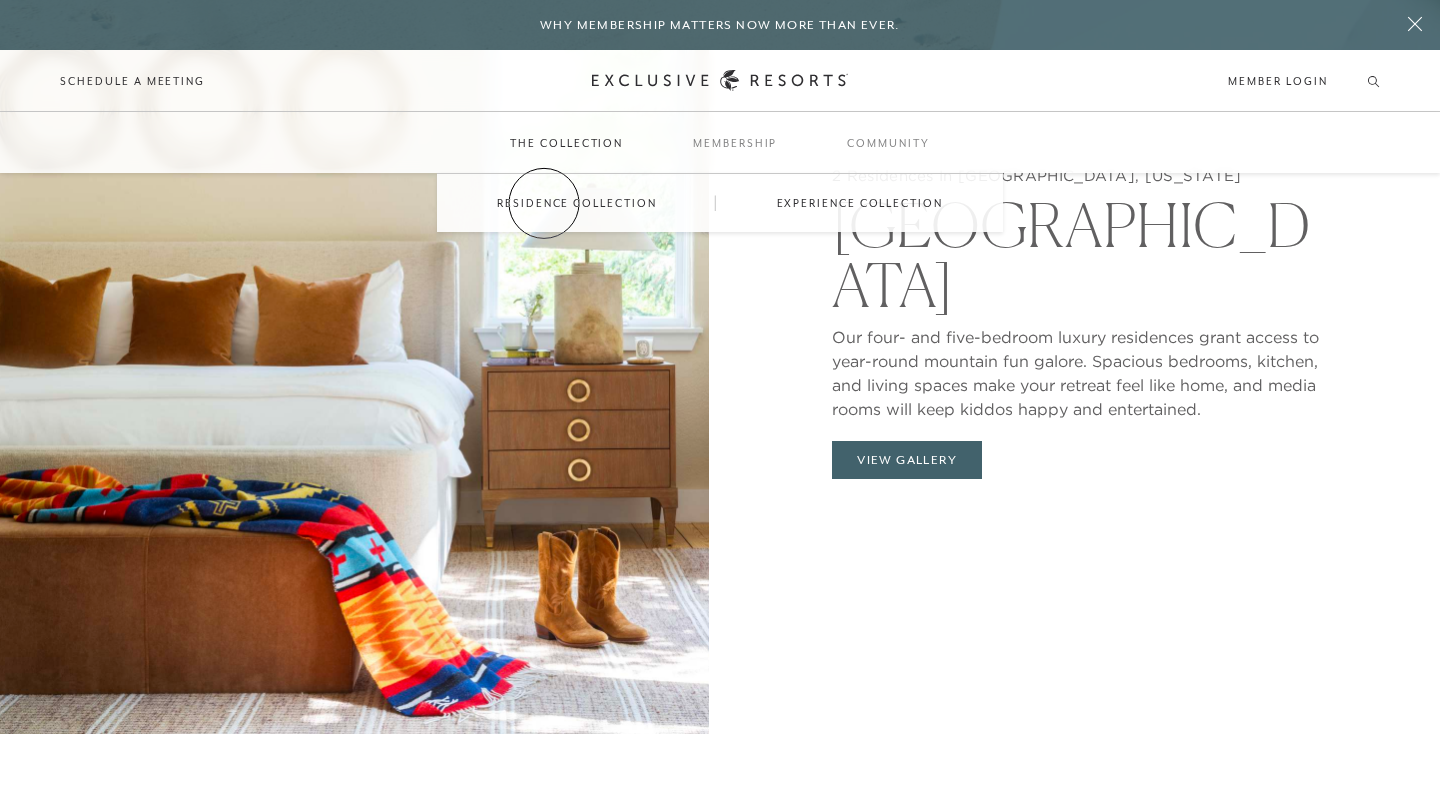 click on "Residence Collection" at bounding box center [576, 203] 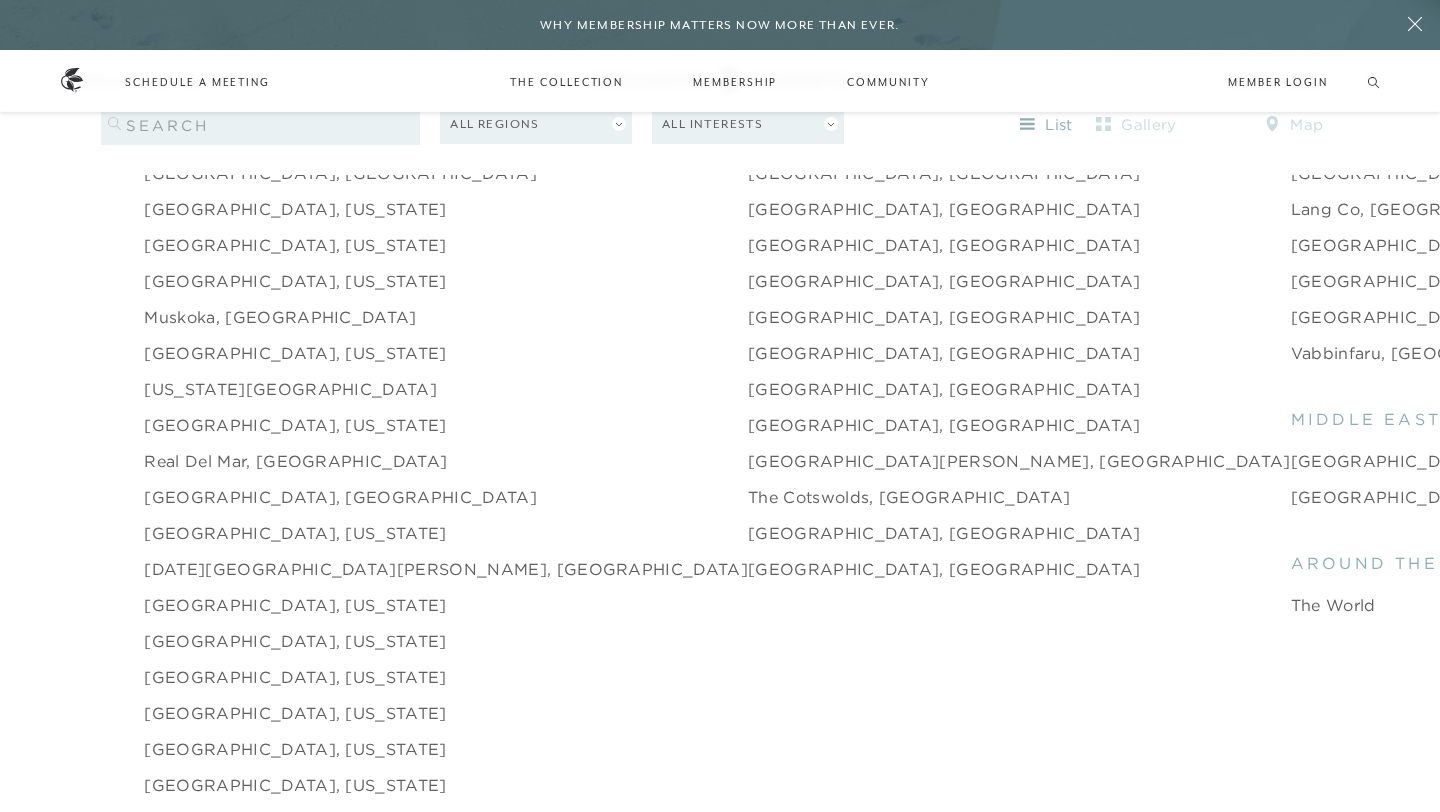 scroll, scrollTop: 2852, scrollLeft: 0, axis: vertical 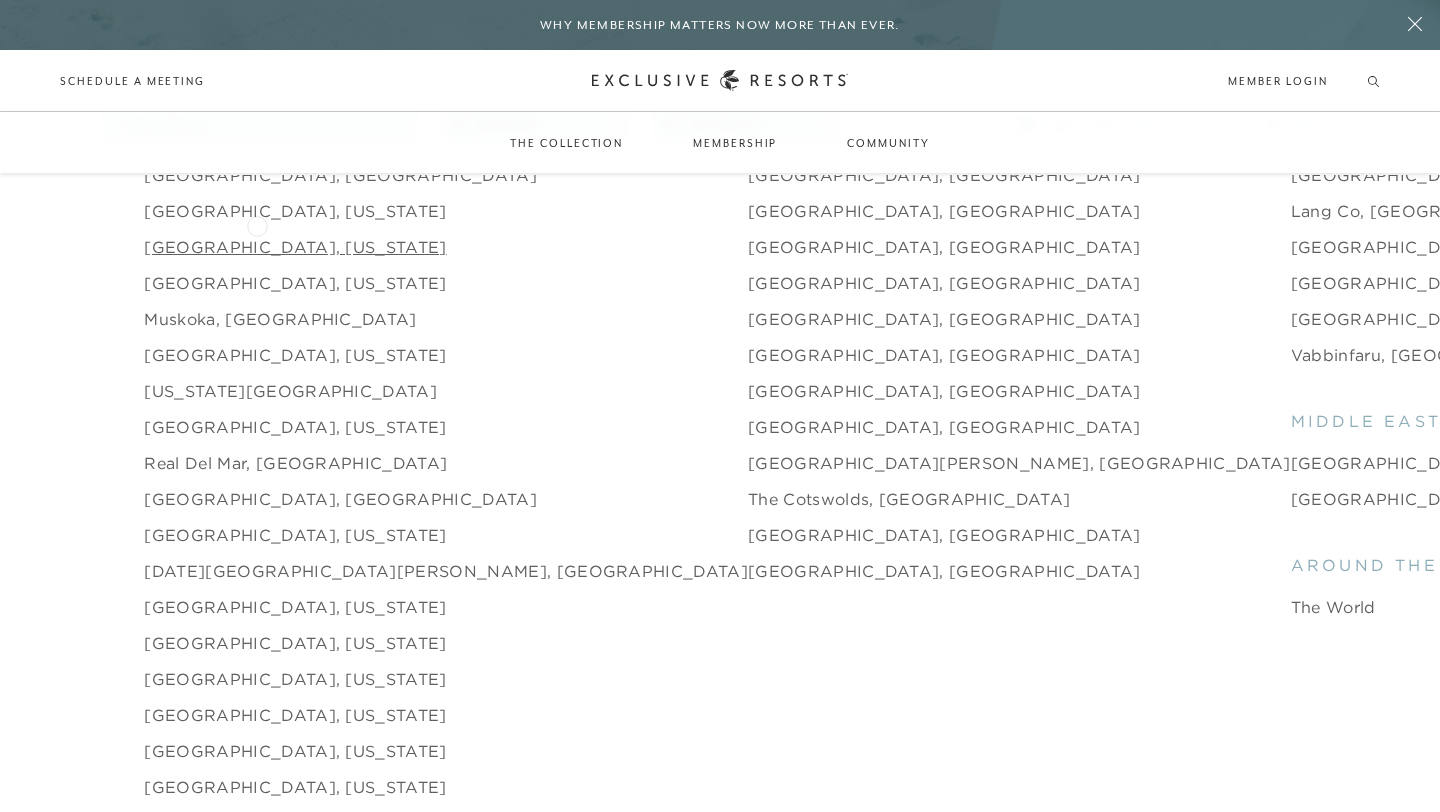 click on "[GEOGRAPHIC_DATA], [US_STATE]" at bounding box center [295, 247] 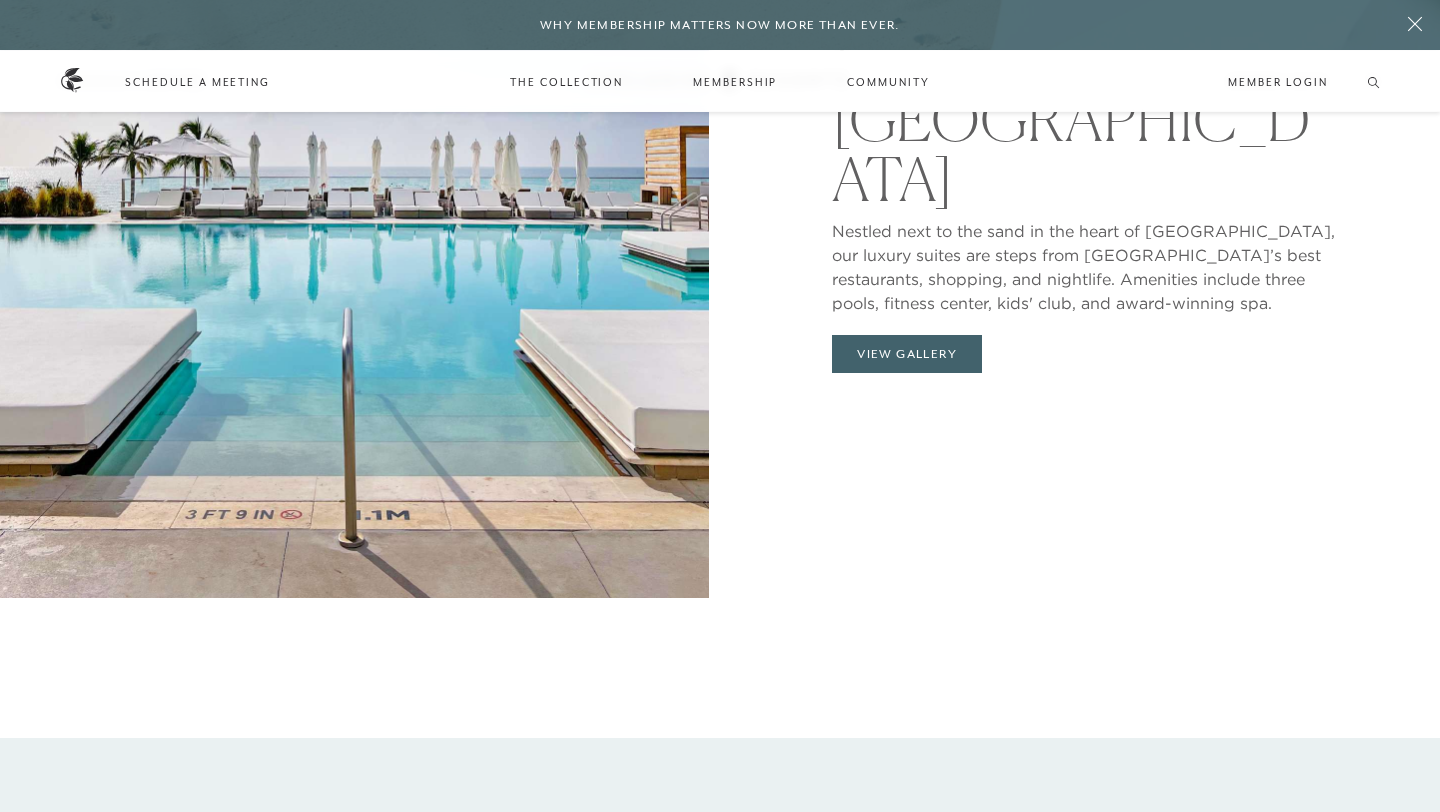 scroll, scrollTop: 2271, scrollLeft: 0, axis: vertical 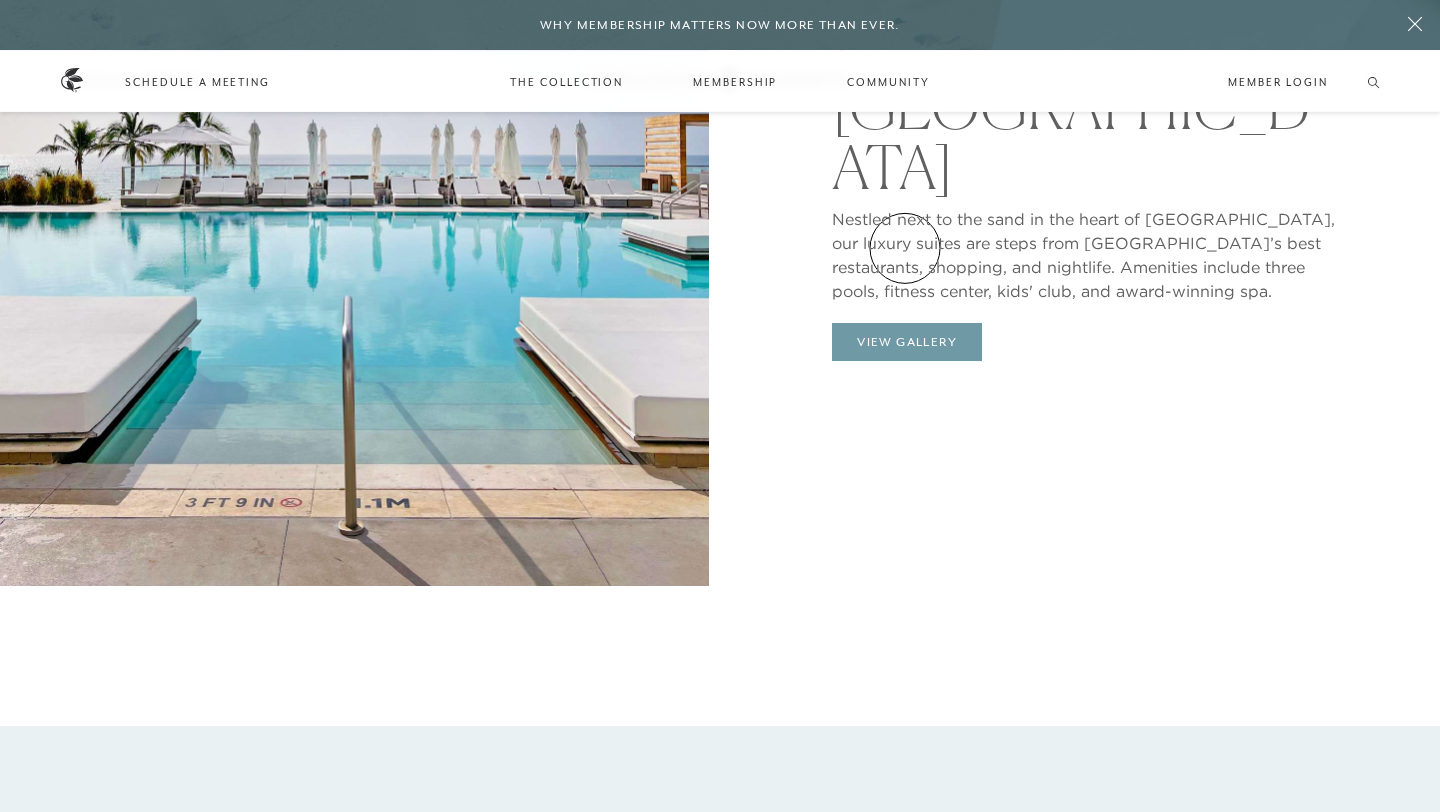 click on "View Gallery" at bounding box center (907, 342) 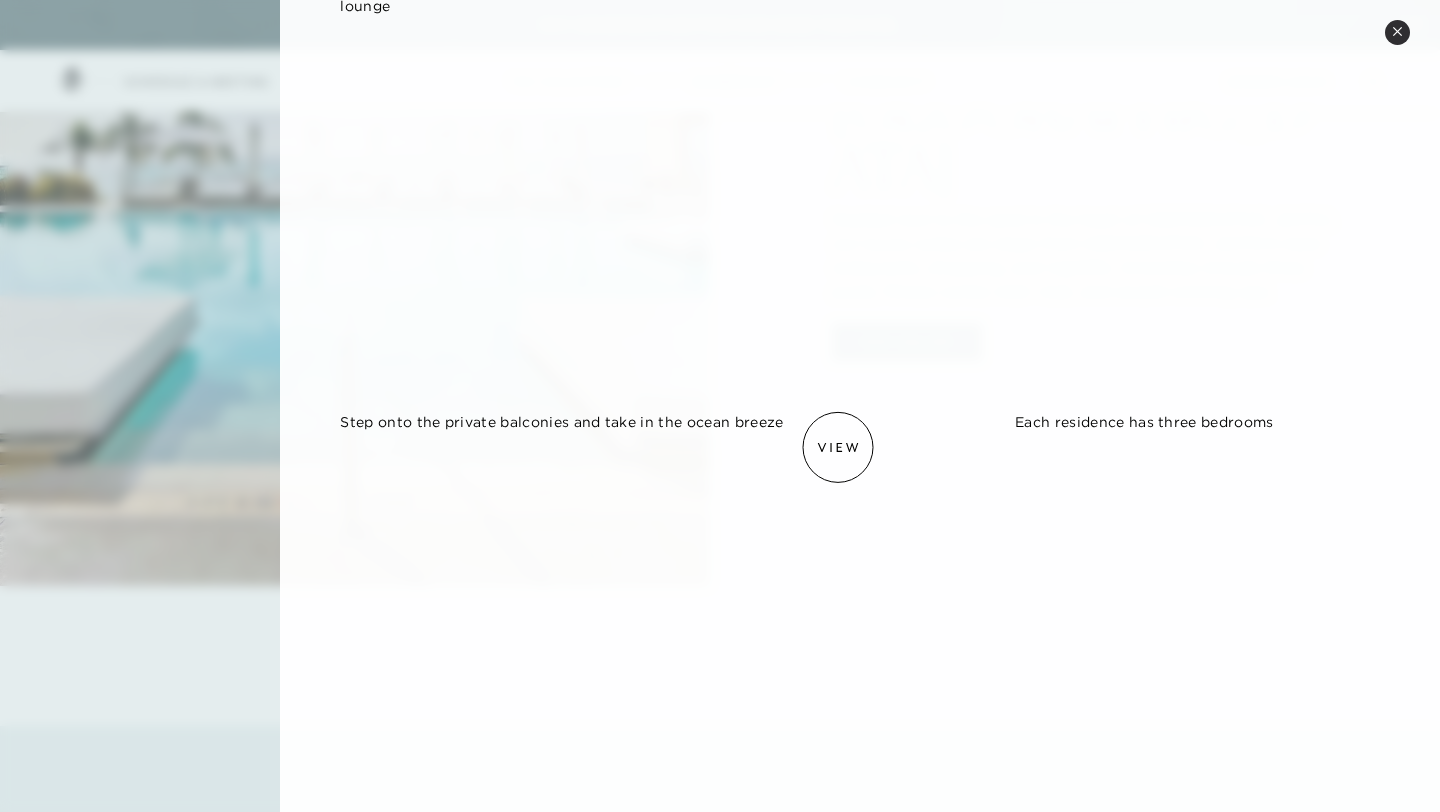 scroll, scrollTop: 0, scrollLeft: 0, axis: both 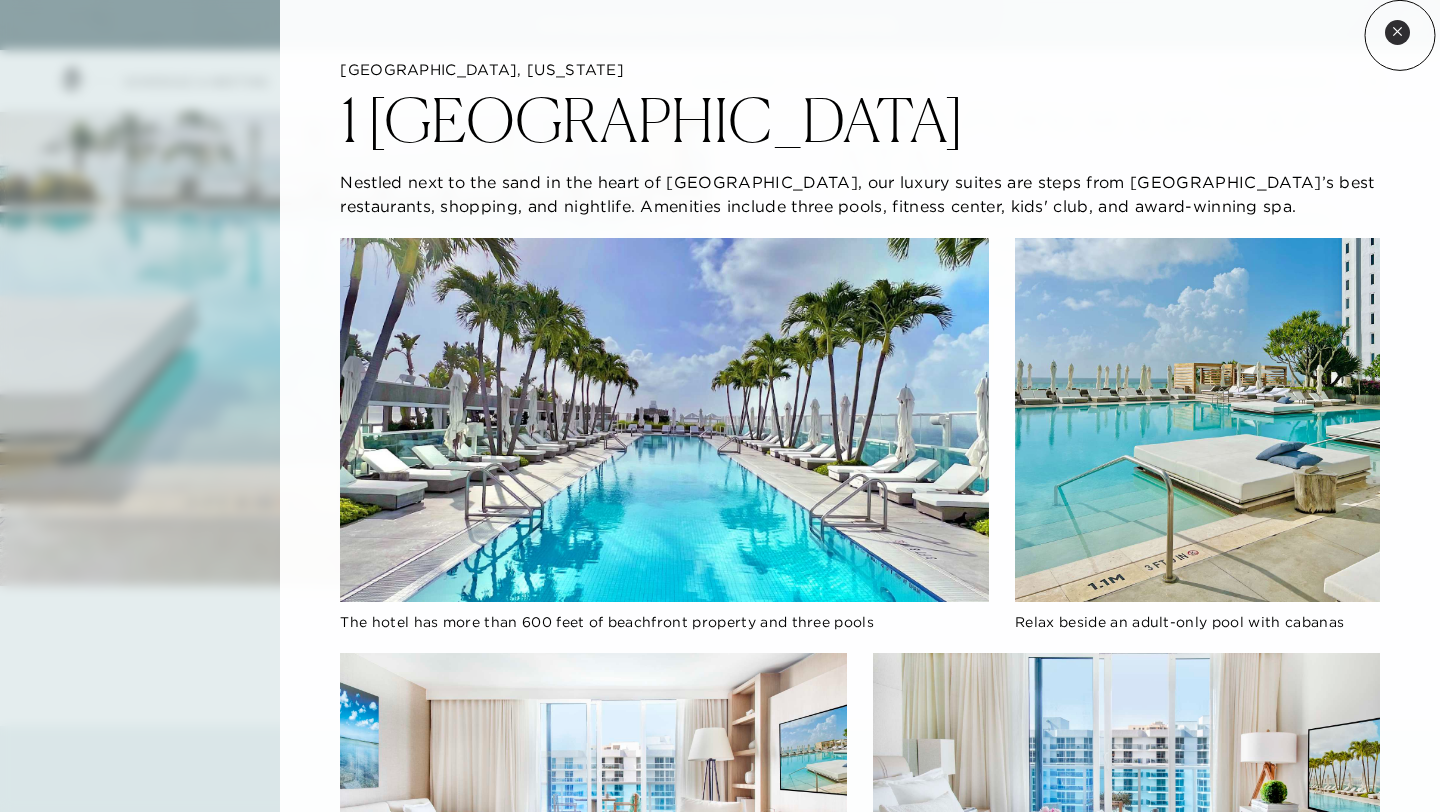click 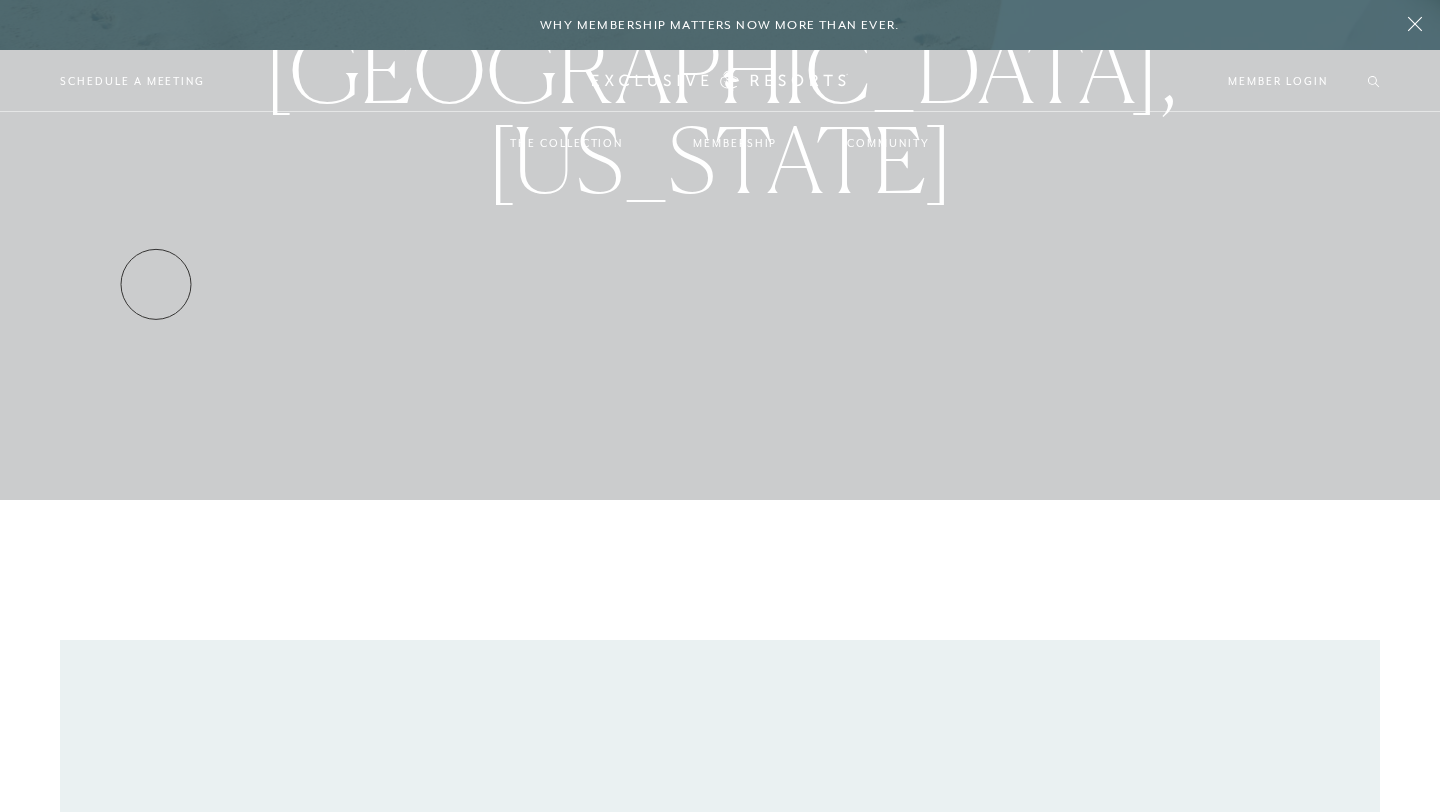 scroll, scrollTop: 0, scrollLeft: 0, axis: both 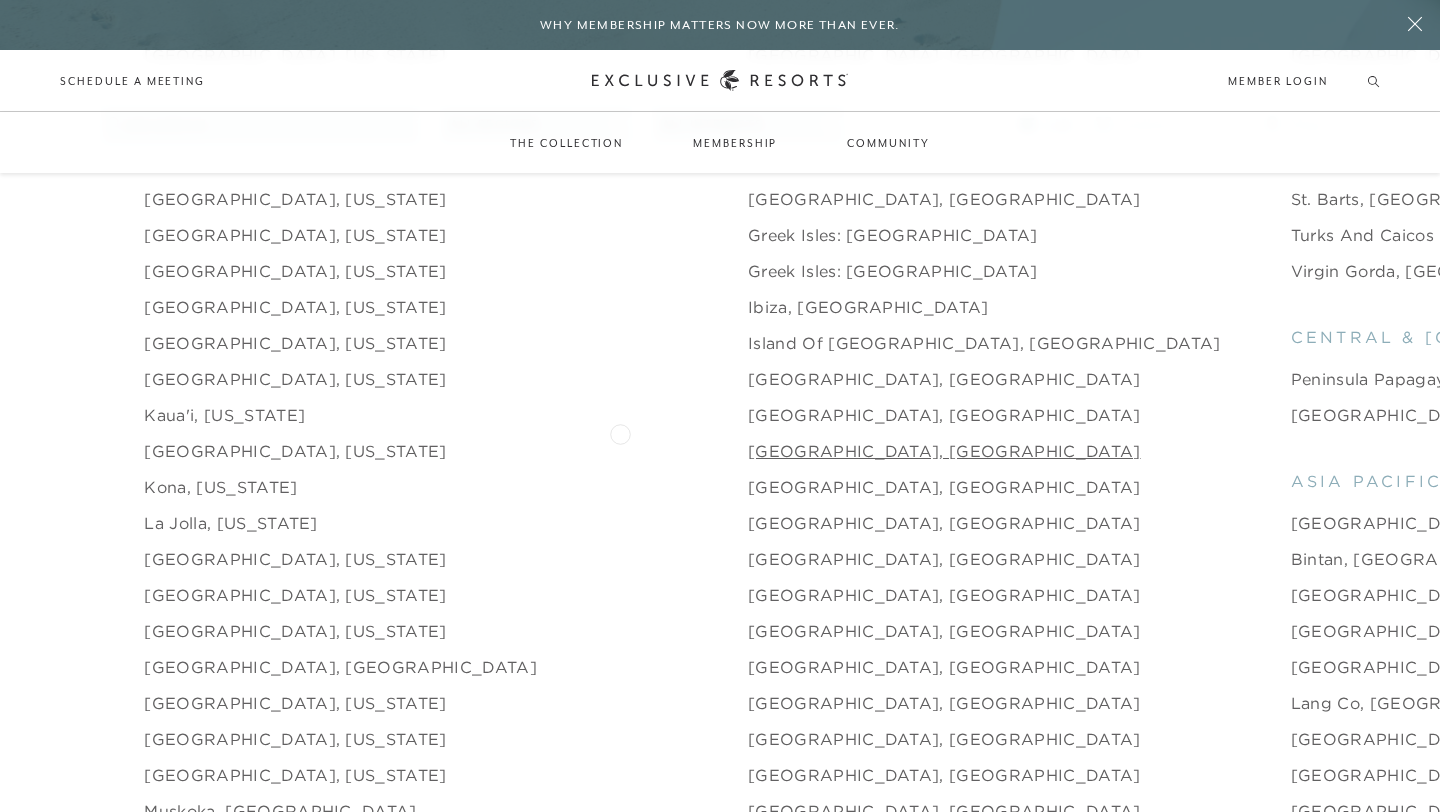 click on "[GEOGRAPHIC_DATA], [GEOGRAPHIC_DATA]" at bounding box center (944, 451) 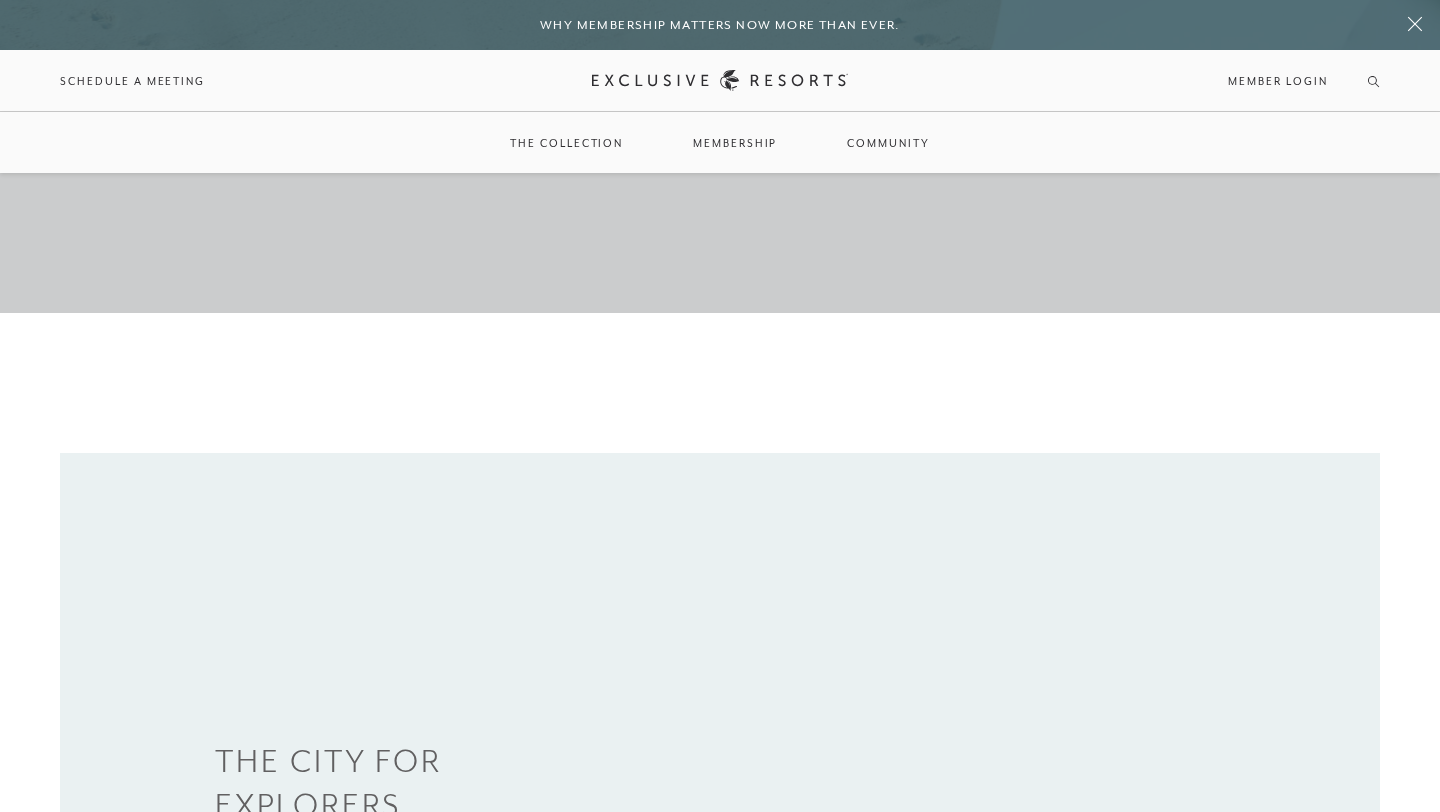 scroll, scrollTop: 0, scrollLeft: 0, axis: both 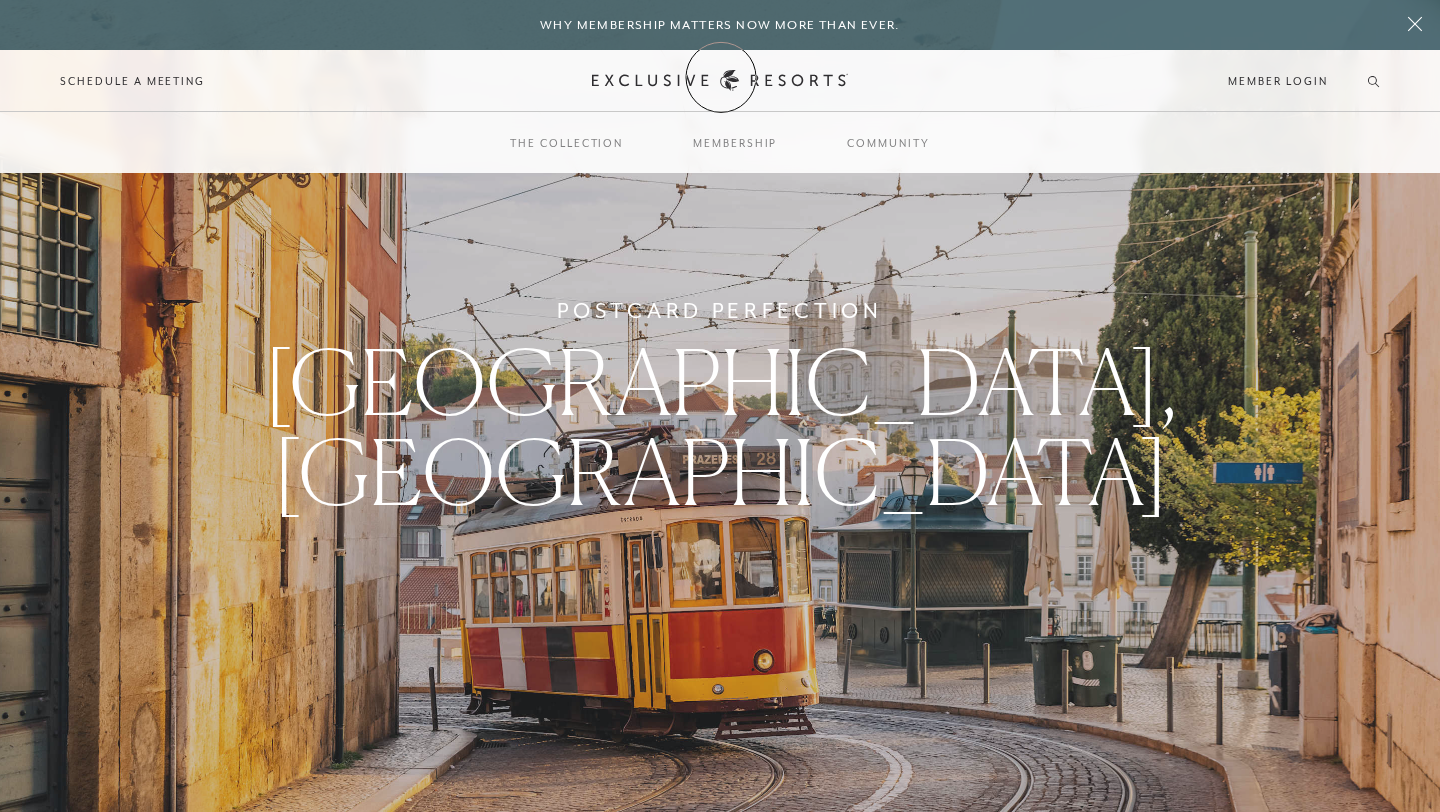 click 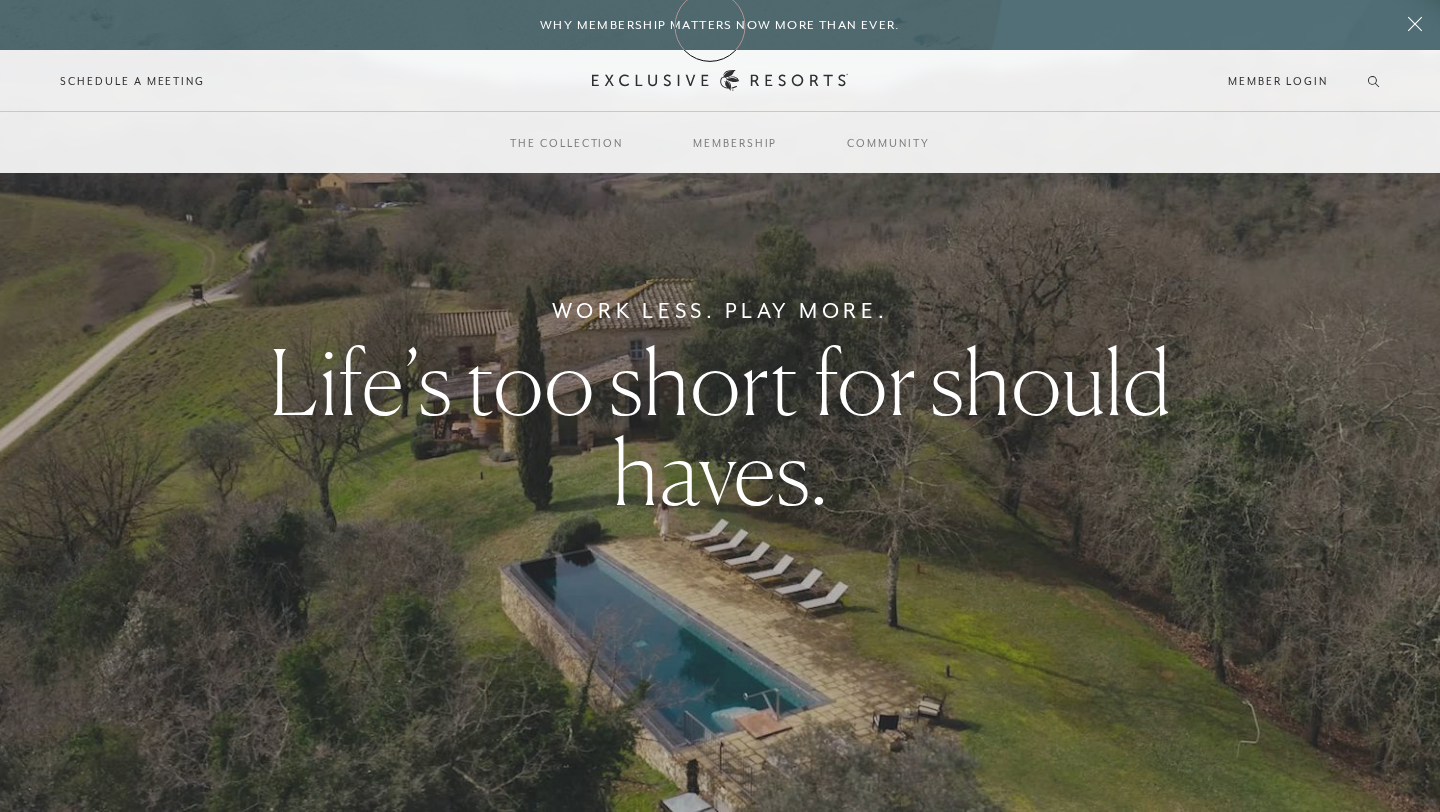 click on "Why Membership Matters Now More Than Ever." at bounding box center [720, 25] 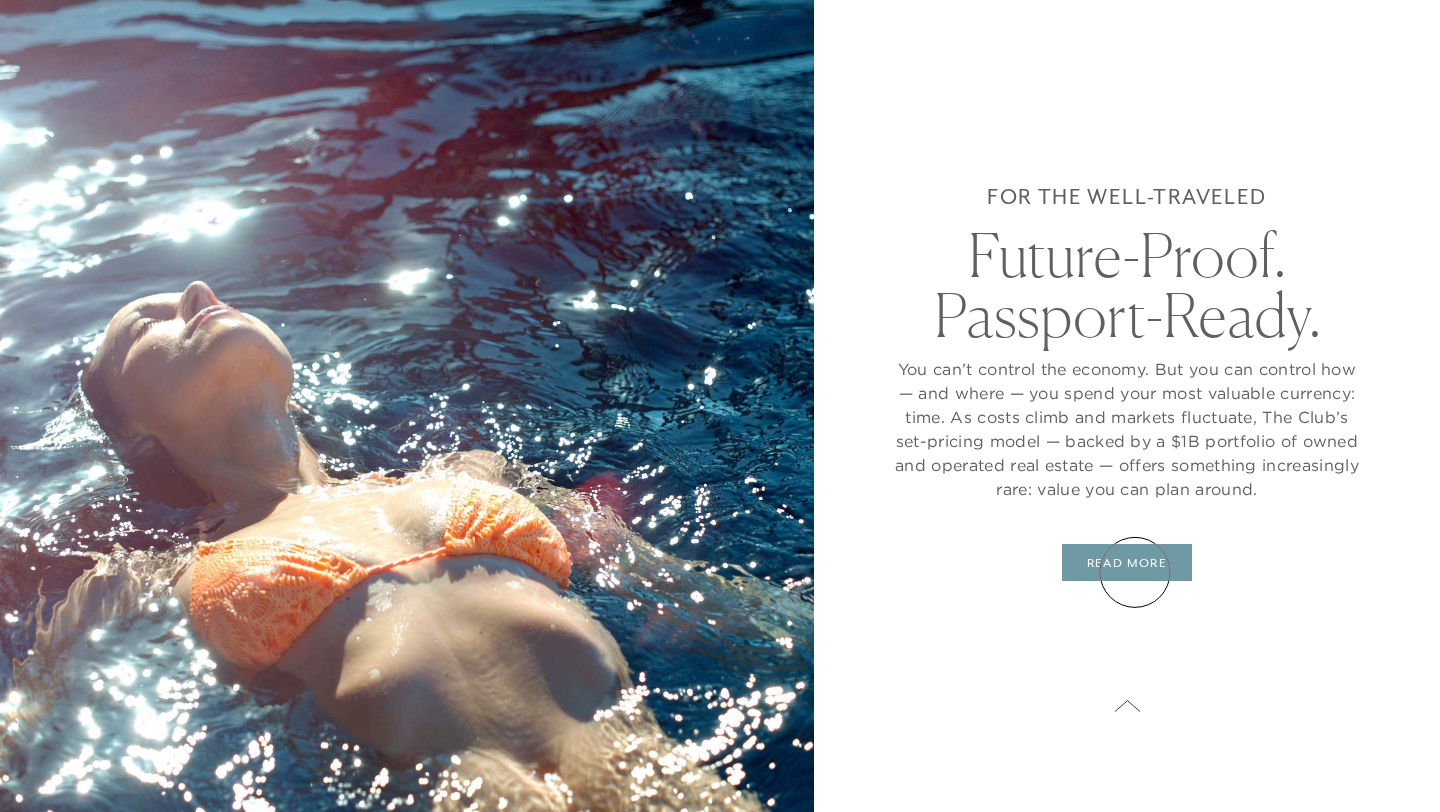 click on "READ MORE" at bounding box center (1127, 563) 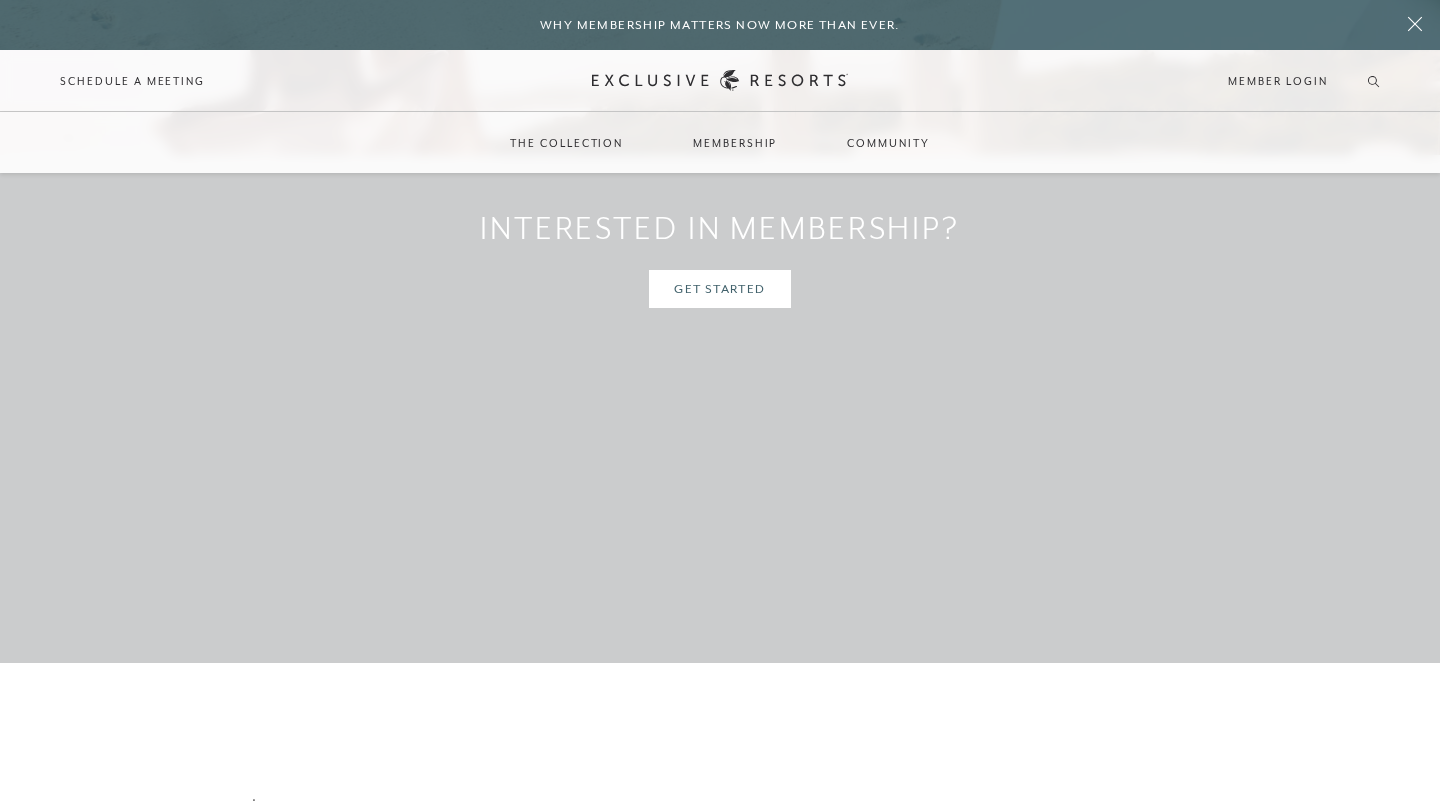 scroll, scrollTop: 6538, scrollLeft: 0, axis: vertical 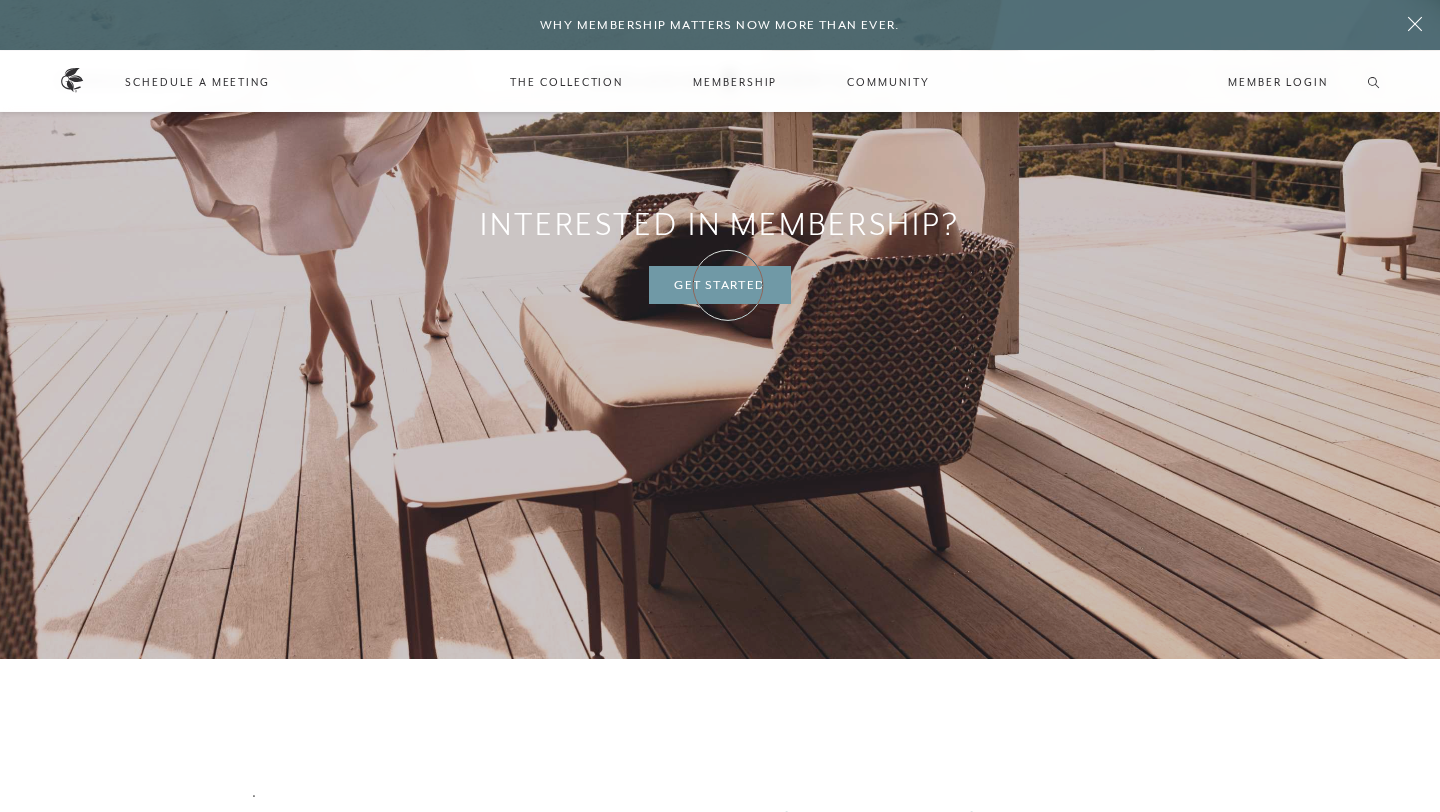 click on "Get Started" at bounding box center [719, 285] 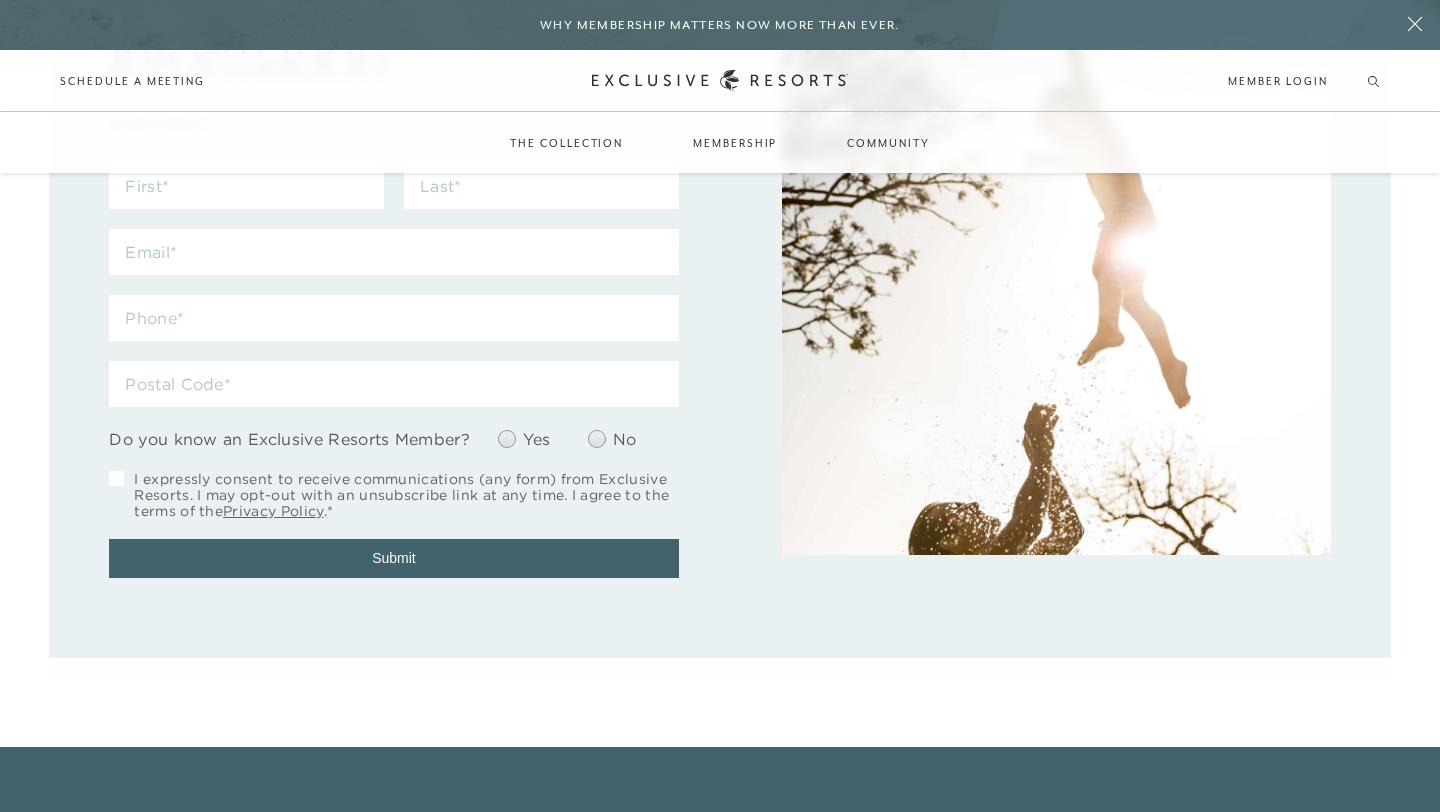 scroll, scrollTop: 0, scrollLeft: 0, axis: both 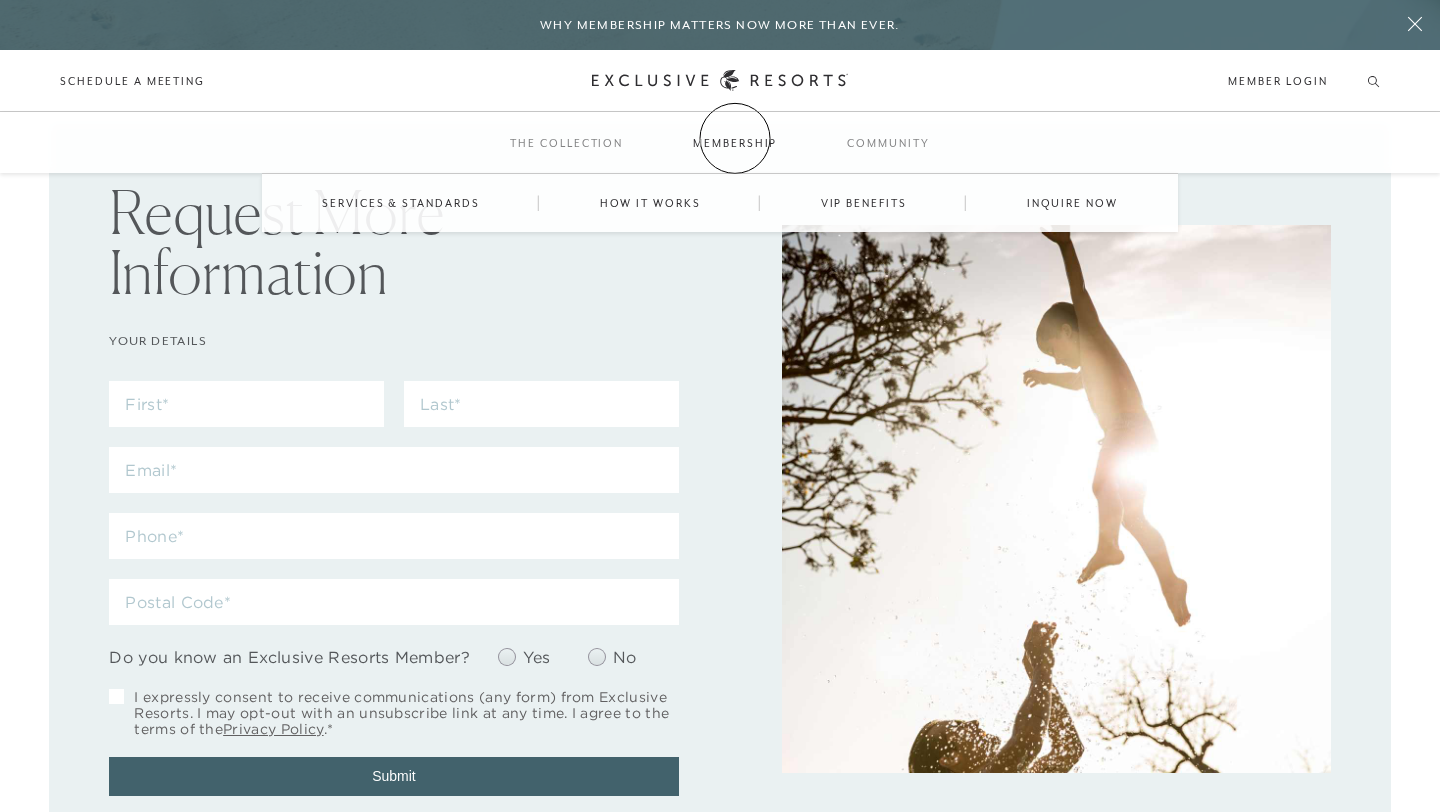click on "Membership" at bounding box center [735, 143] 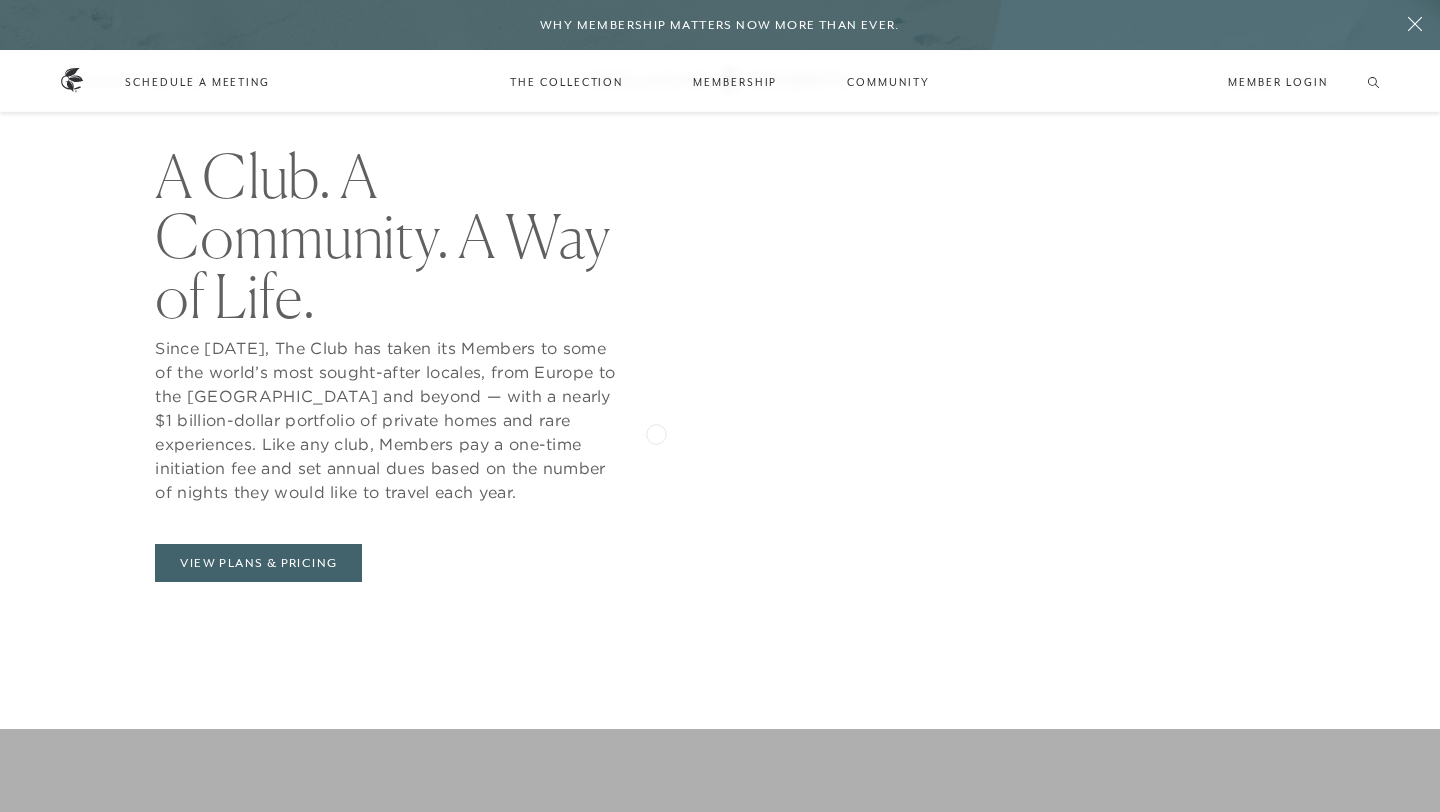 scroll, scrollTop: 816, scrollLeft: 0, axis: vertical 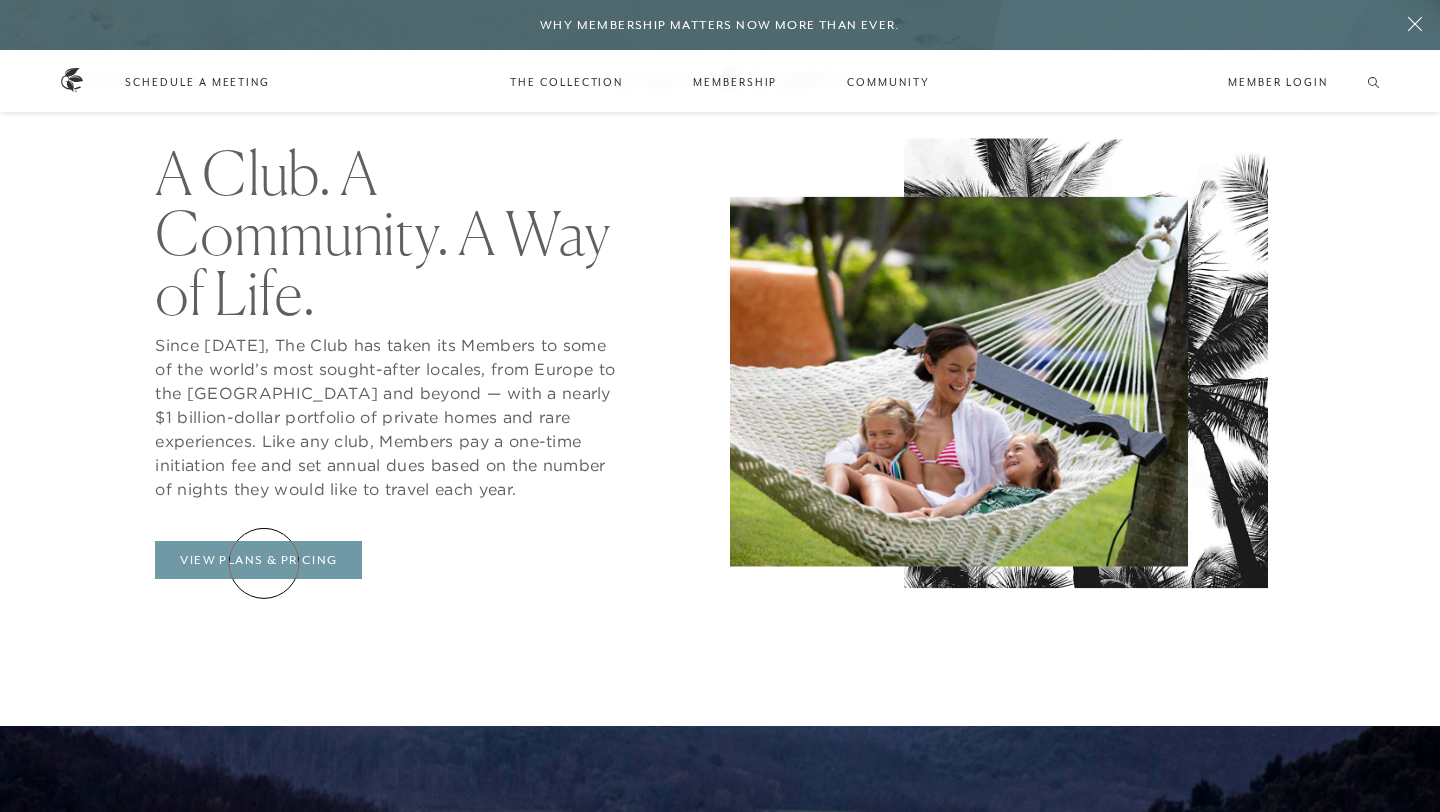 click on "View Plans & Pricing" at bounding box center [258, 560] 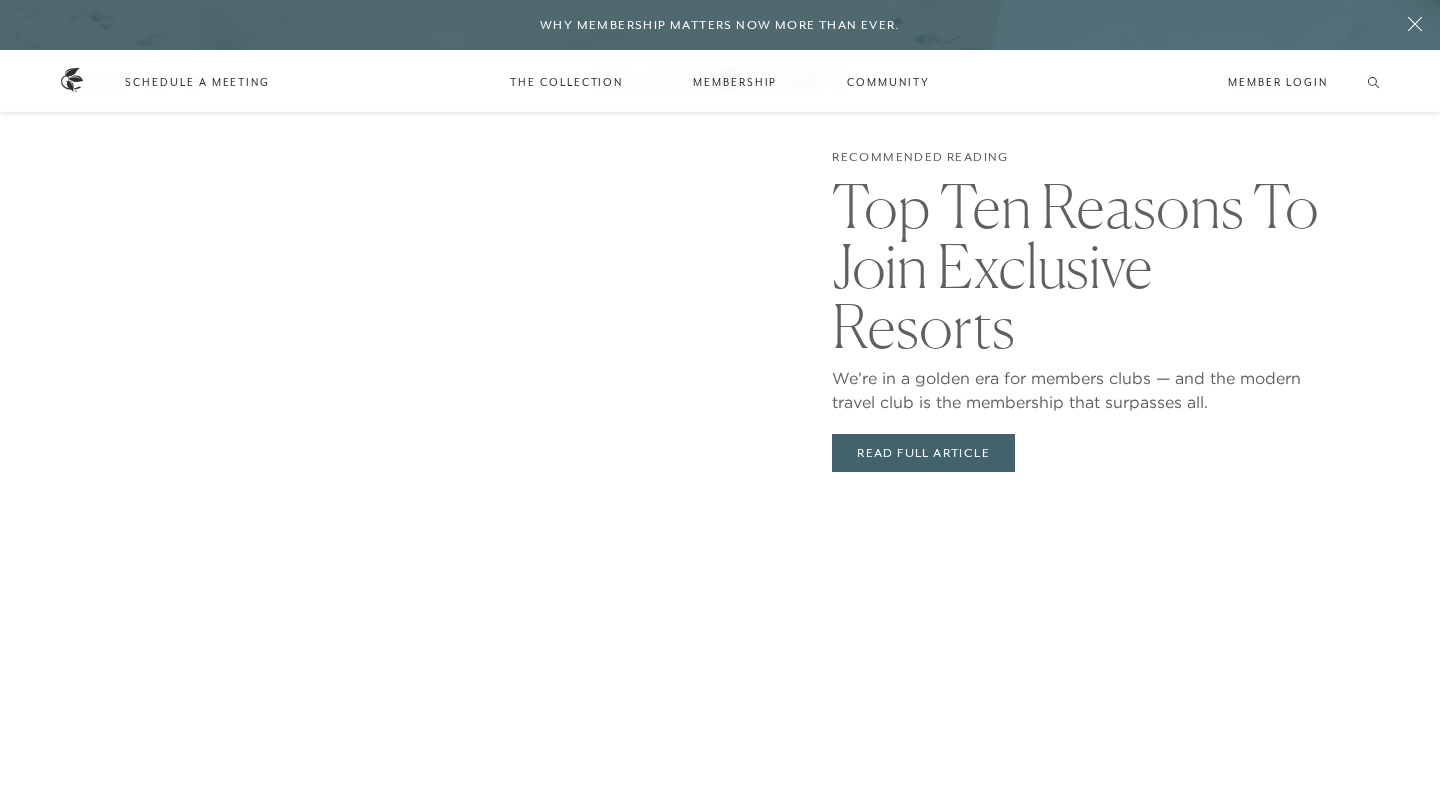 scroll, scrollTop: 4165, scrollLeft: 0, axis: vertical 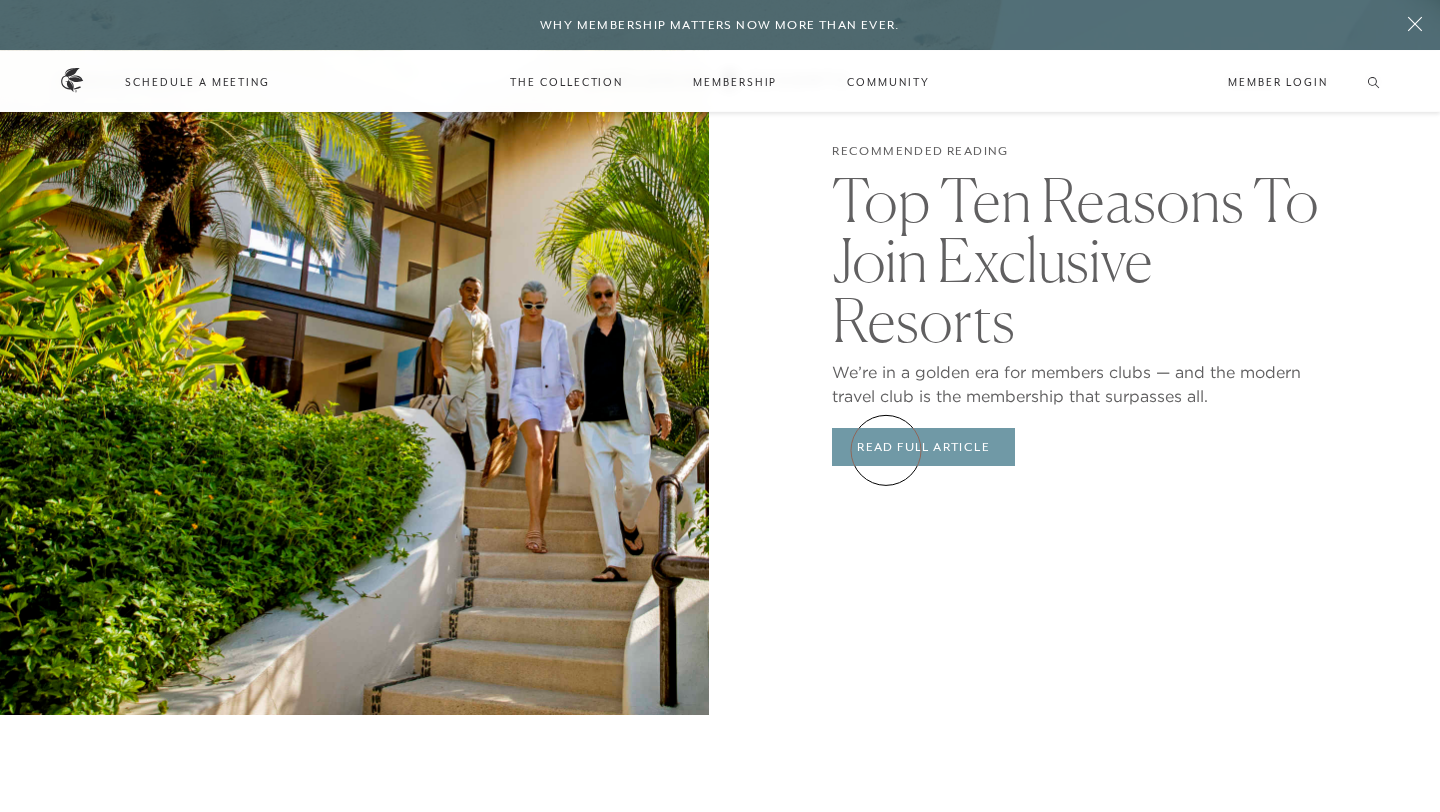 click on "Read Full Article" at bounding box center [923, 447] 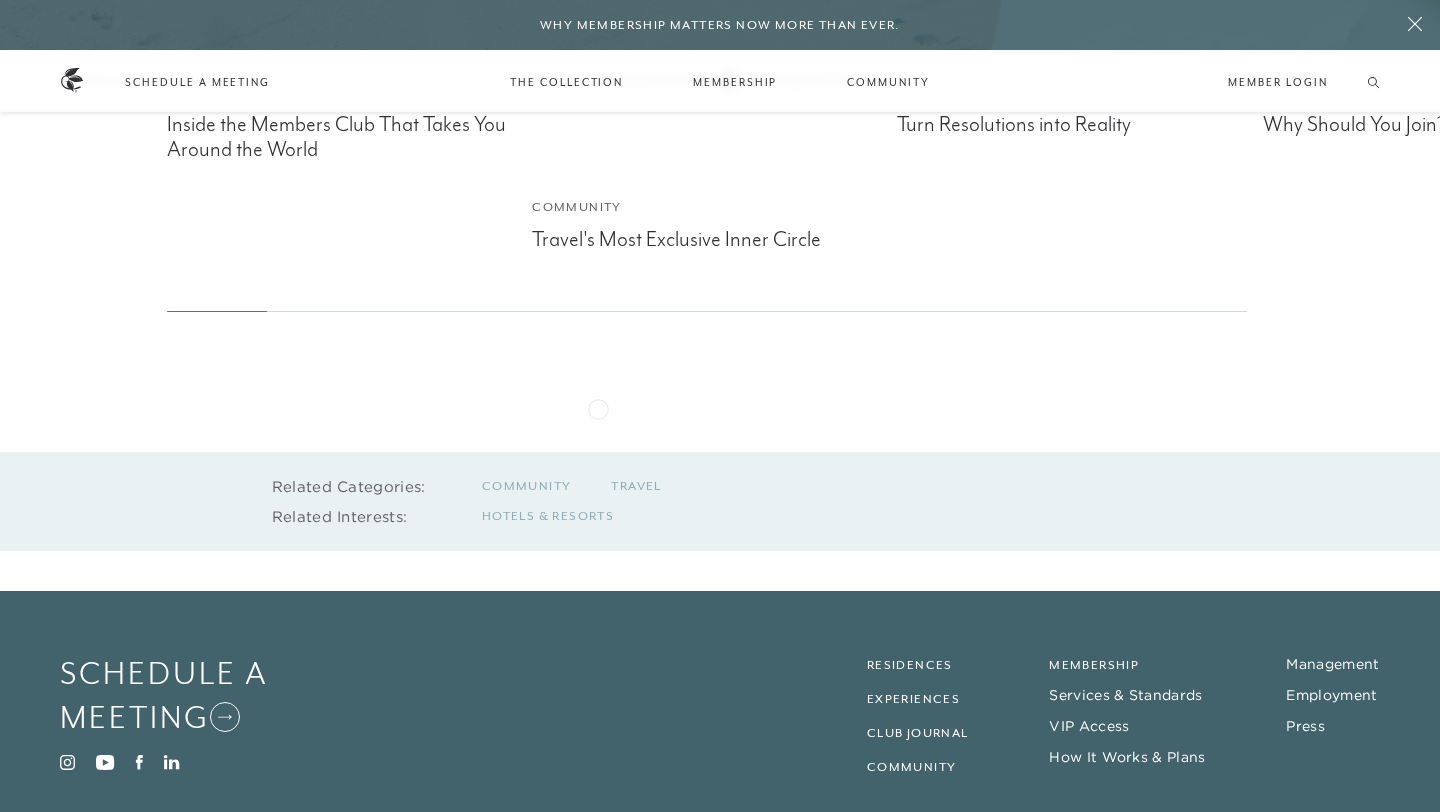 scroll, scrollTop: 9722, scrollLeft: 0, axis: vertical 